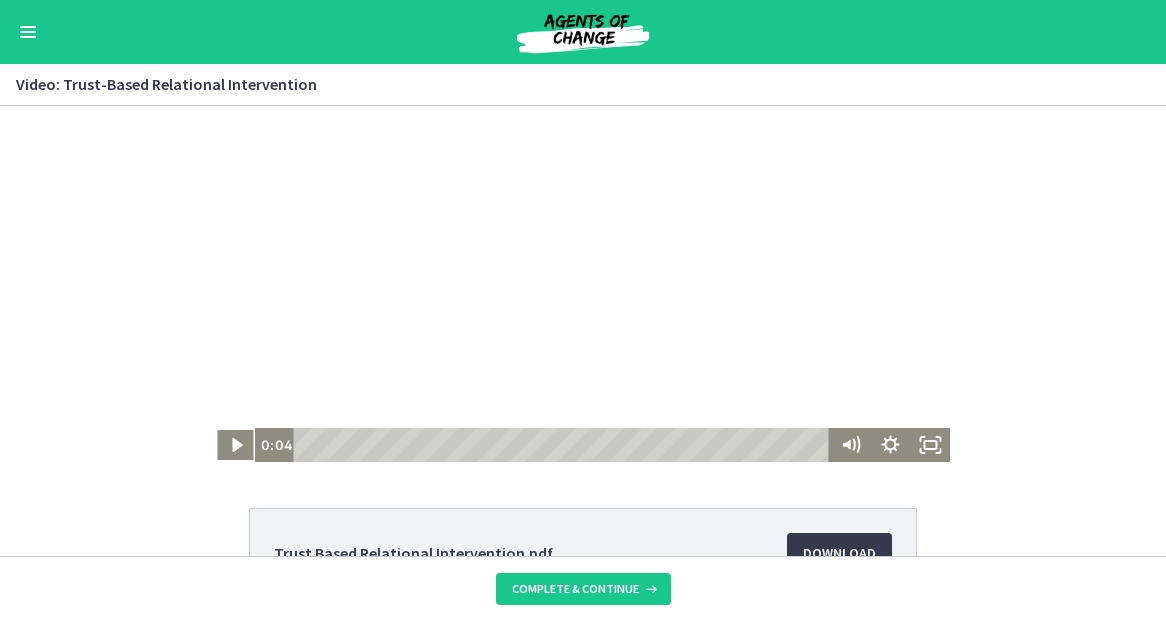 scroll, scrollTop: 0, scrollLeft: 0, axis: both 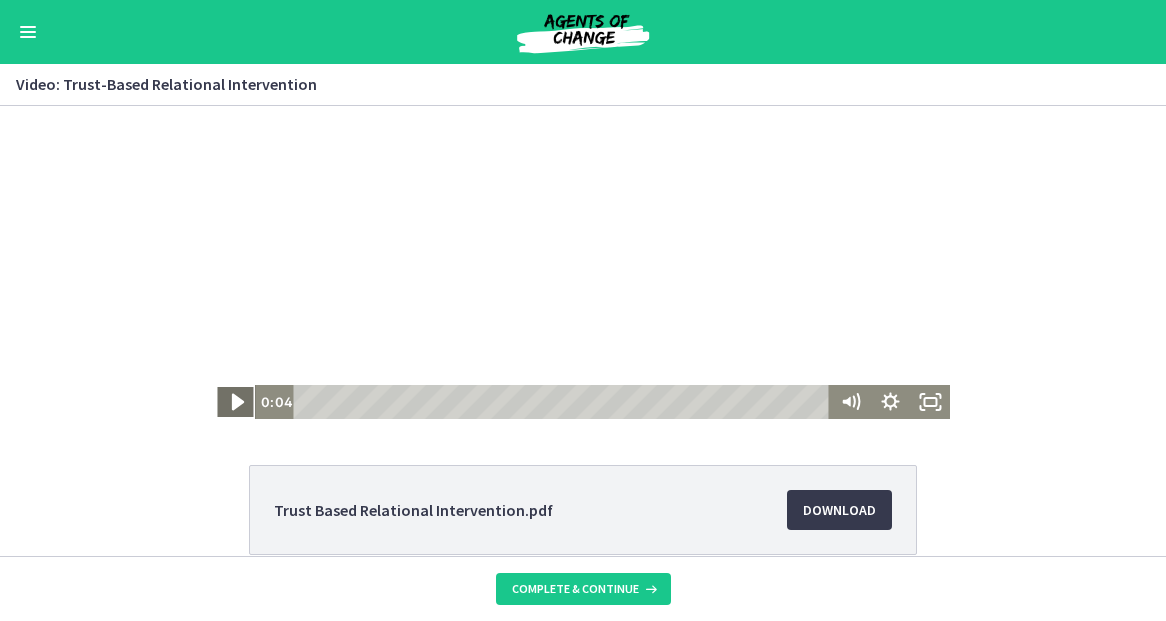 click 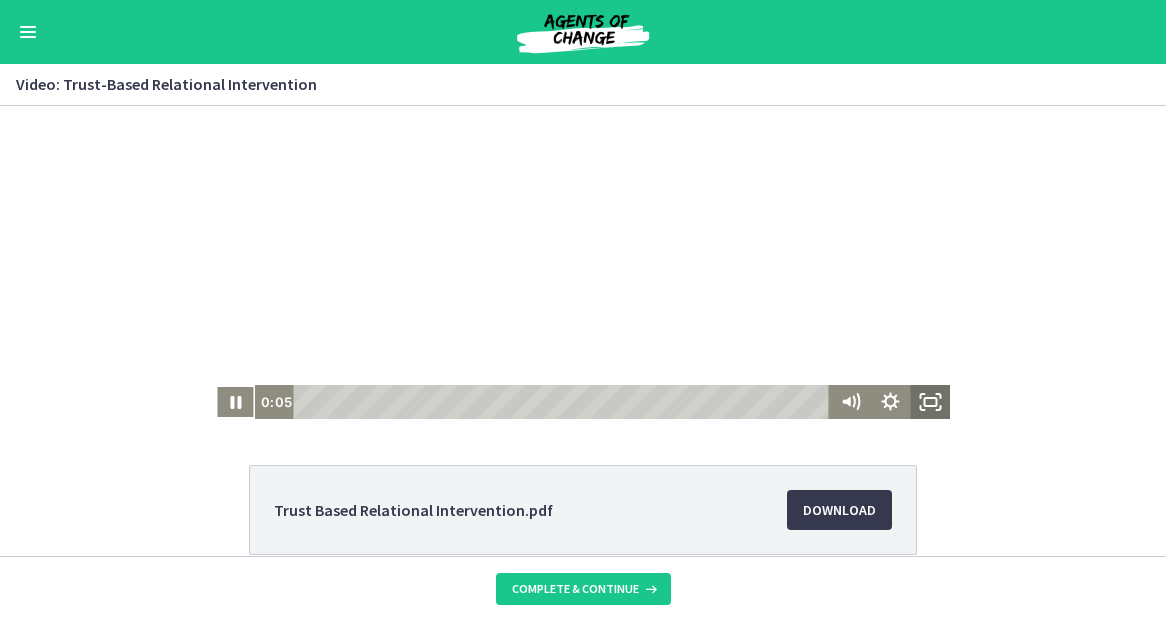 click 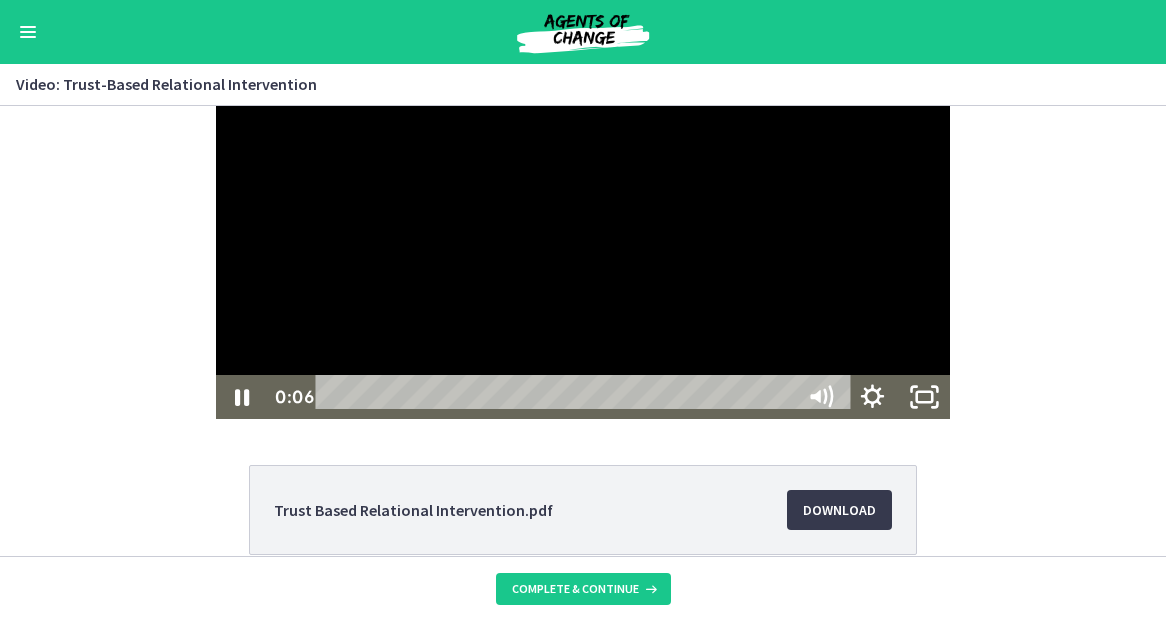 scroll, scrollTop: 0, scrollLeft: 0, axis: both 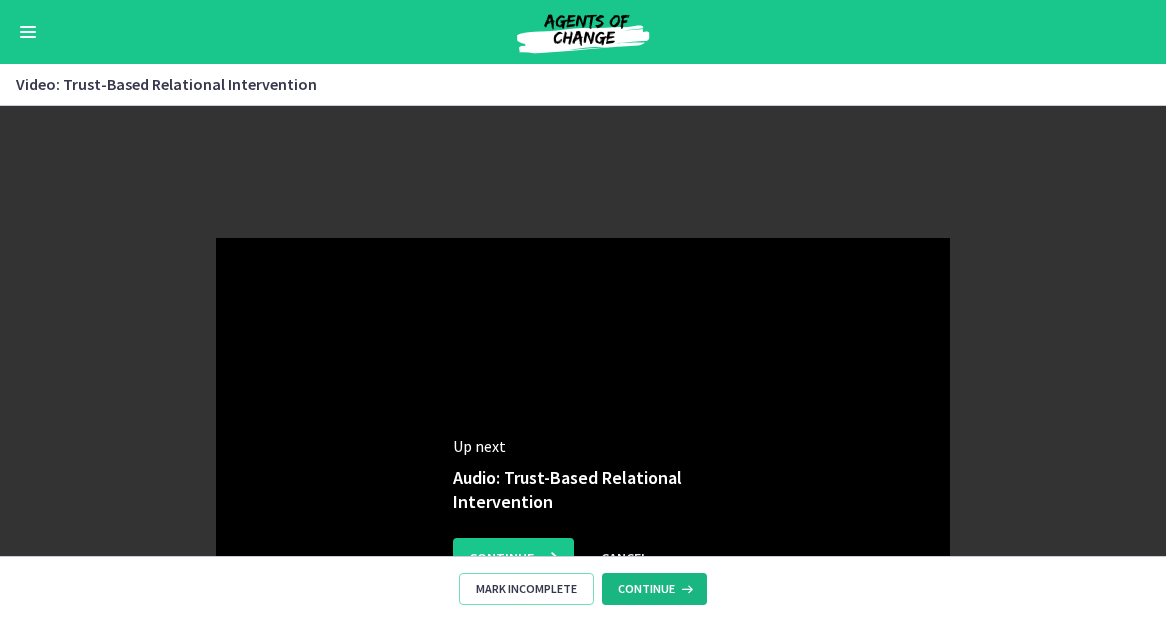 click on "Continue" at bounding box center (654, 589) 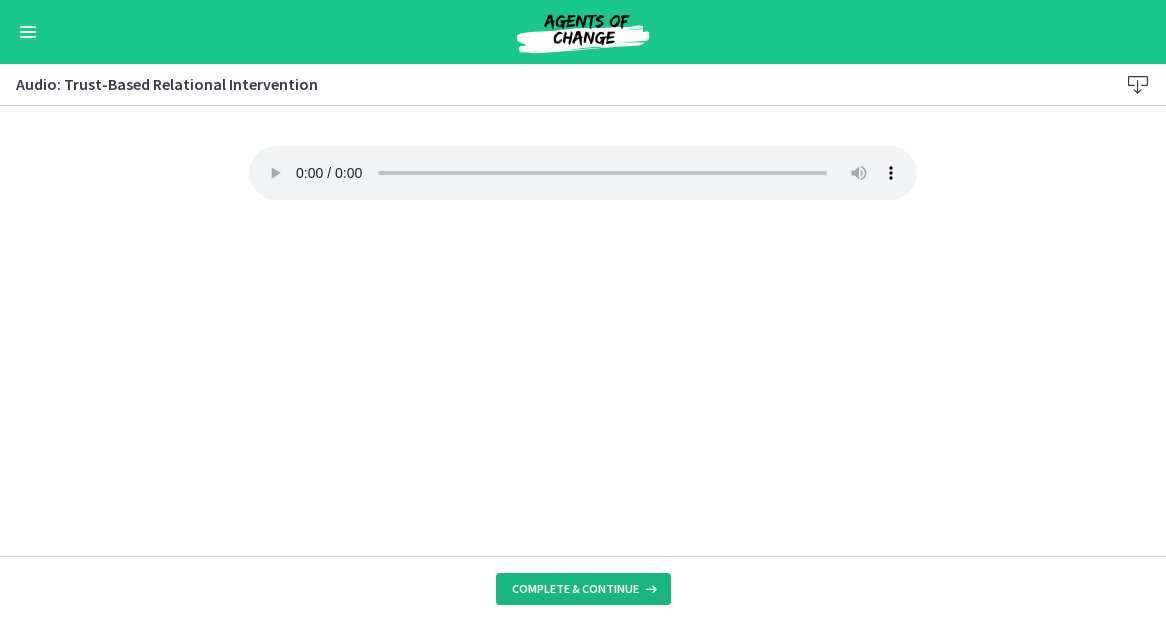 click on "Complete & continue" at bounding box center [575, 589] 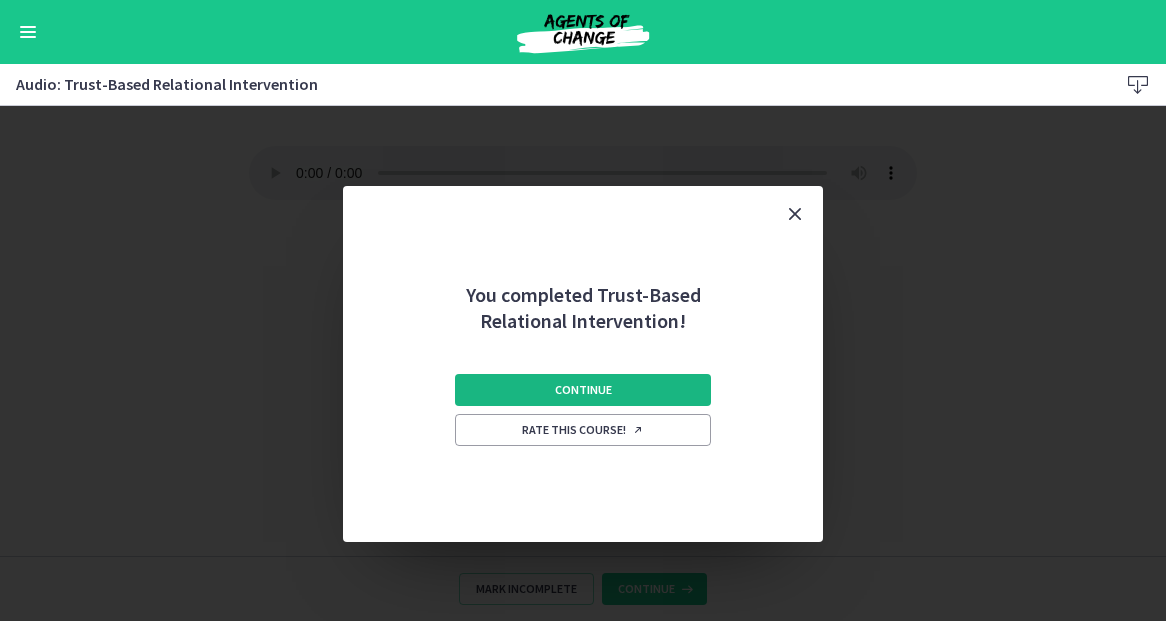 click on "Continue" at bounding box center (583, 390) 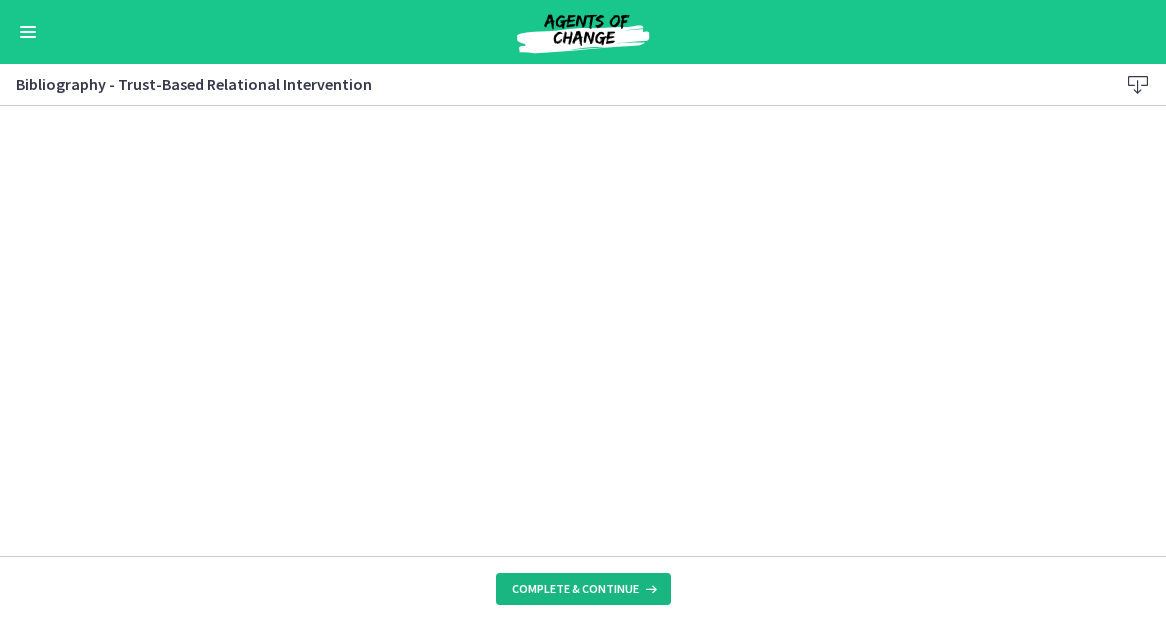 click on "Complete & continue" at bounding box center (575, 589) 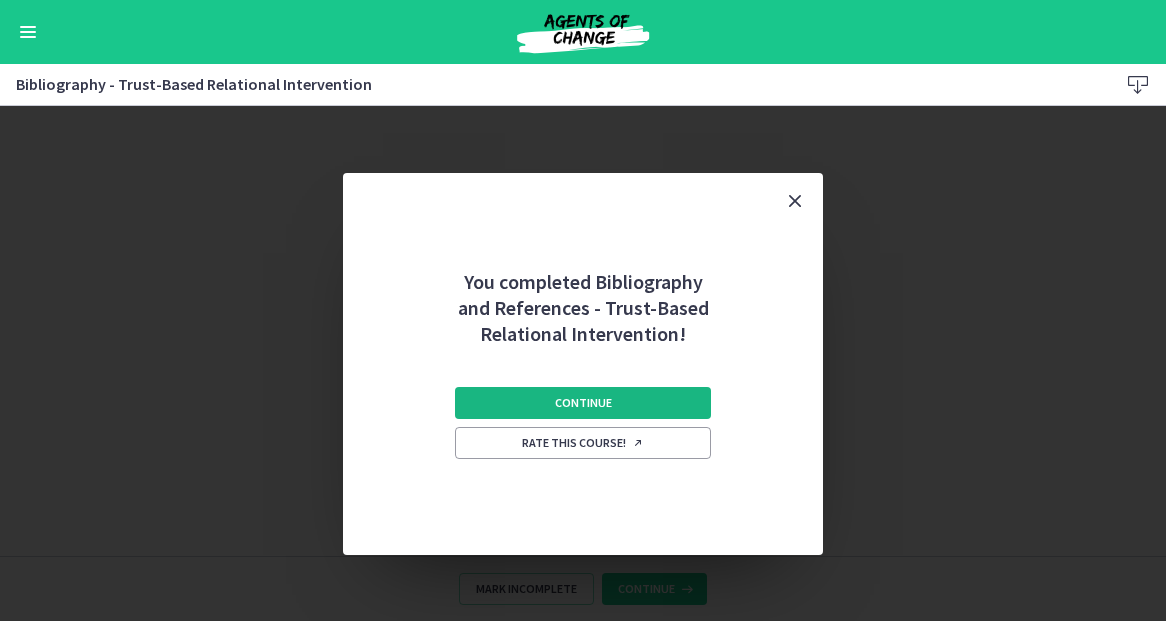 click on "Continue" at bounding box center (583, 403) 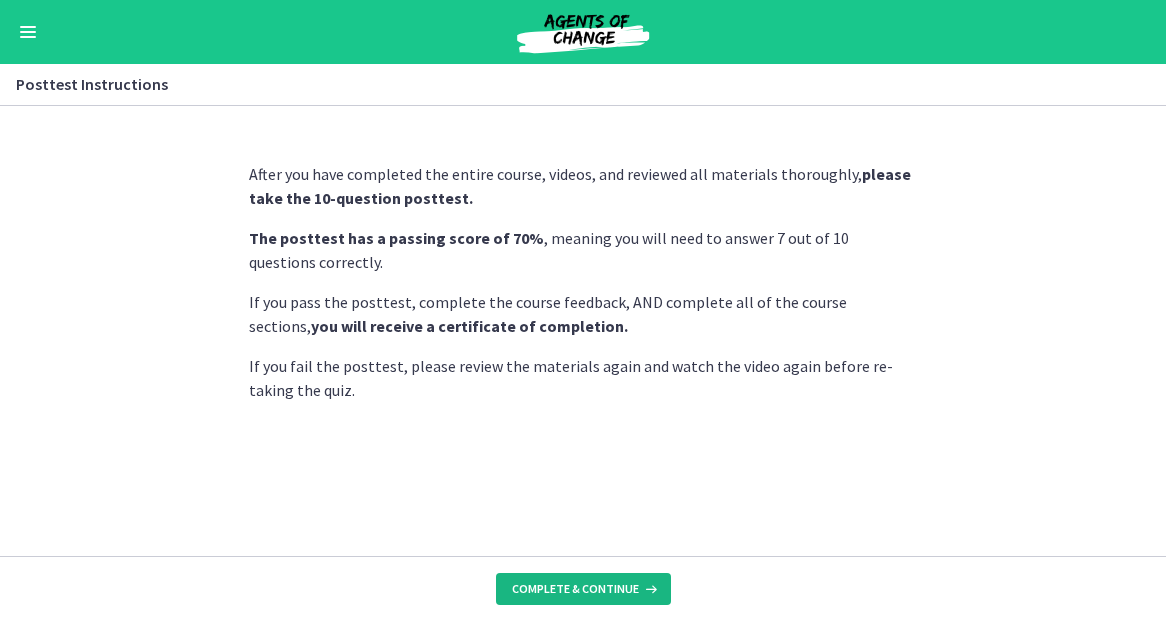 click on "Complete & continue" at bounding box center [583, 589] 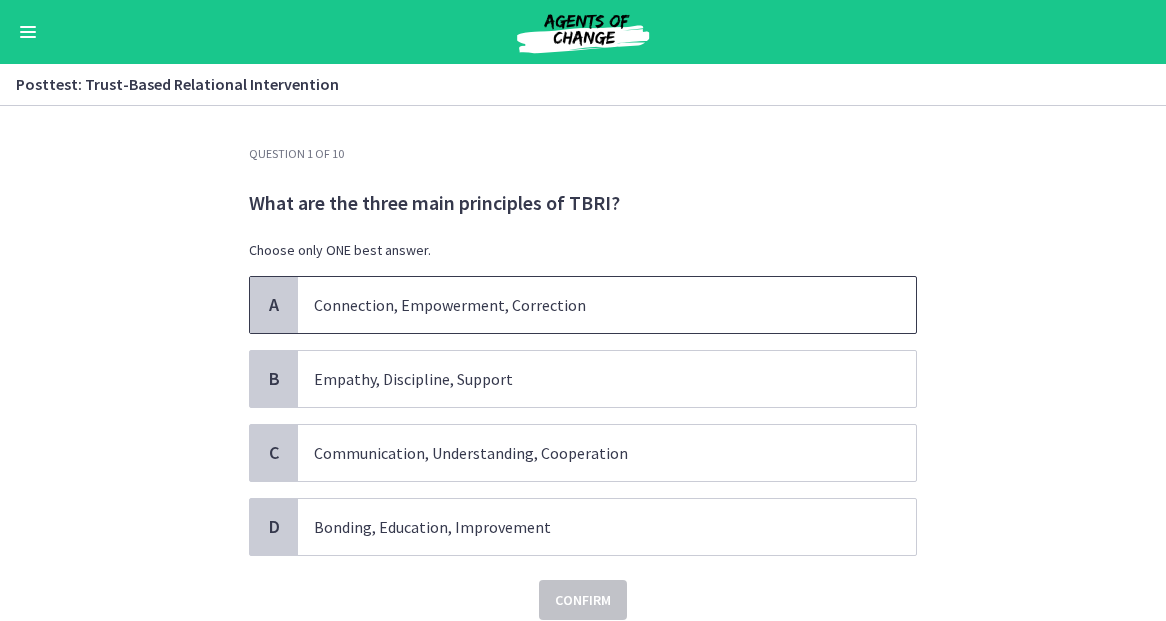 click on "Connection, Empowerment, Correction" at bounding box center [587, 305] 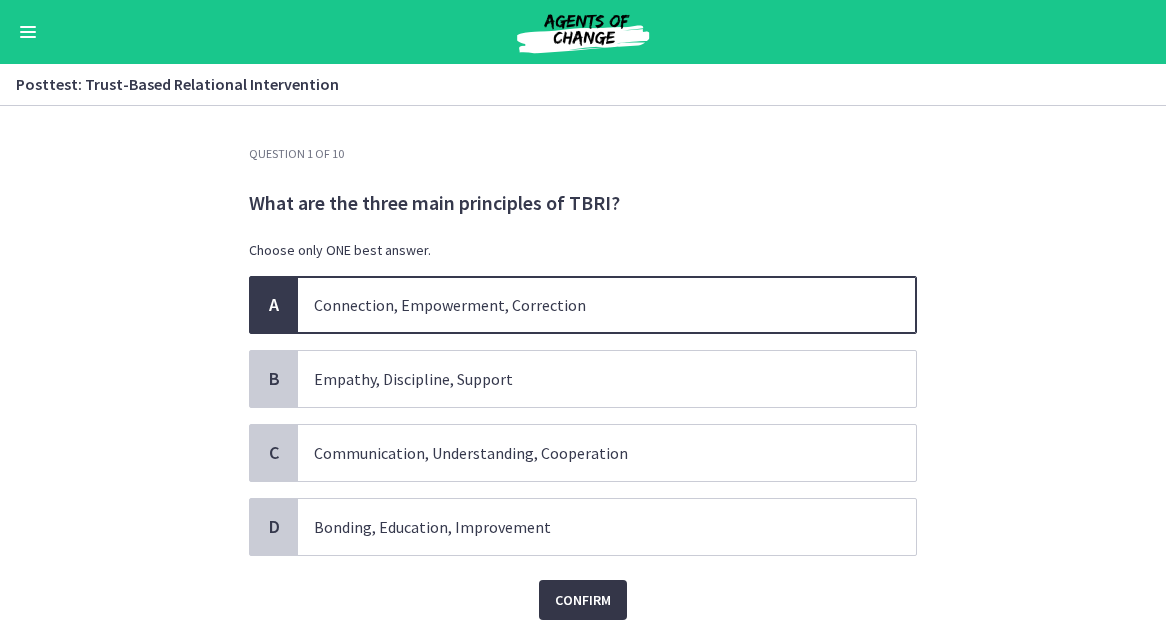 click on "Confirm" at bounding box center (583, 600) 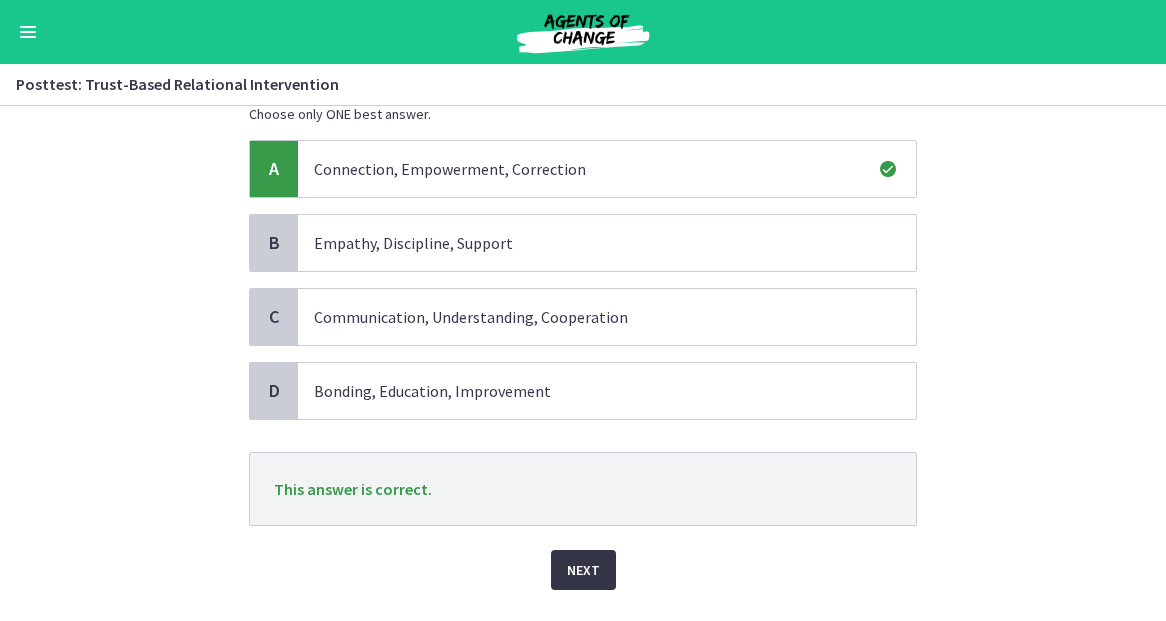 scroll, scrollTop: 138, scrollLeft: 0, axis: vertical 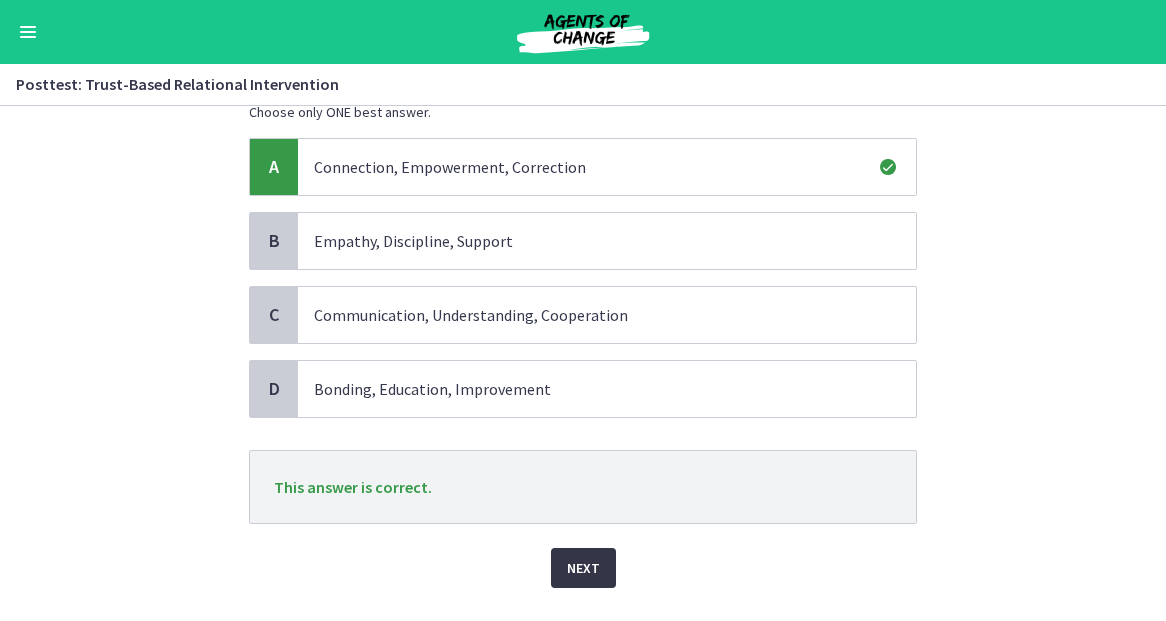 click on "Next" at bounding box center [583, 568] 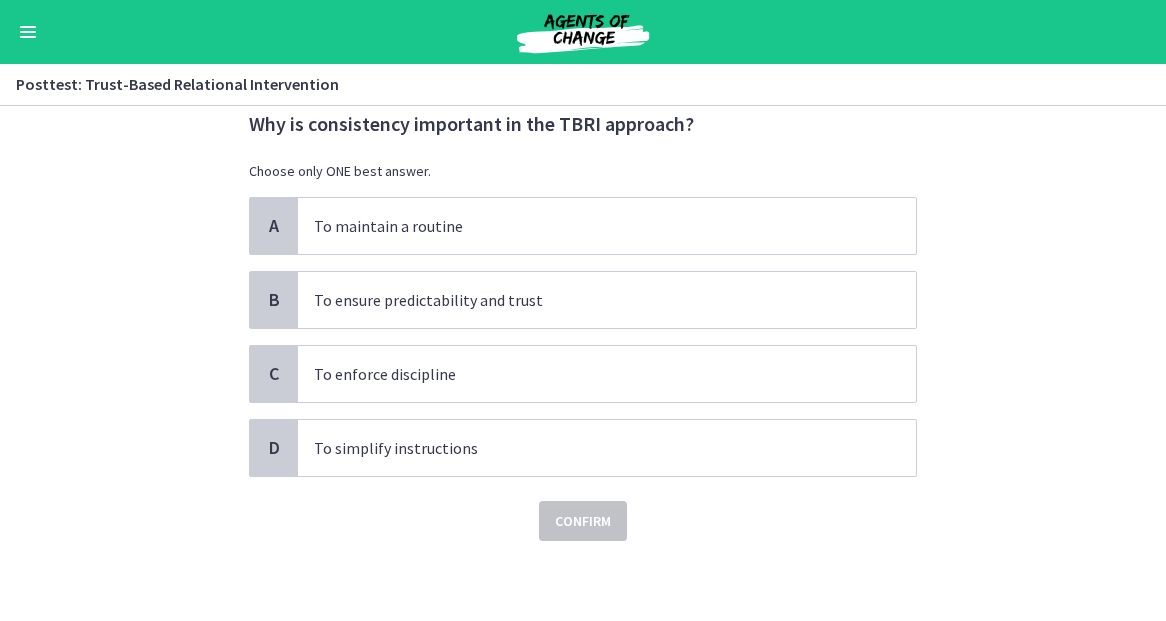 scroll, scrollTop: 0, scrollLeft: 0, axis: both 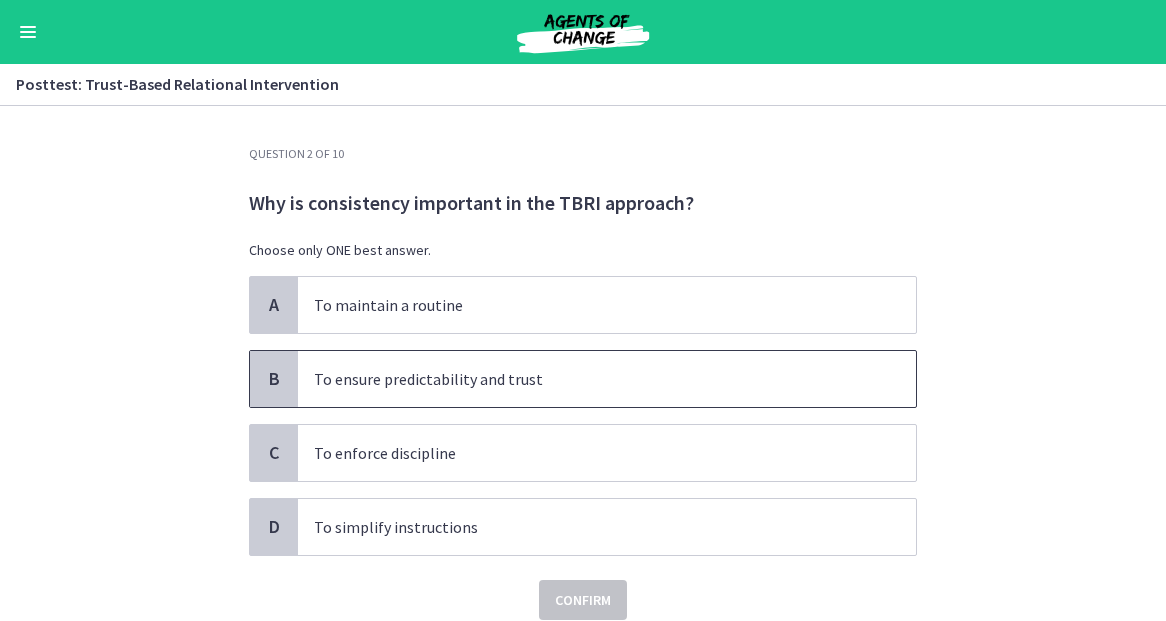 click on "To ensure predictability and trust" at bounding box center (587, 379) 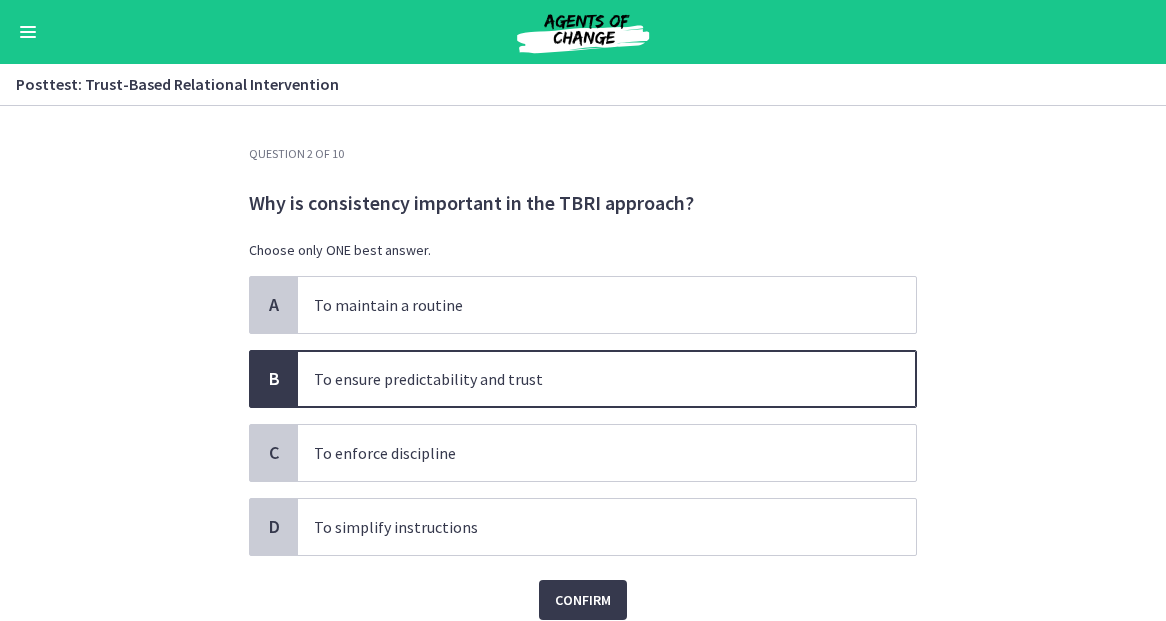 click on "Confirm" at bounding box center [583, 588] 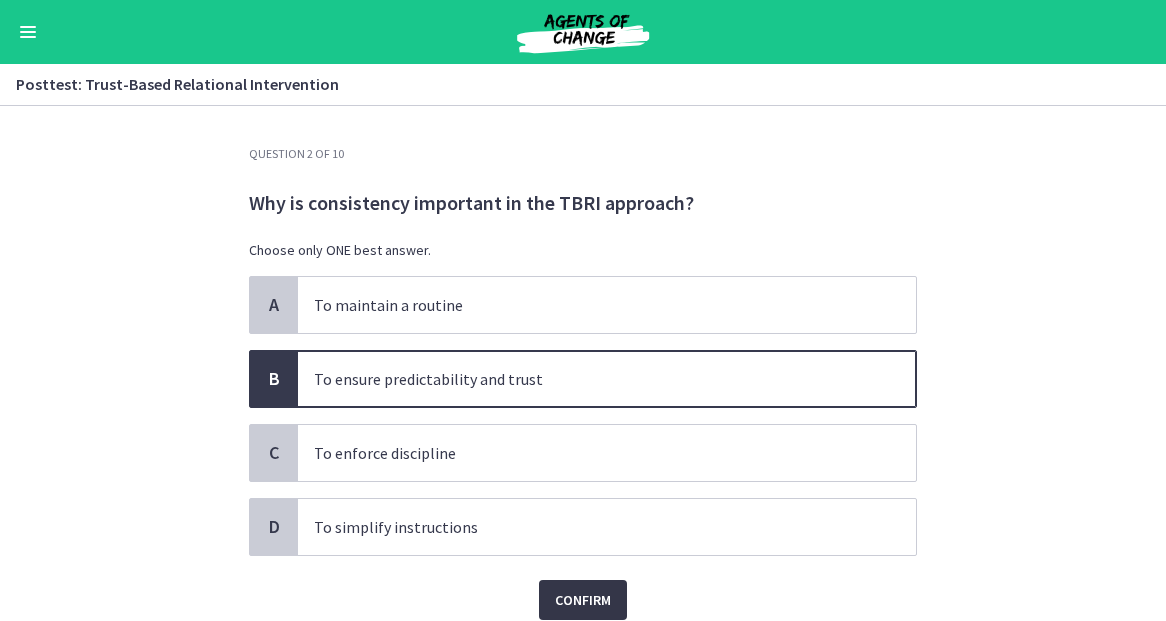 click on "Confirm" at bounding box center (583, 600) 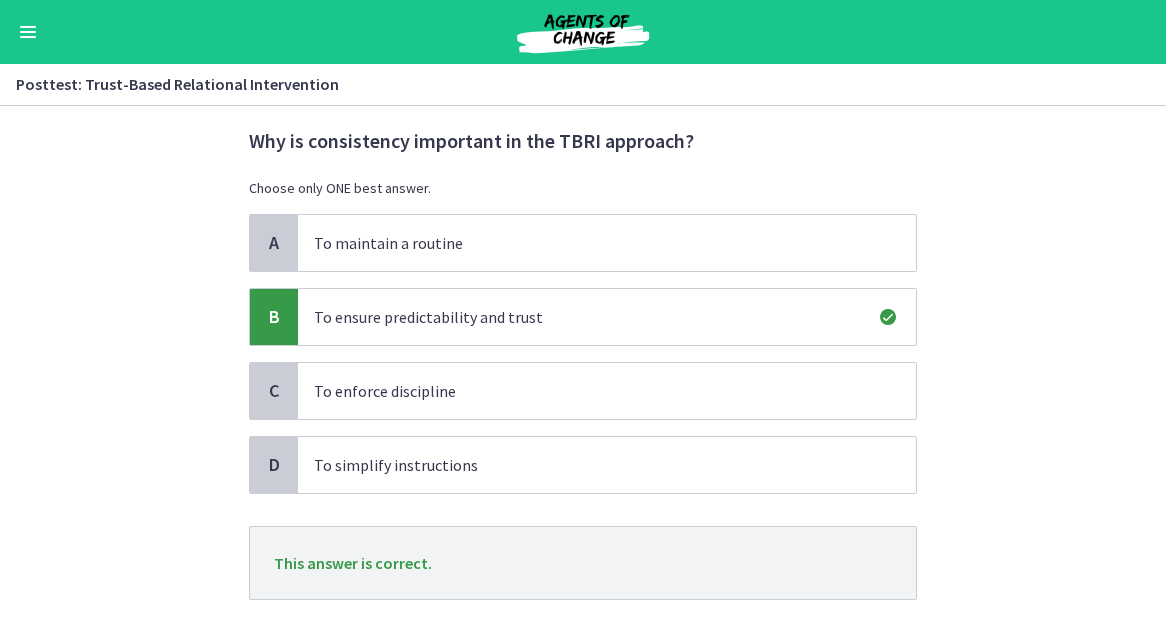 scroll, scrollTop: 94, scrollLeft: 0, axis: vertical 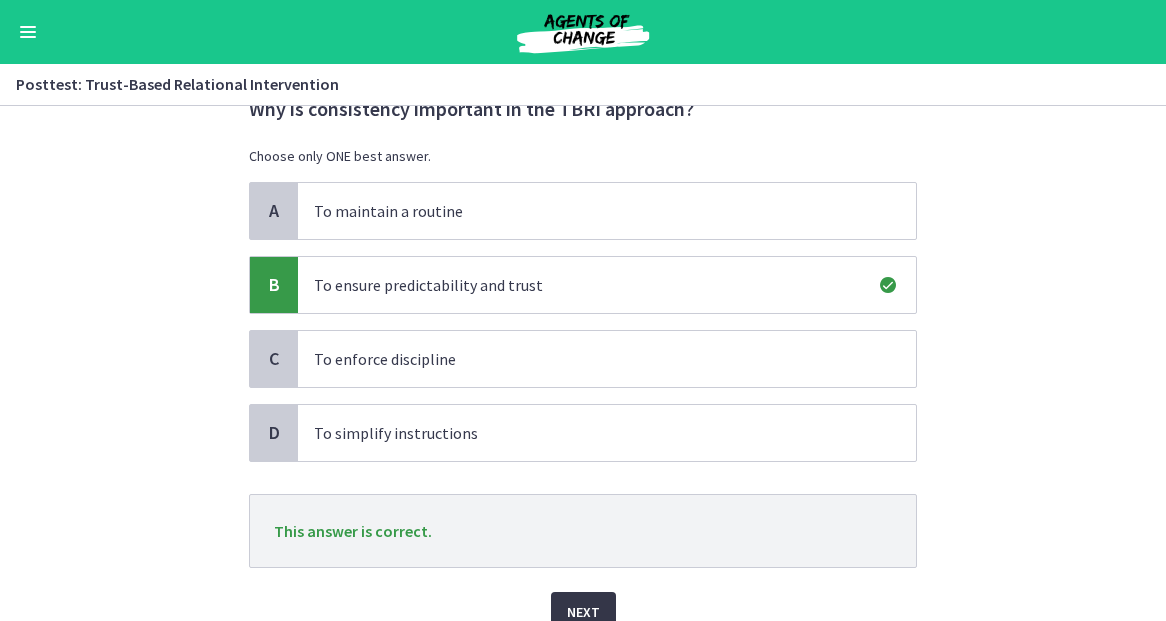 click on "Next" at bounding box center [583, 612] 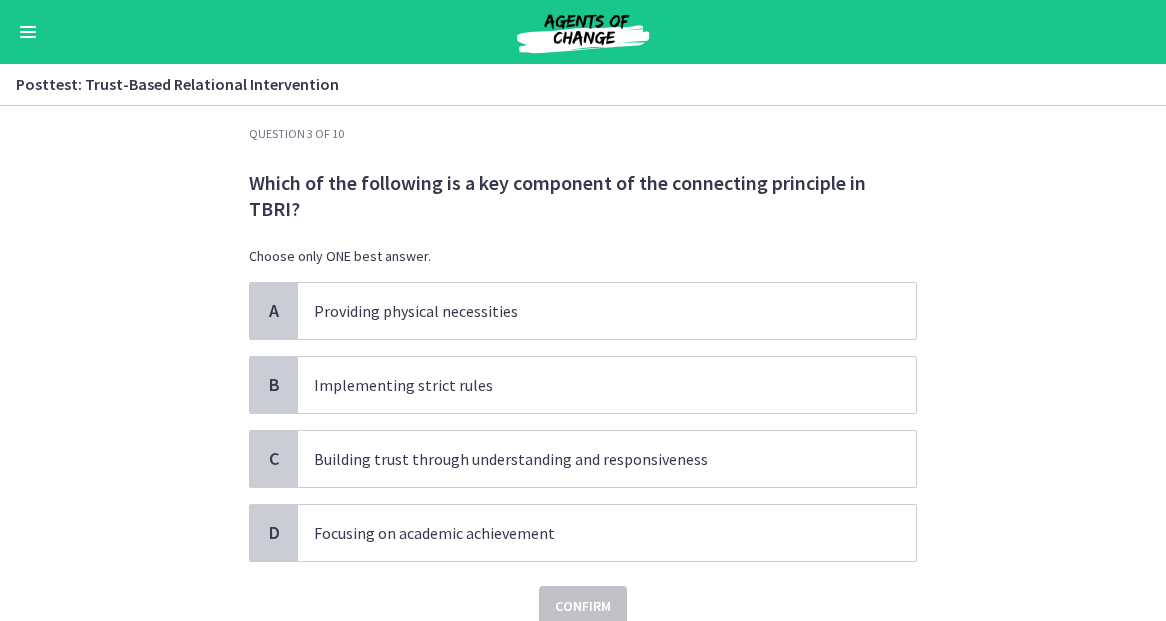 scroll, scrollTop: 40, scrollLeft: 0, axis: vertical 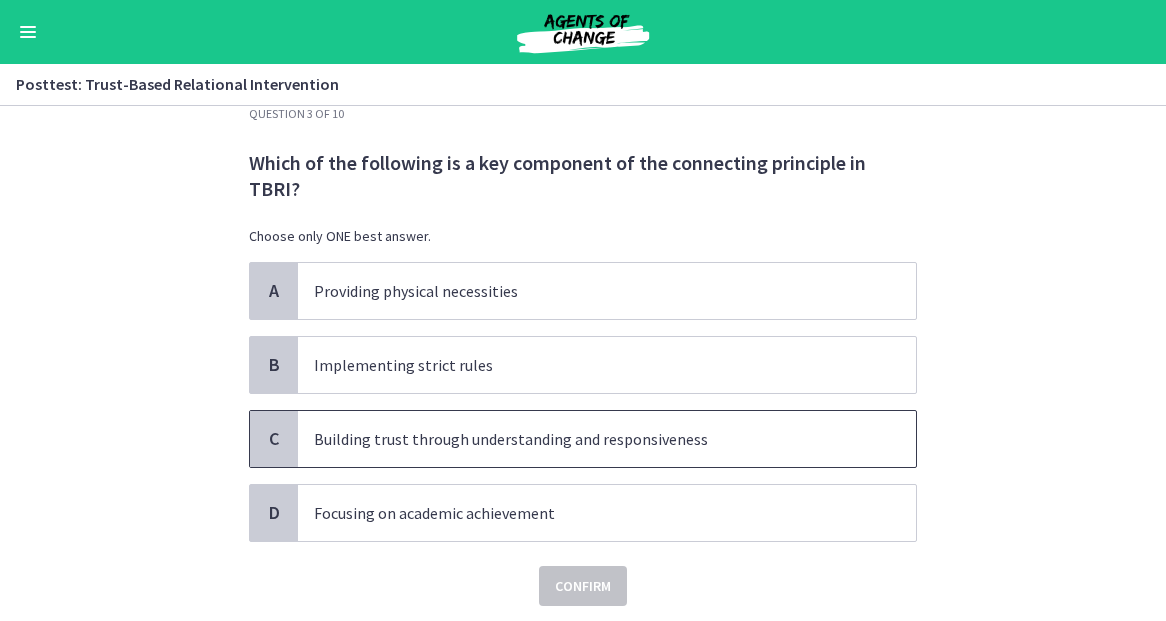 click on "Building trust through understanding and responsiveness" at bounding box center (587, 439) 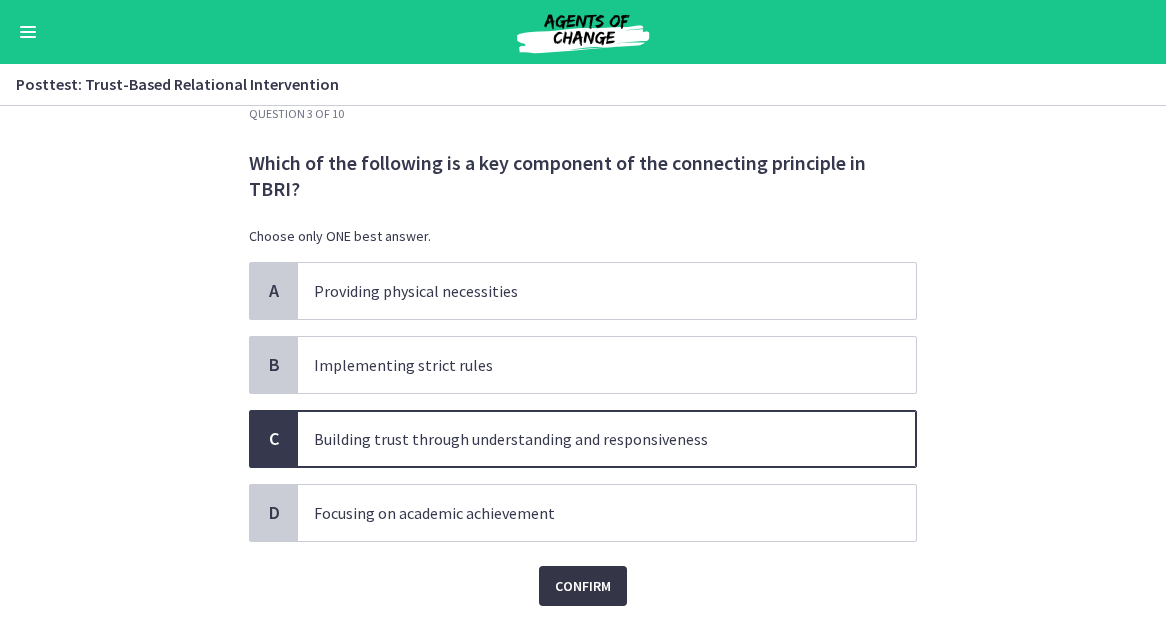 click on "Confirm" at bounding box center (583, 586) 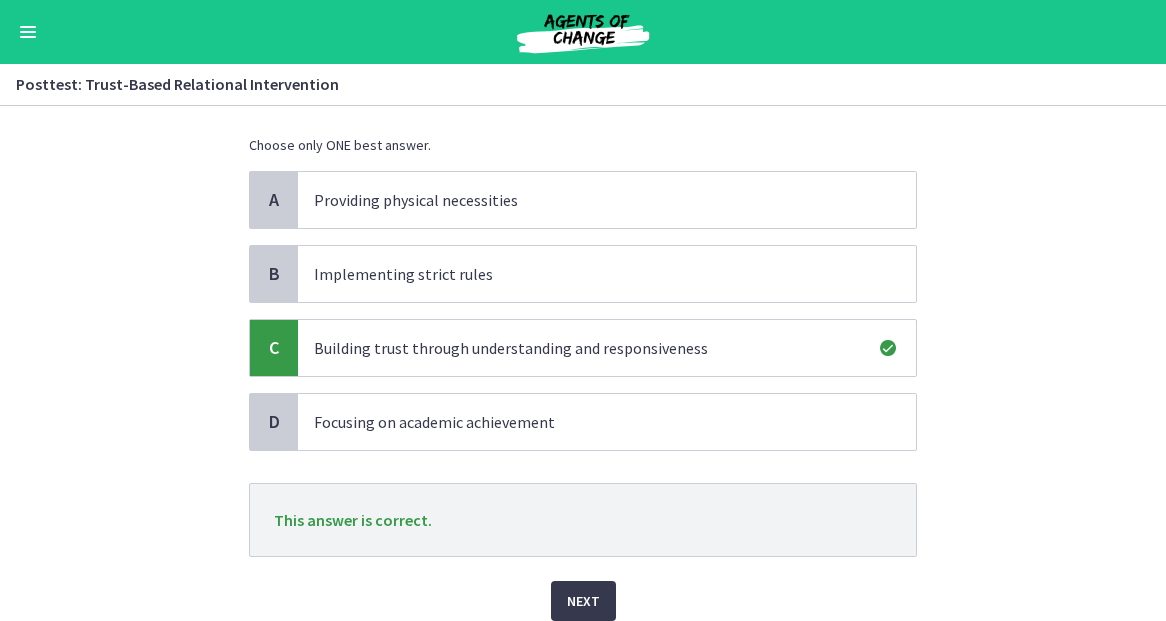 scroll, scrollTop: 141, scrollLeft: 0, axis: vertical 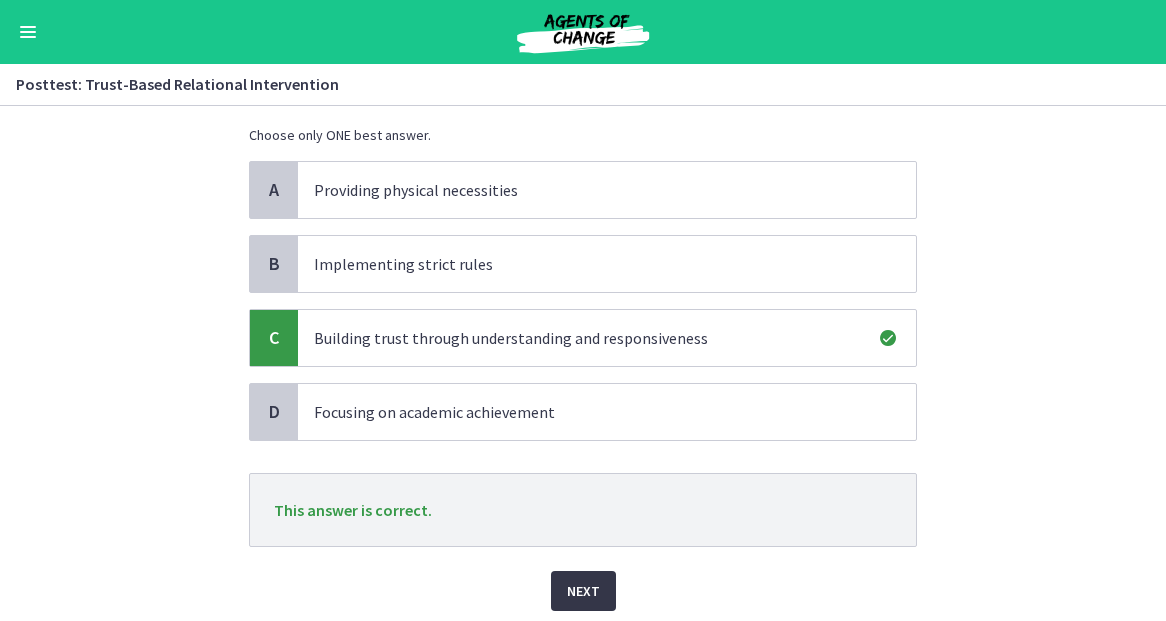 click on "Next" at bounding box center (583, 591) 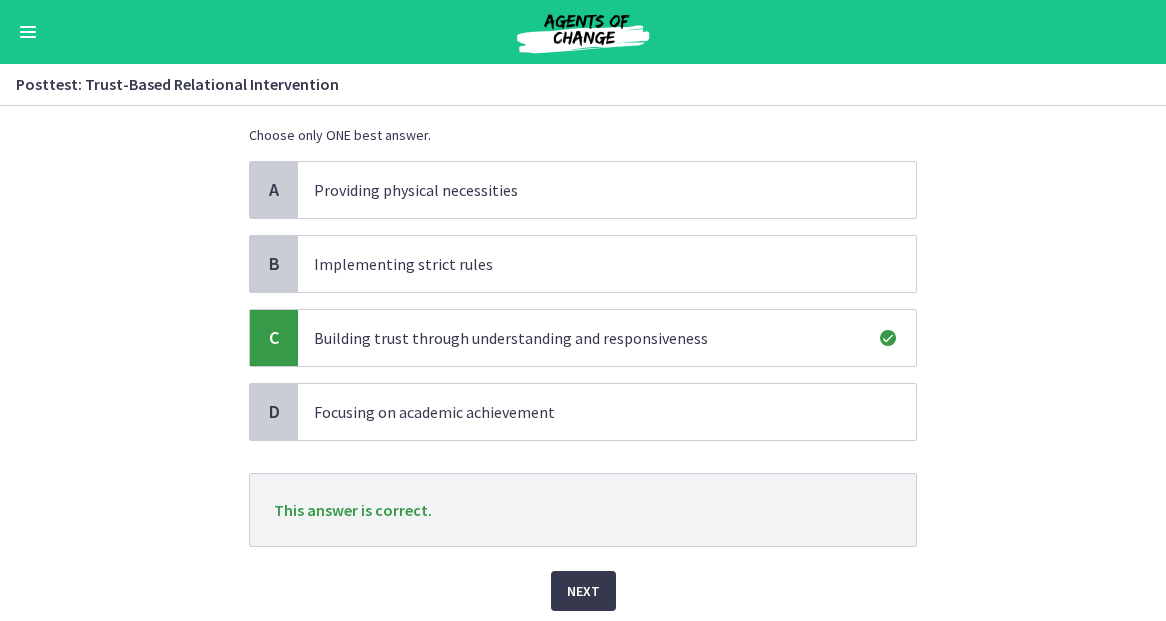 scroll, scrollTop: 0, scrollLeft: 0, axis: both 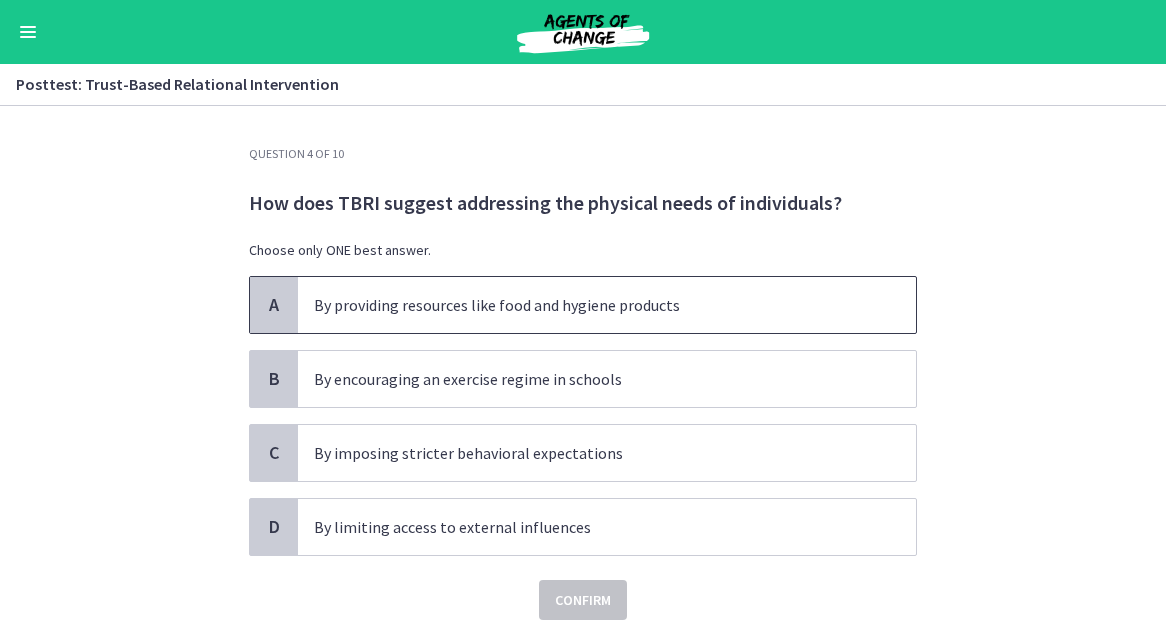 click on "By providing resources like food and hygiene products" at bounding box center [587, 305] 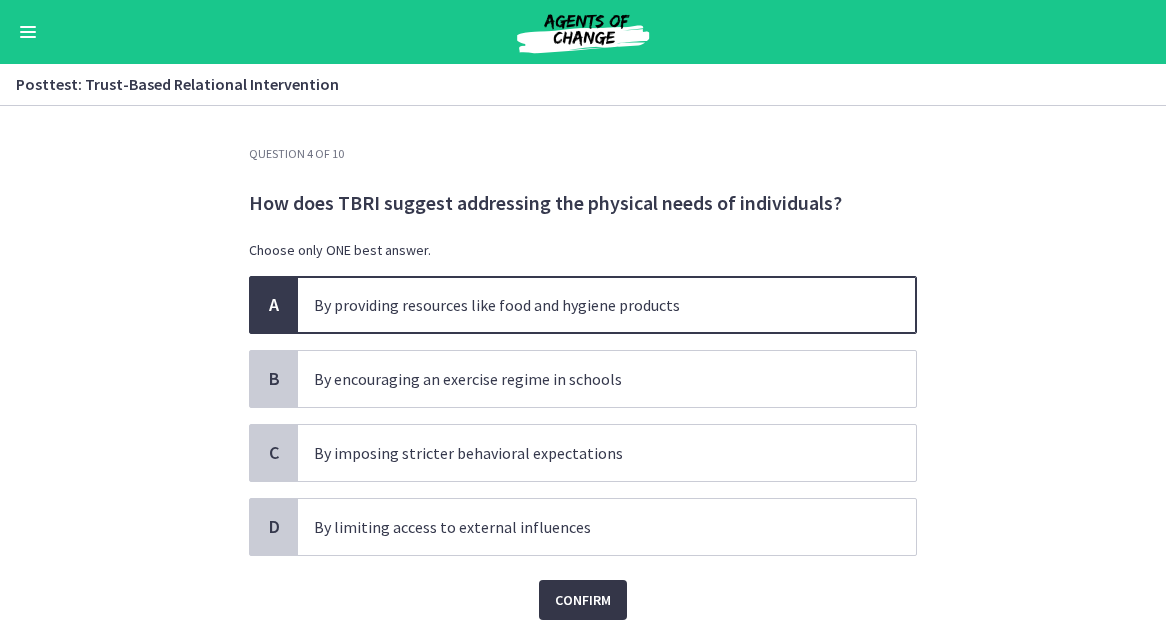 click on "Confirm" at bounding box center [583, 600] 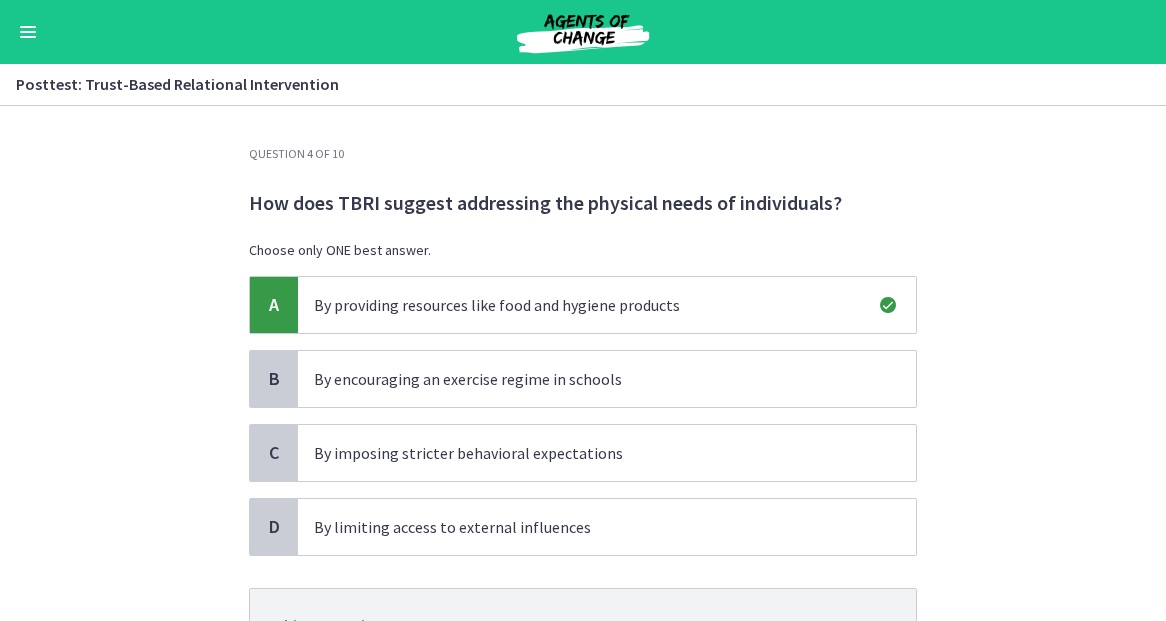 scroll, scrollTop: 129, scrollLeft: 0, axis: vertical 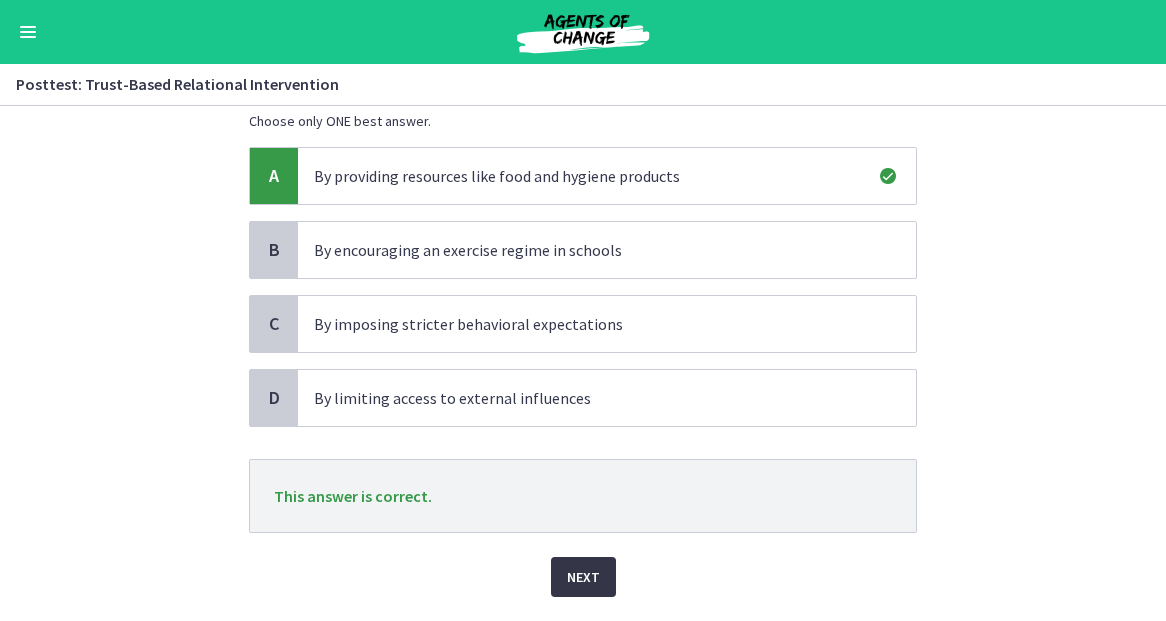 click on "Next" at bounding box center [583, 577] 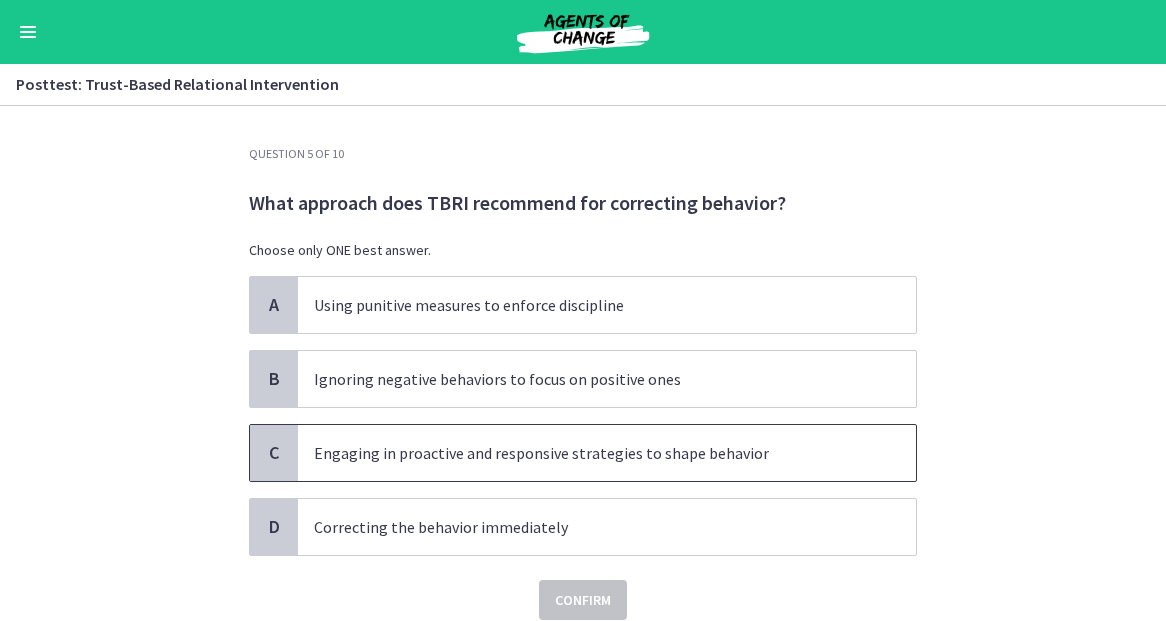 click on "Engaging in proactive and responsive strategies to shape behavior" at bounding box center (587, 453) 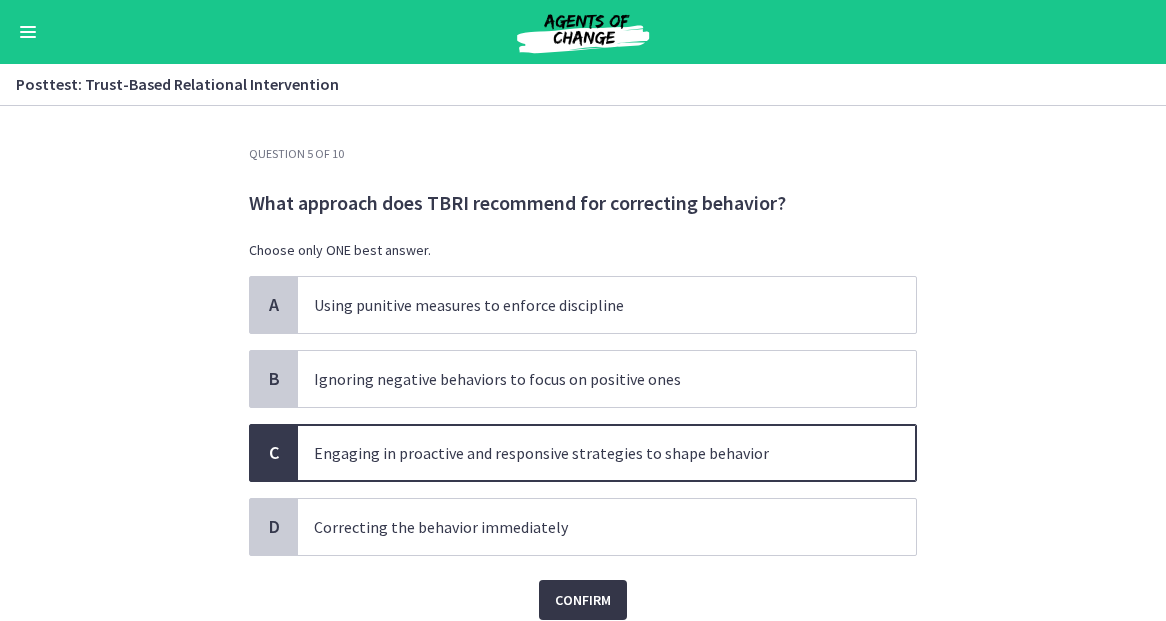 click on "Confirm" at bounding box center [583, 600] 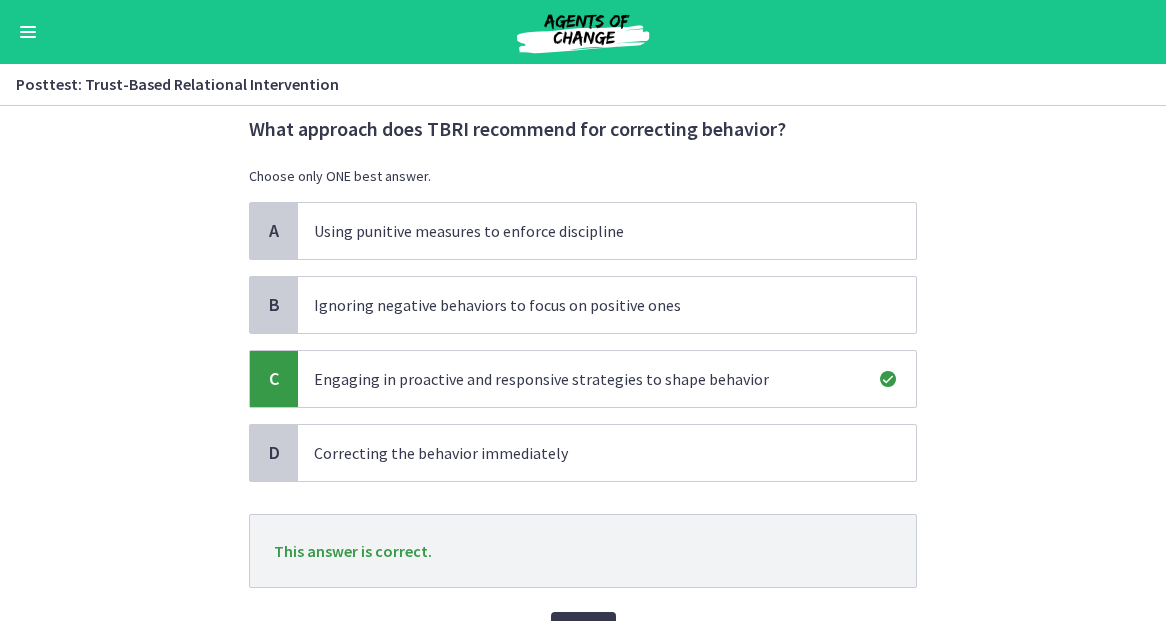 scroll, scrollTop: 119, scrollLeft: 0, axis: vertical 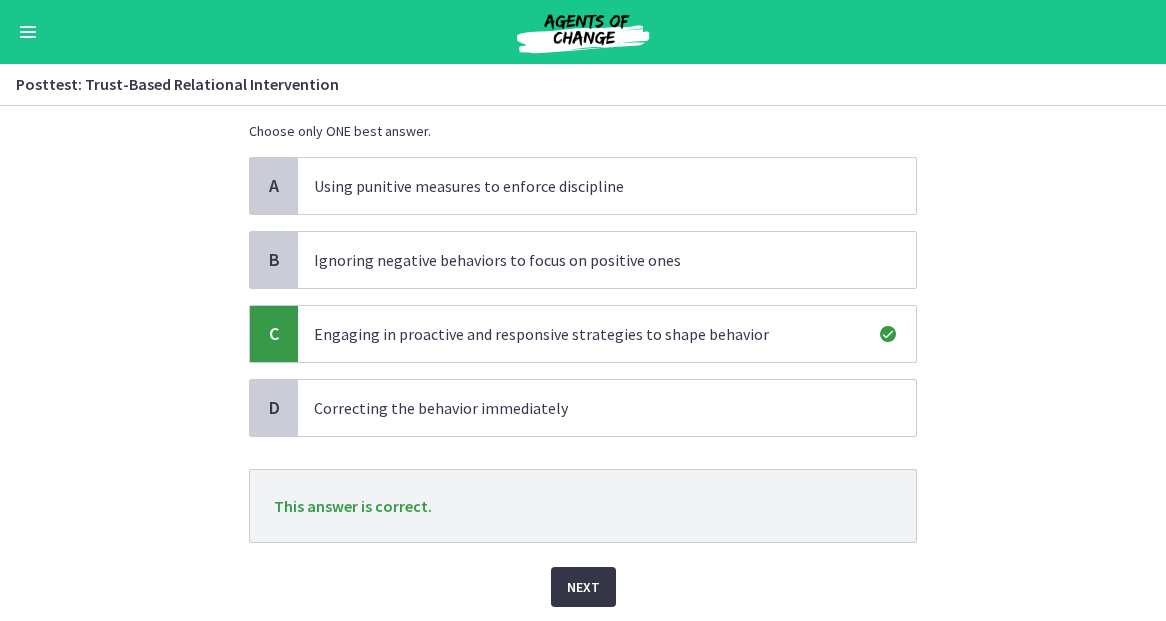click on "Next" at bounding box center [583, 587] 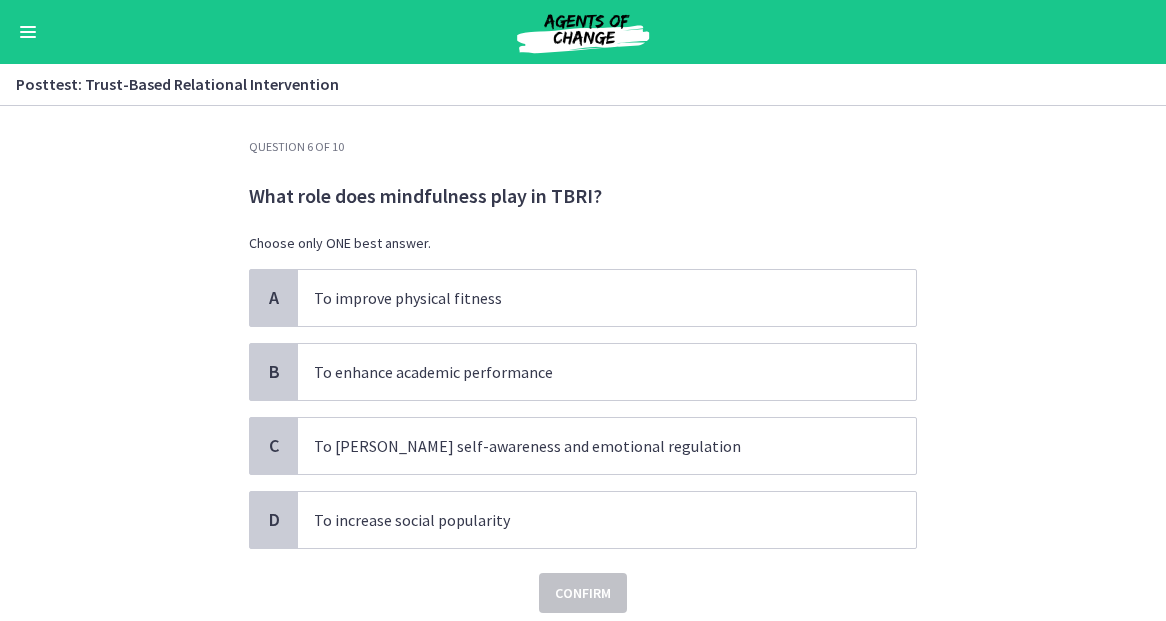 scroll, scrollTop: 5, scrollLeft: 0, axis: vertical 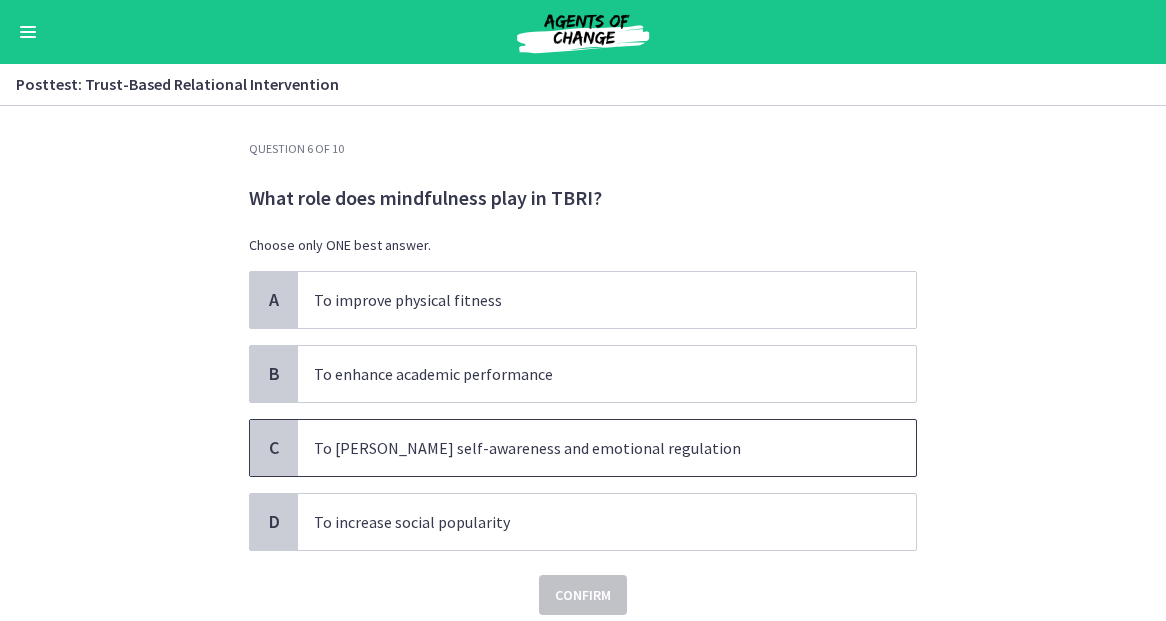 click on "To foster self-awareness and emotional regulation" at bounding box center (587, 448) 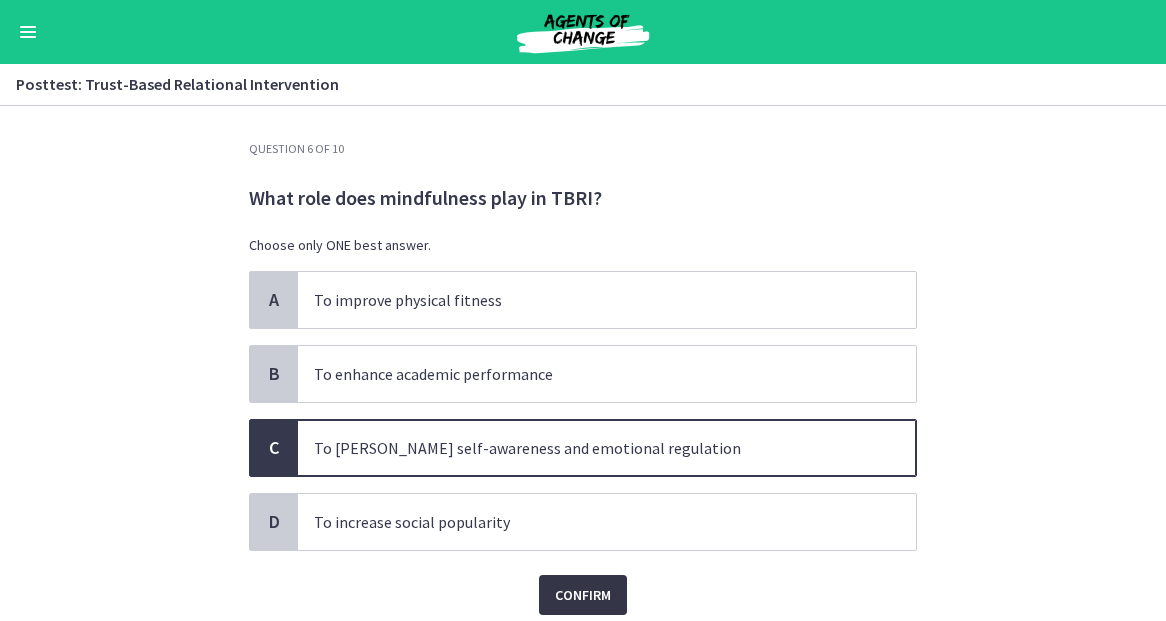 click on "Confirm" at bounding box center [583, 595] 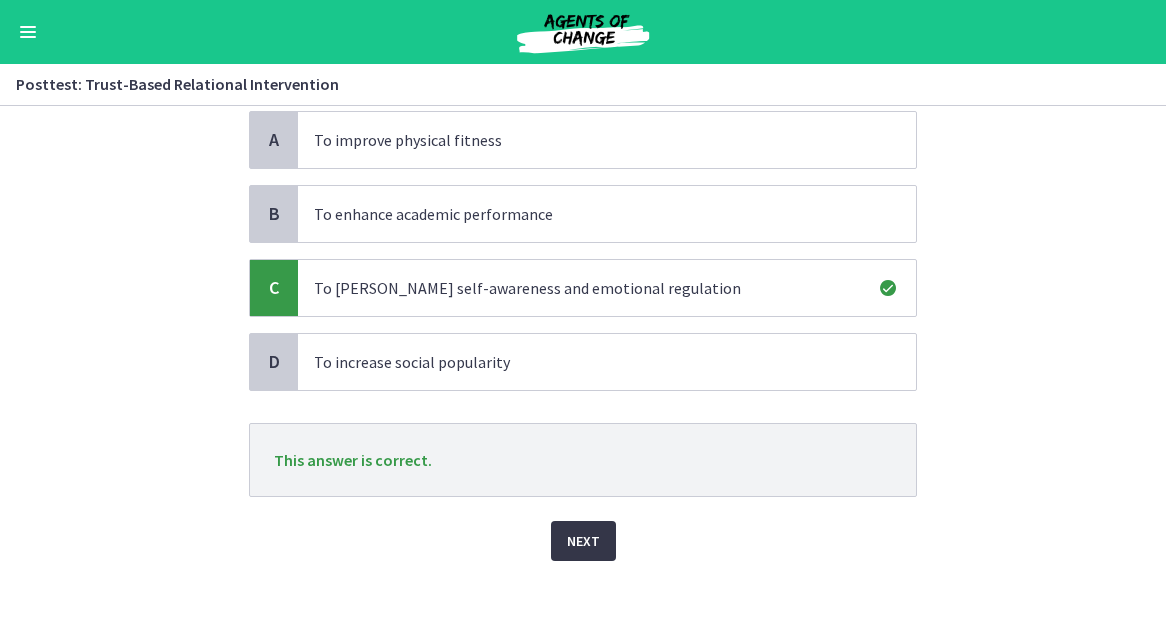 scroll, scrollTop: 167, scrollLeft: 0, axis: vertical 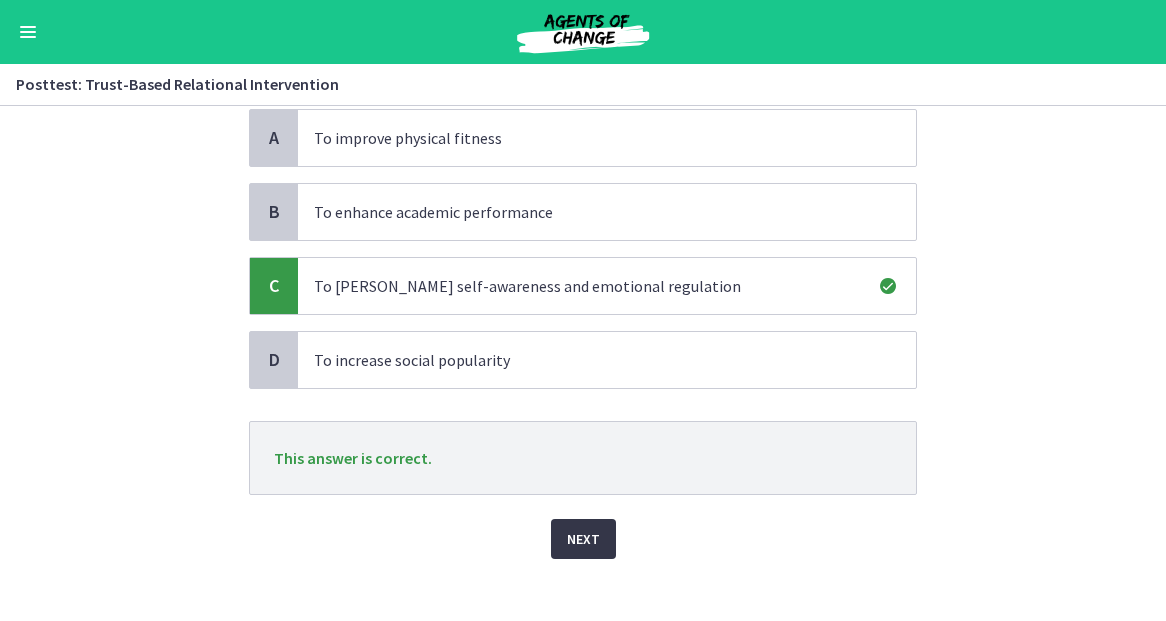 click on "Next" at bounding box center (583, 539) 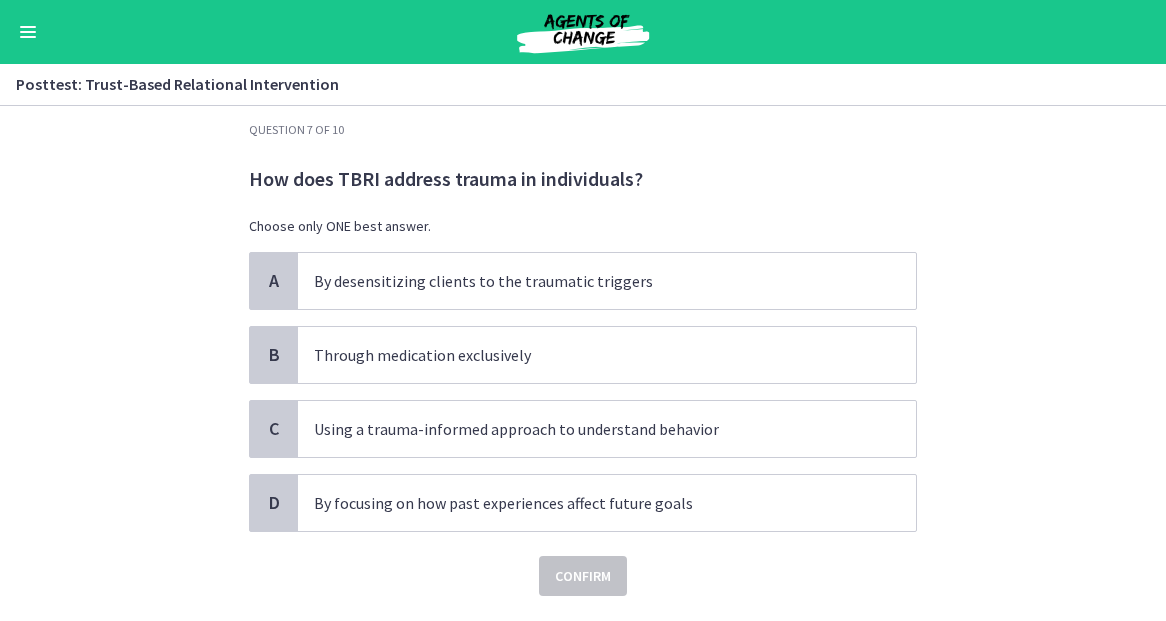 scroll, scrollTop: 36, scrollLeft: 0, axis: vertical 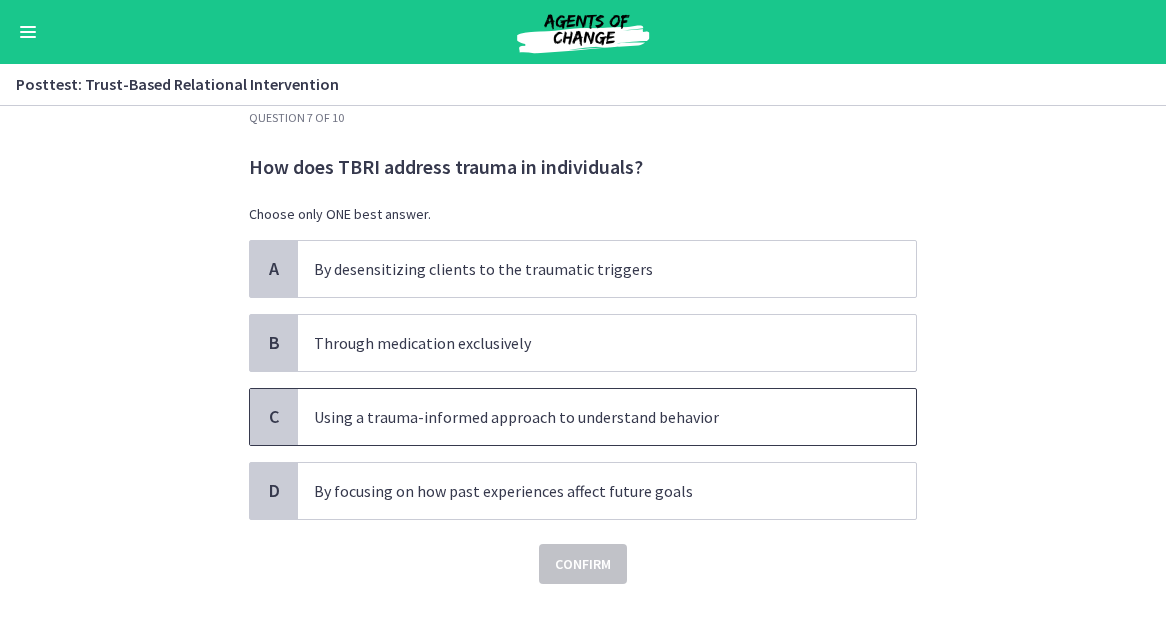 click on "Using a trauma-informed approach to understand behavior" at bounding box center (587, 417) 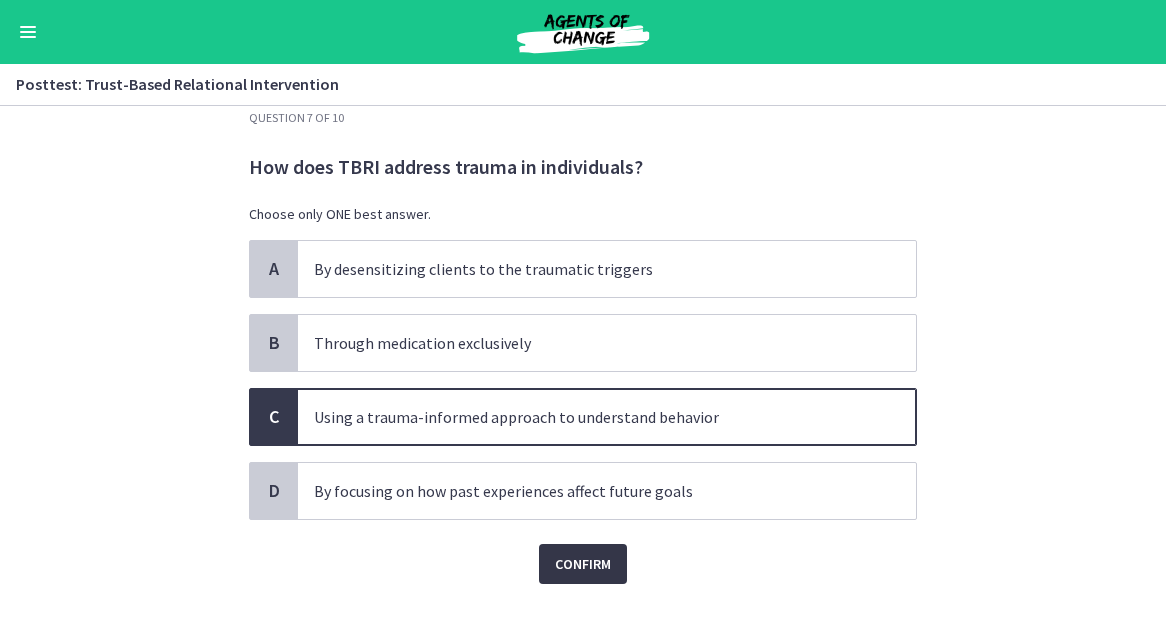 click on "Confirm" at bounding box center [583, 564] 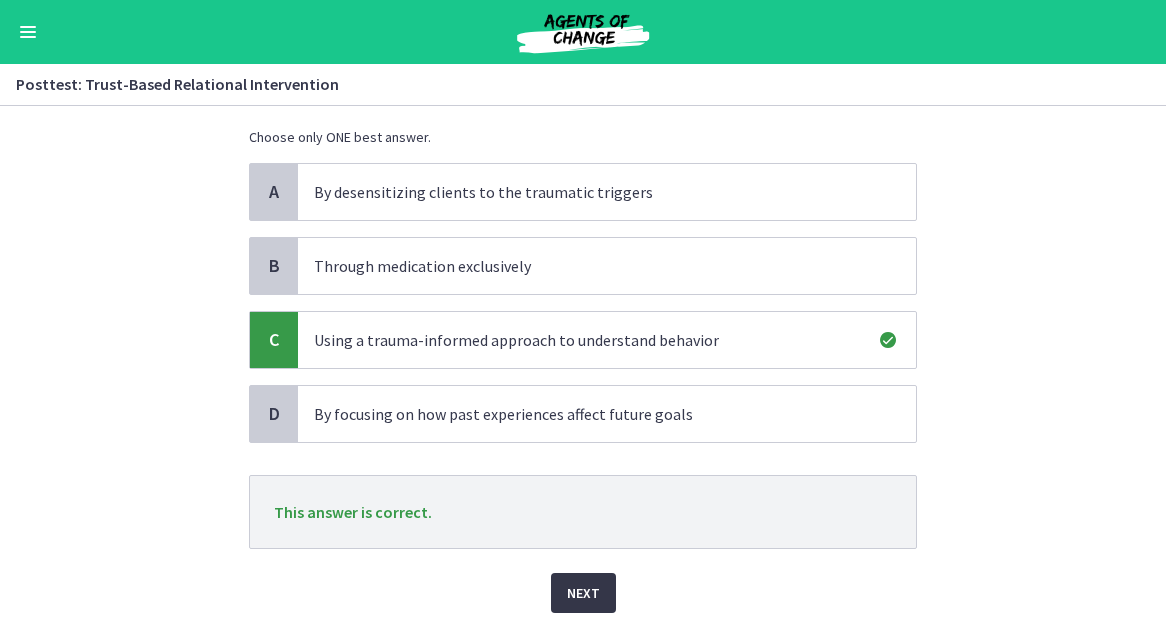 scroll, scrollTop: 120, scrollLeft: 0, axis: vertical 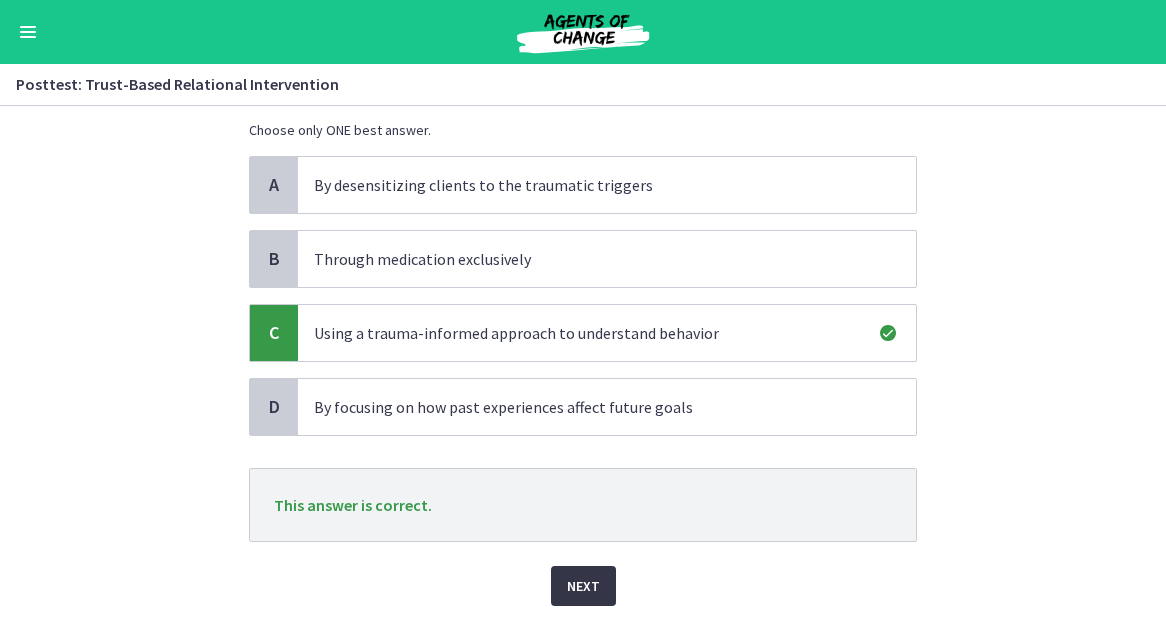 click on "Next" at bounding box center (583, 586) 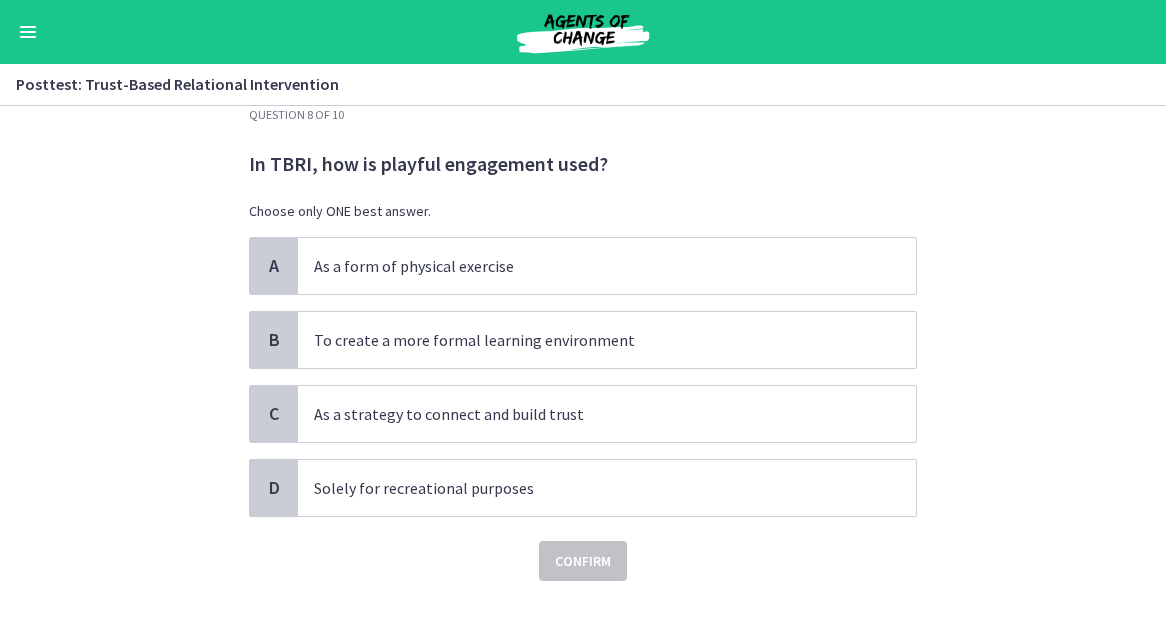 scroll, scrollTop: 40, scrollLeft: 0, axis: vertical 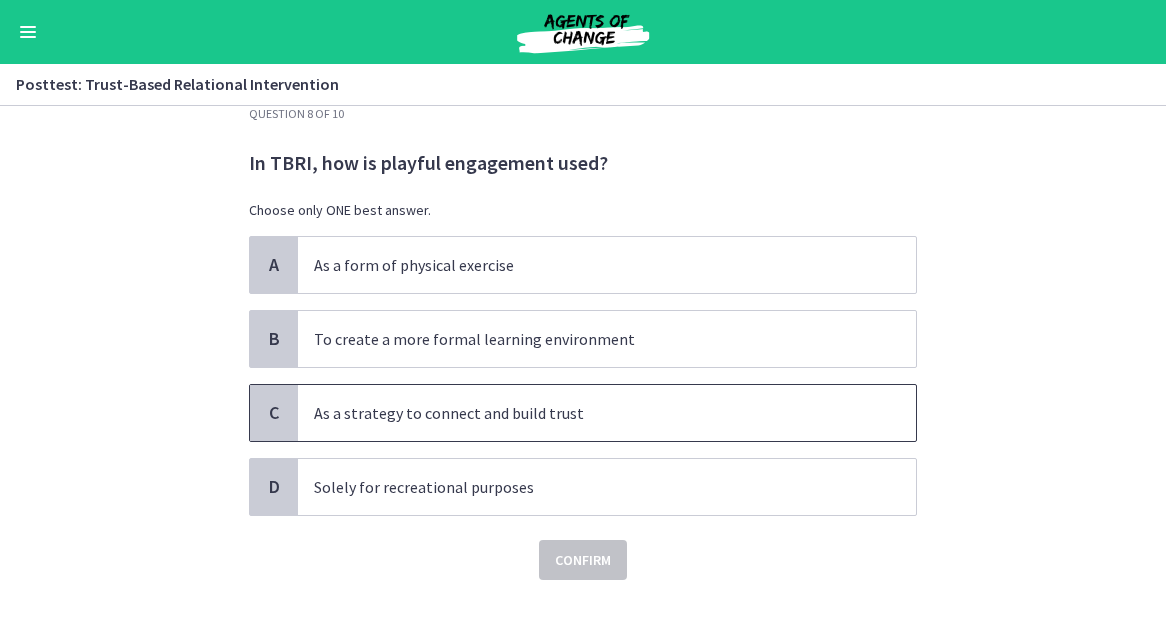 click on "As a strategy to connect and build trust" at bounding box center [587, 413] 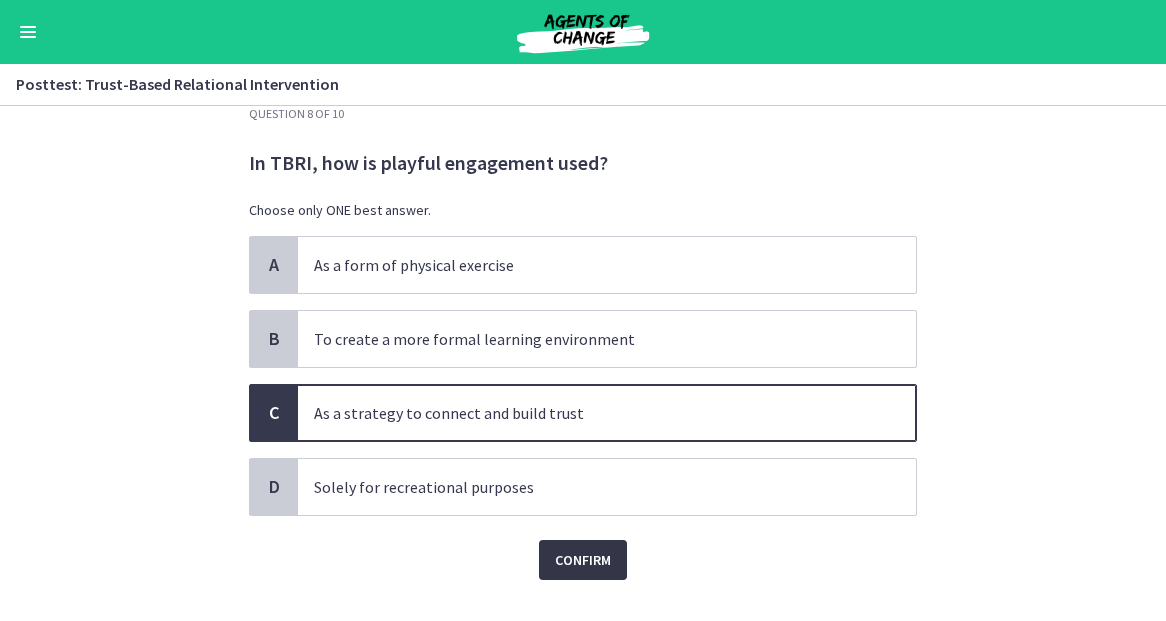 click on "Confirm" at bounding box center [583, 560] 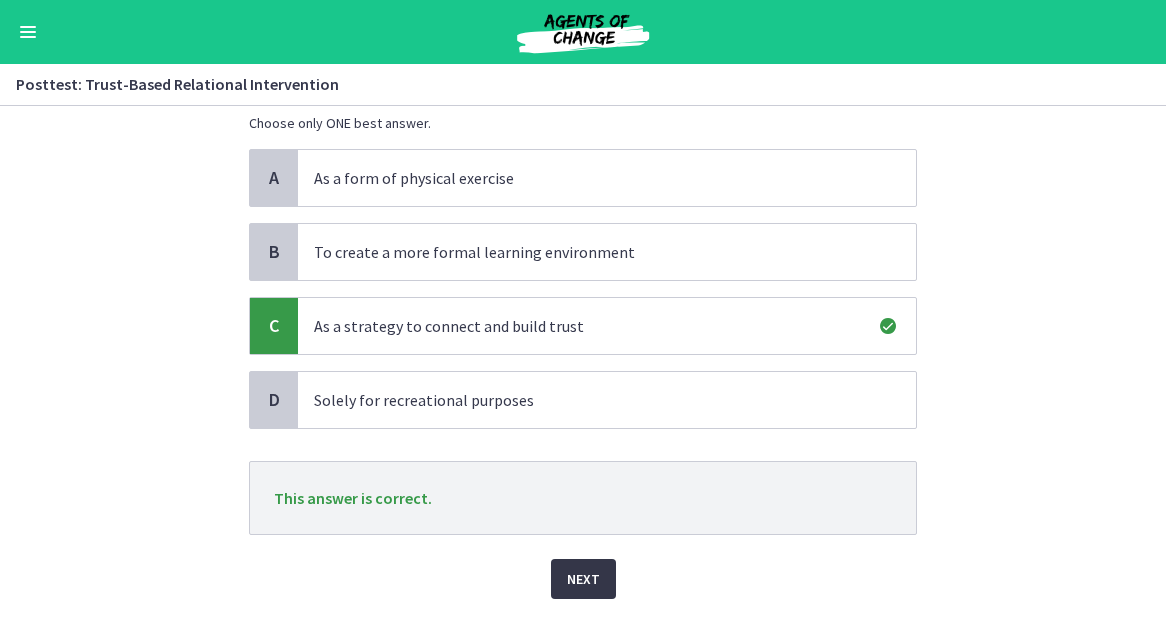 scroll, scrollTop: 133, scrollLeft: 0, axis: vertical 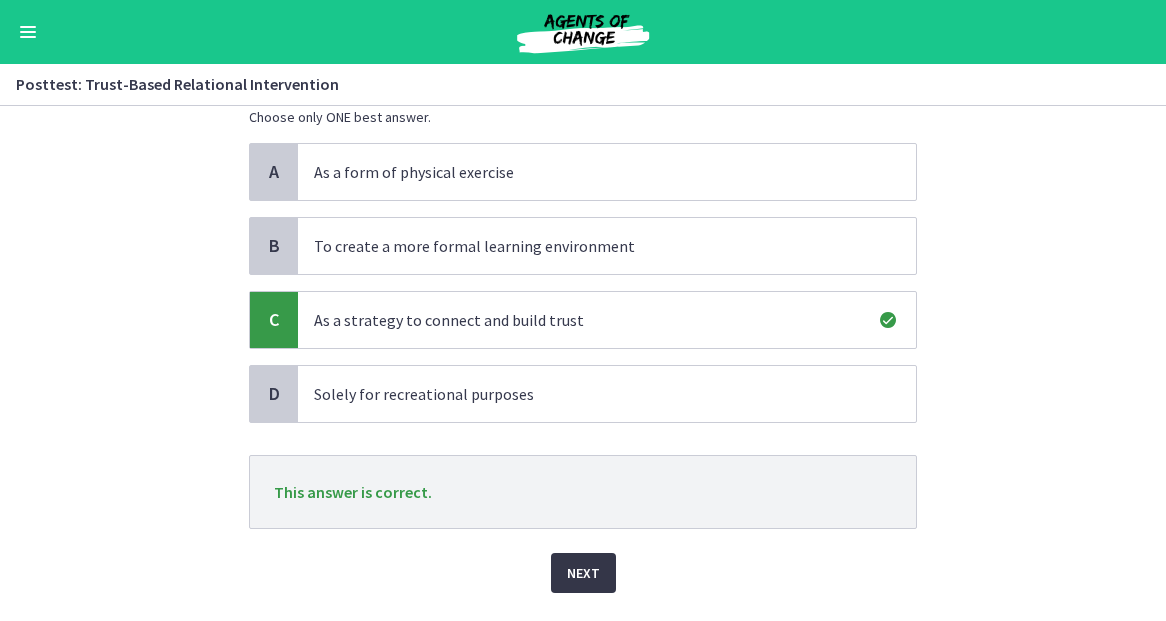 click on "Next" at bounding box center (583, 573) 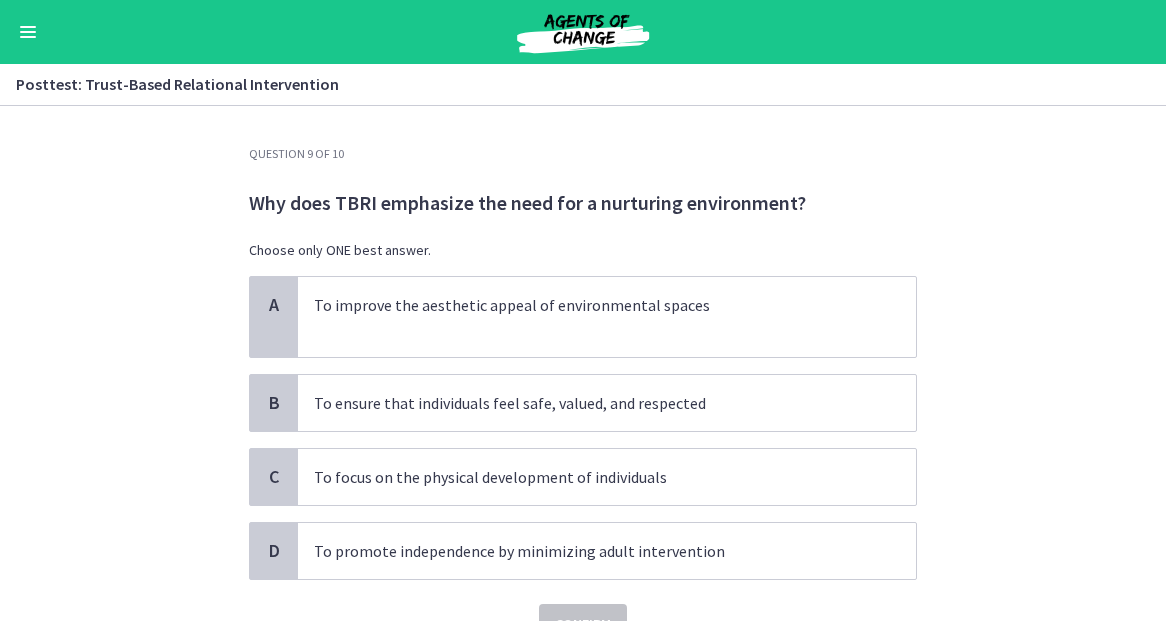 scroll, scrollTop: 3, scrollLeft: 0, axis: vertical 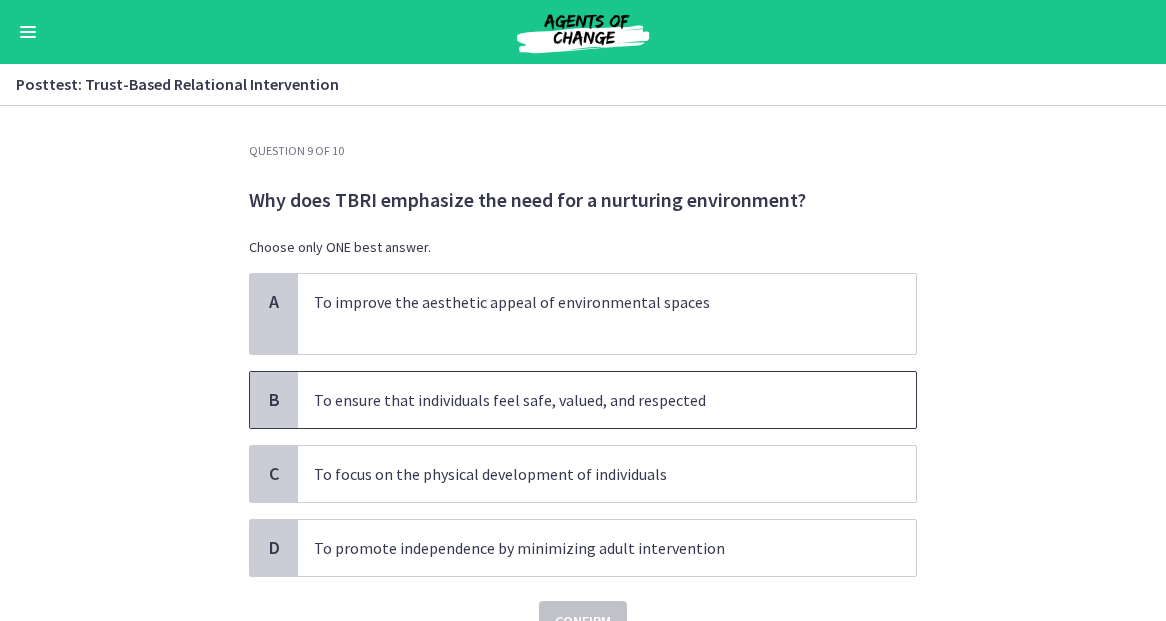 click on "To ensure that individuals feel safe, valued, and respected" at bounding box center [587, 400] 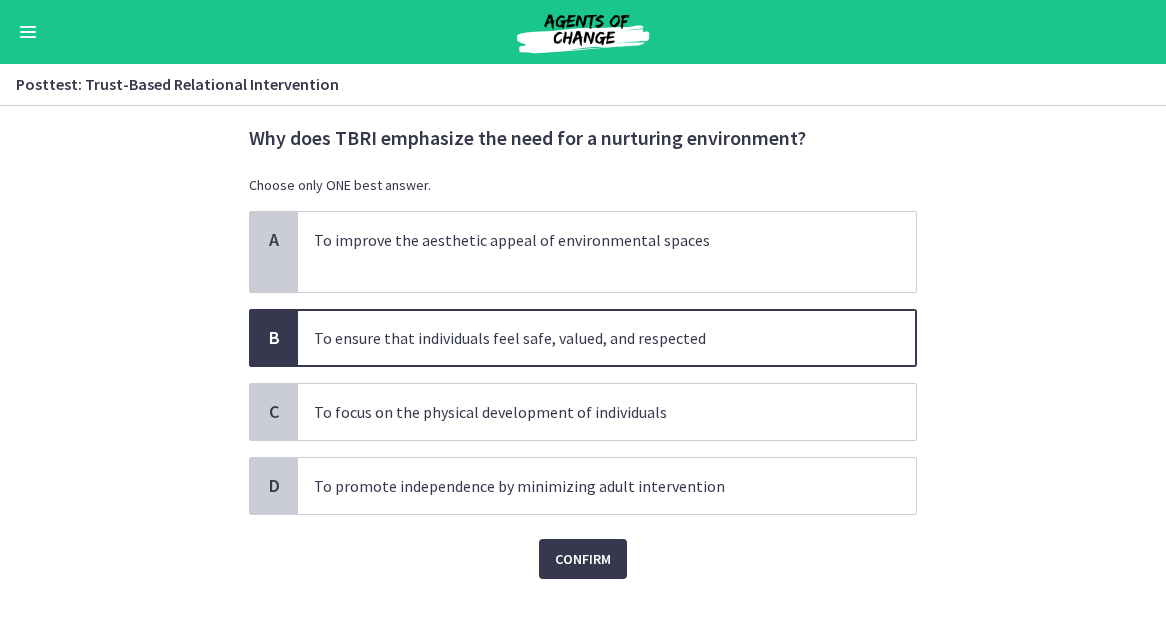 scroll, scrollTop: 66, scrollLeft: 0, axis: vertical 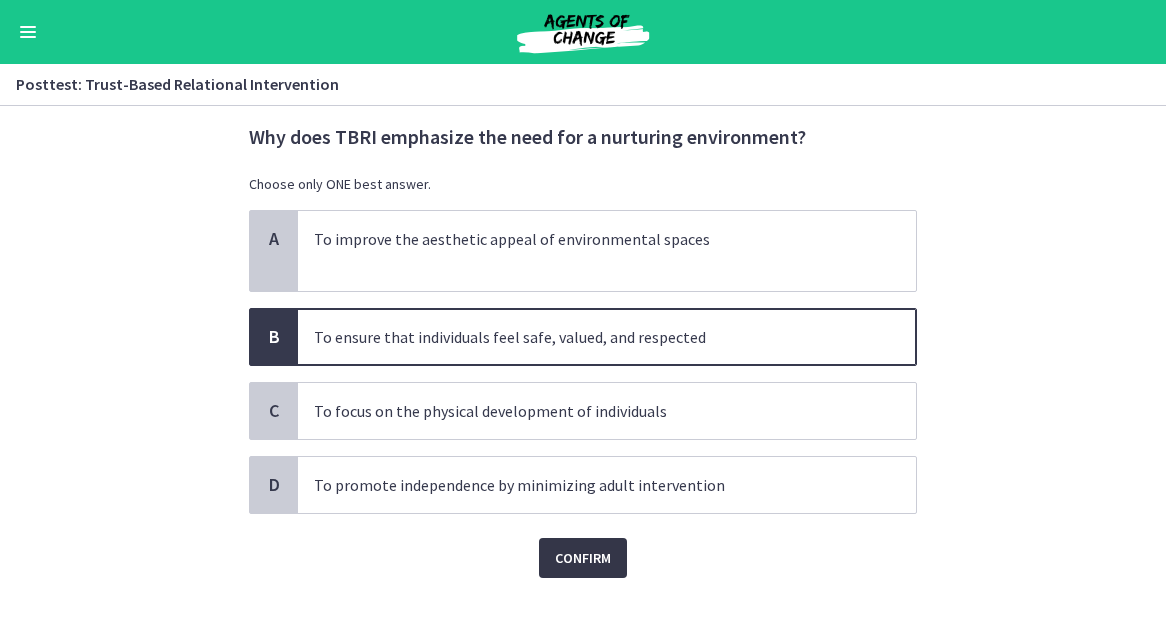 click on "Confirm" at bounding box center (583, 558) 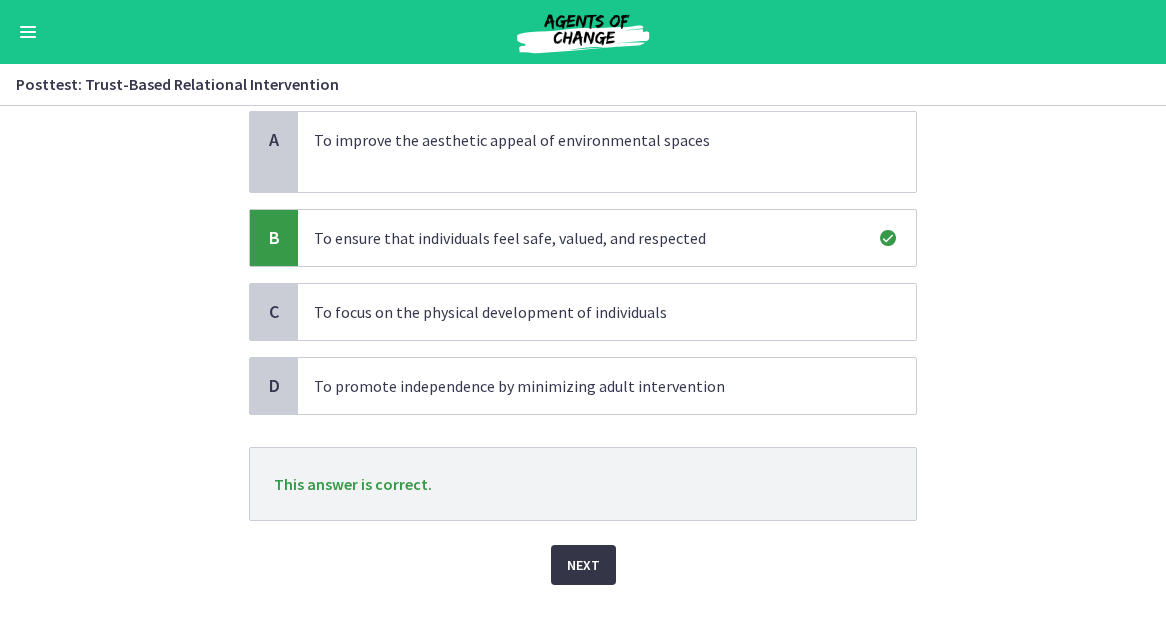 scroll, scrollTop: 168, scrollLeft: 0, axis: vertical 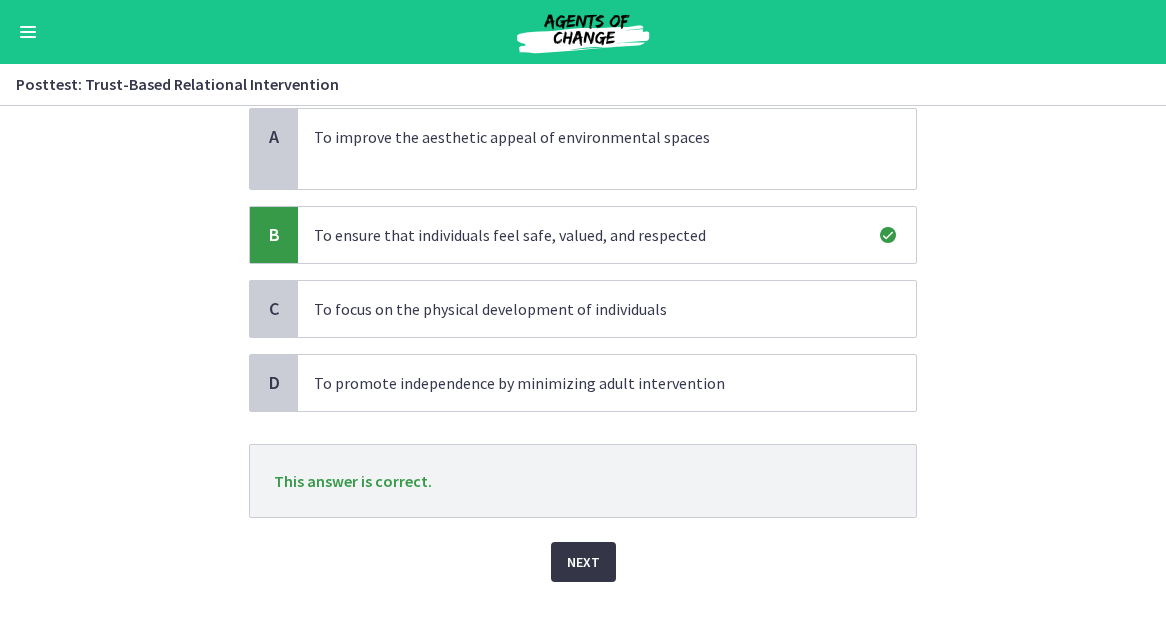 click on "Next" at bounding box center [583, 562] 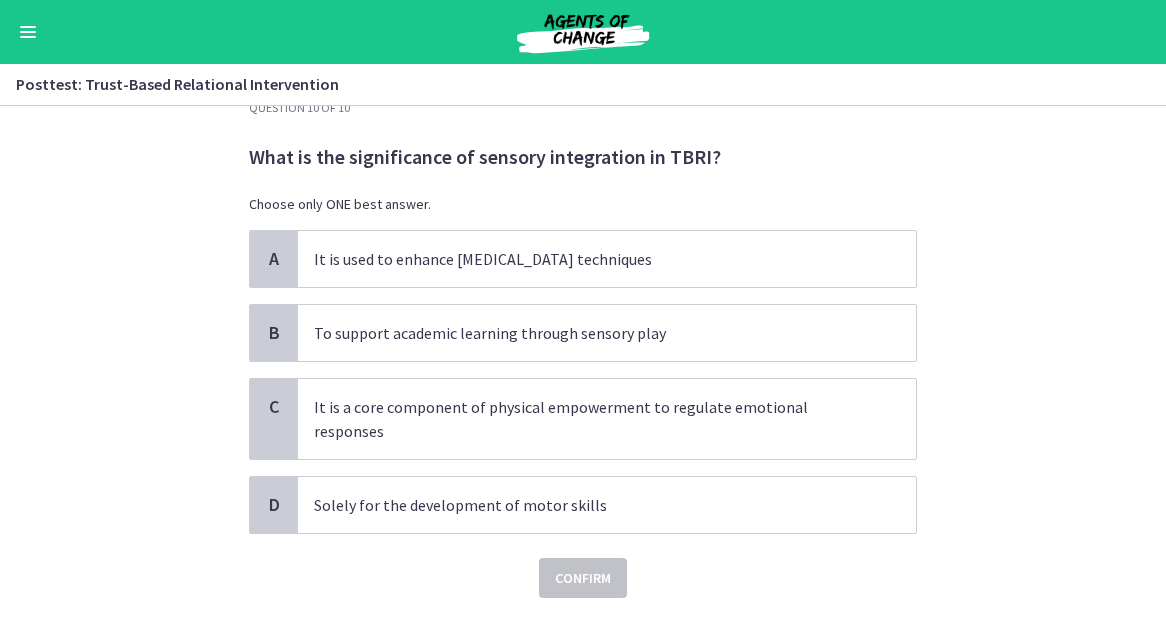 scroll, scrollTop: 48, scrollLeft: 0, axis: vertical 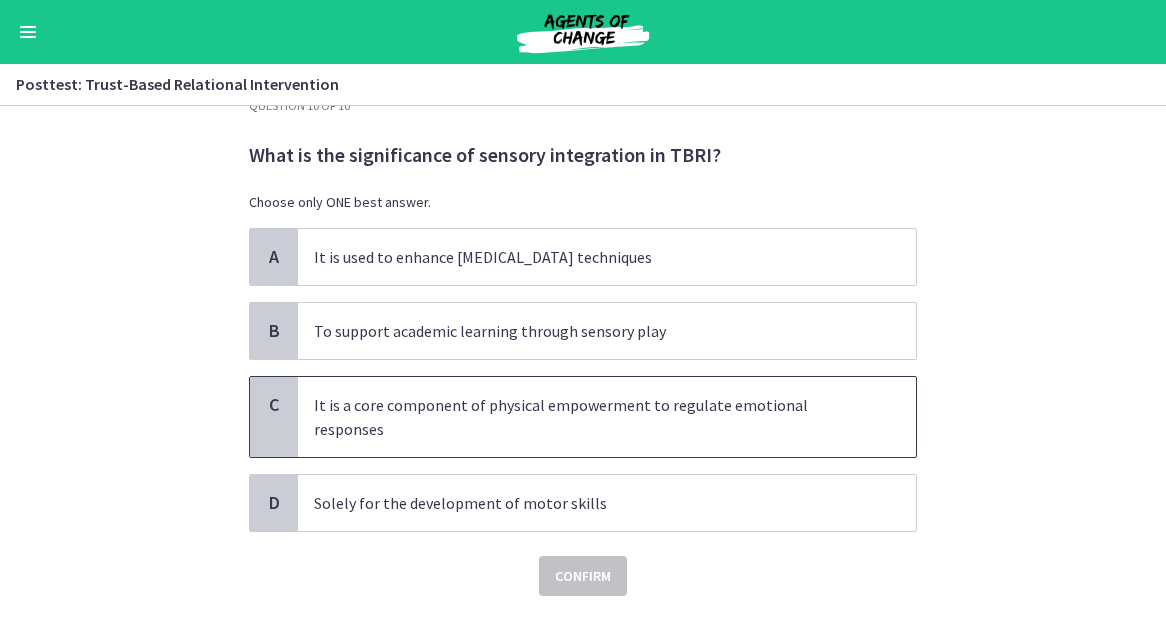 click on "It is a core component of physical empowerment to regulate emotional responses" at bounding box center [587, 417] 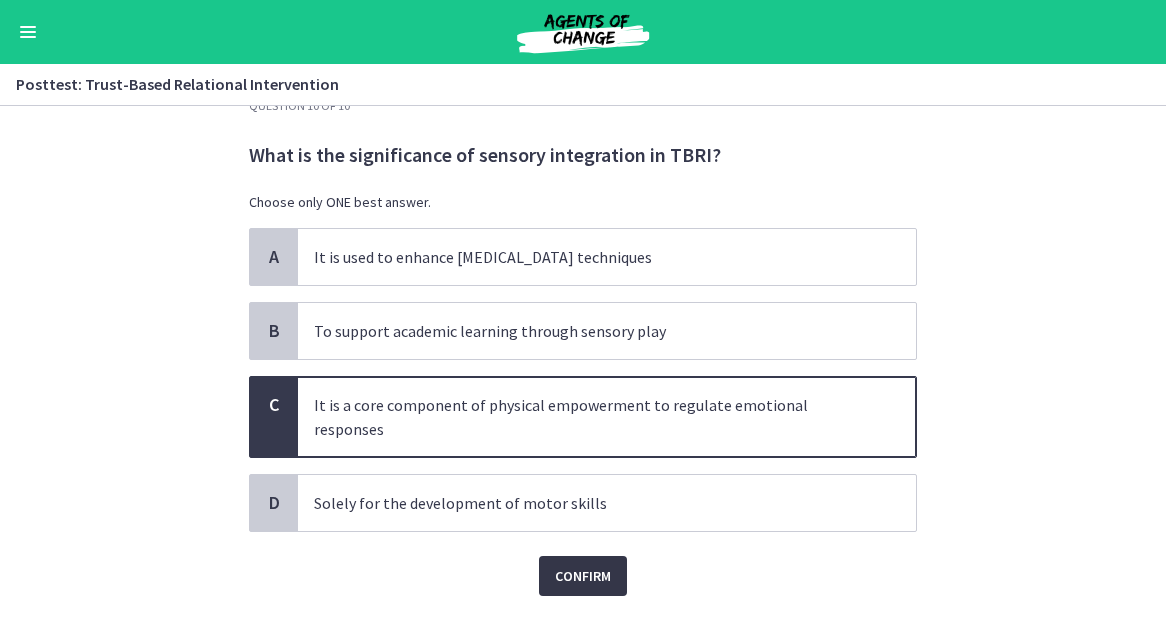 click on "Confirm" at bounding box center [583, 576] 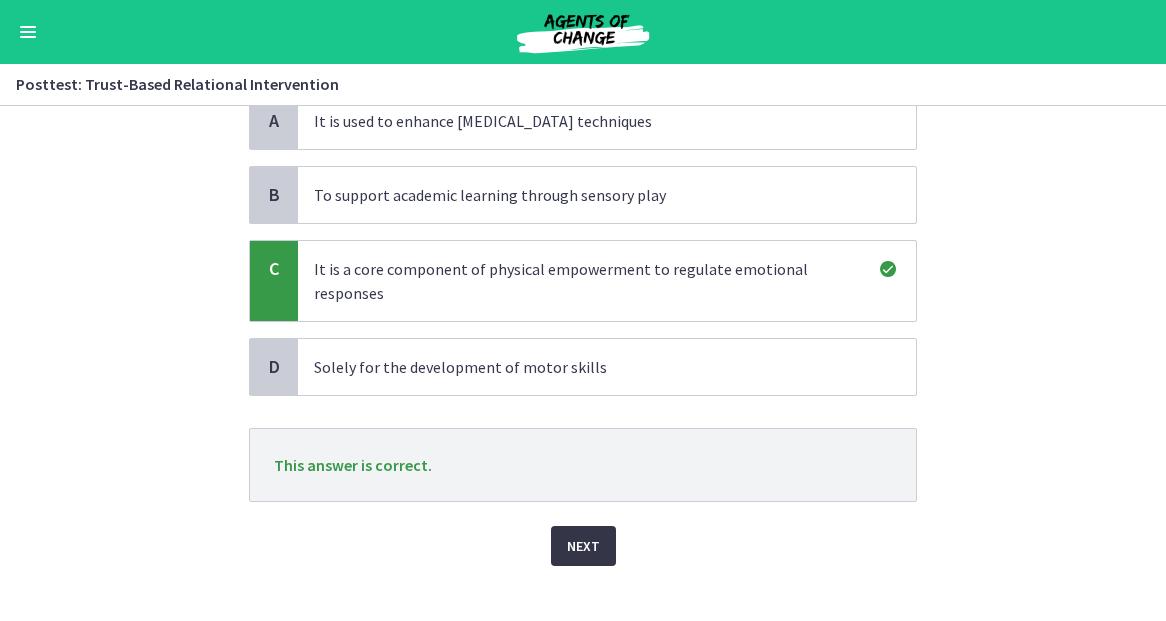 scroll, scrollTop: 185, scrollLeft: 0, axis: vertical 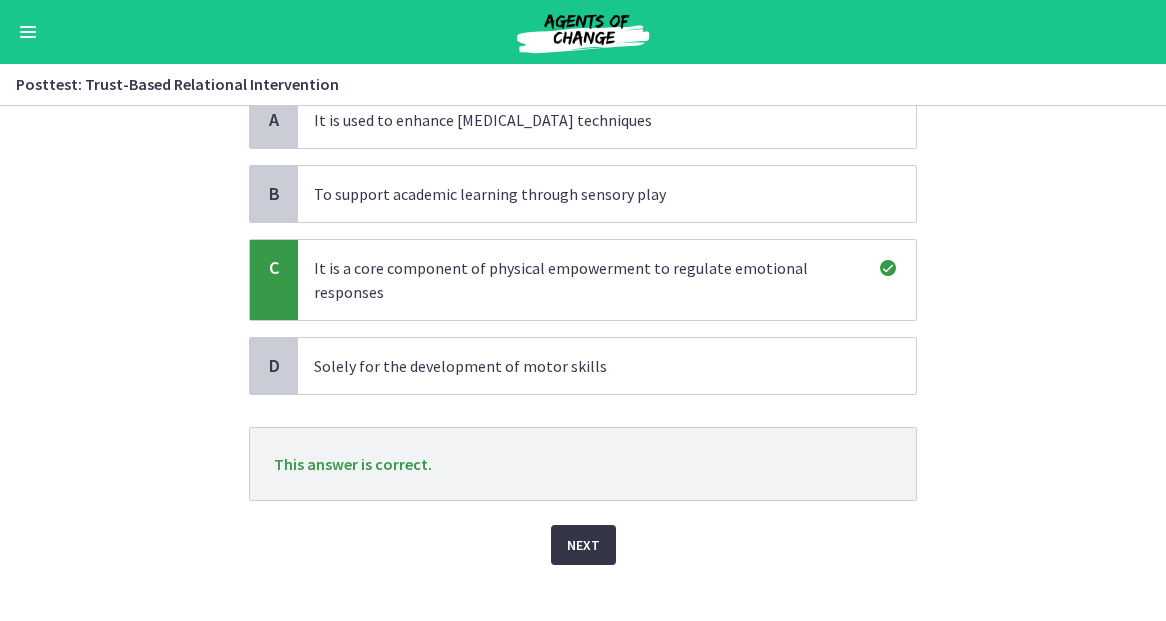 click on "Next" at bounding box center (583, 545) 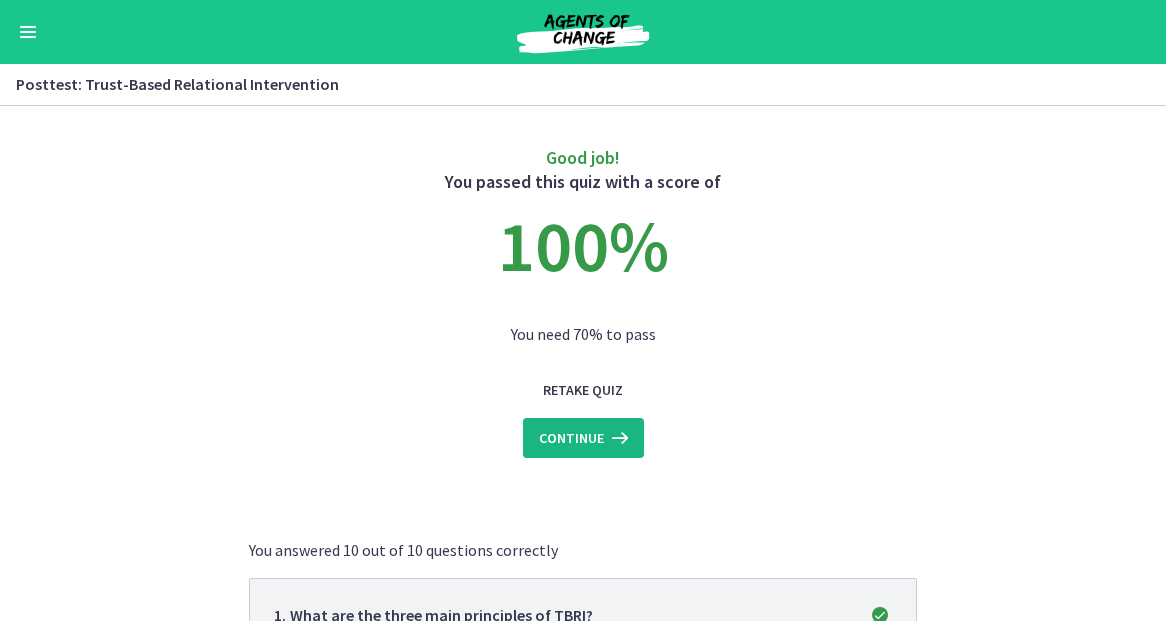 click on "Continue" at bounding box center [571, 438] 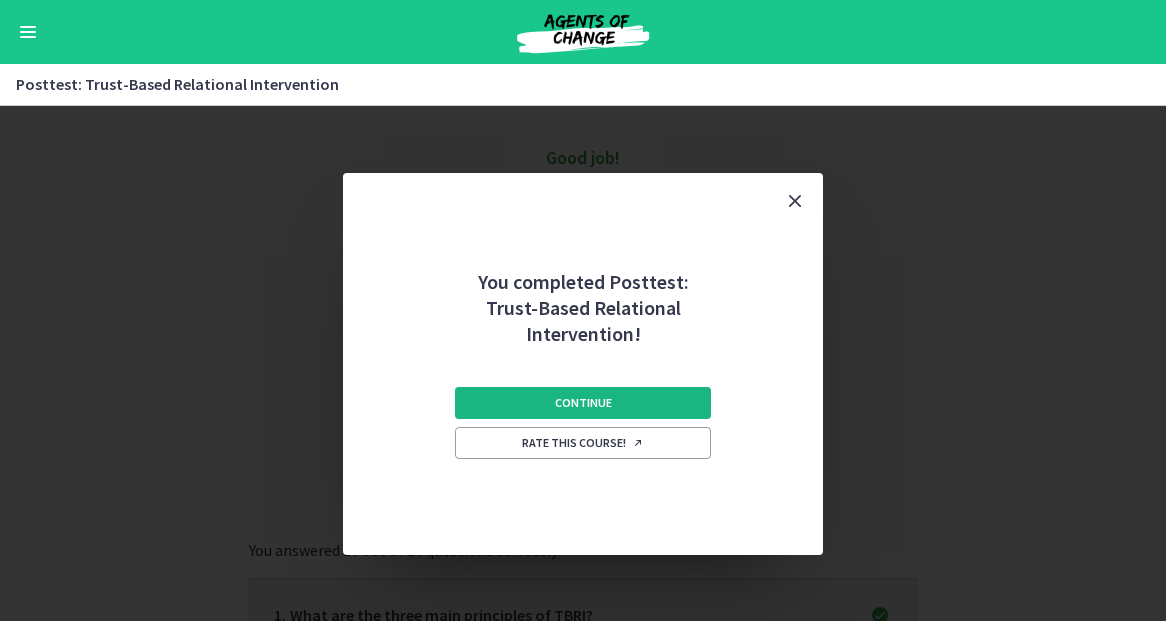 click on "Continue" at bounding box center [583, 403] 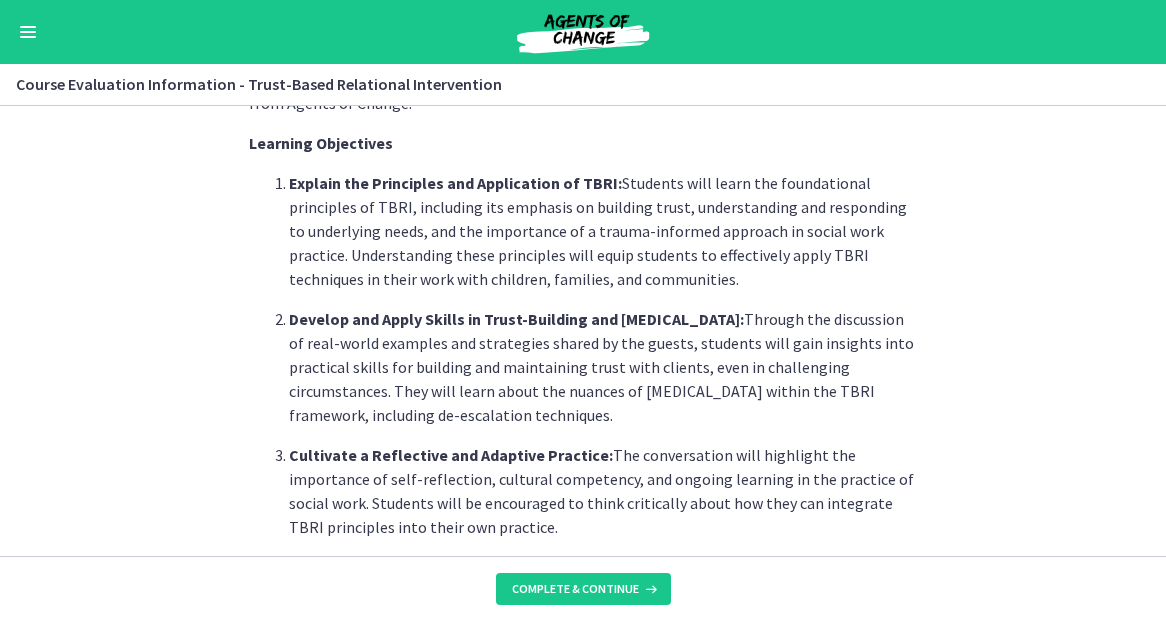 scroll, scrollTop: 174, scrollLeft: 0, axis: vertical 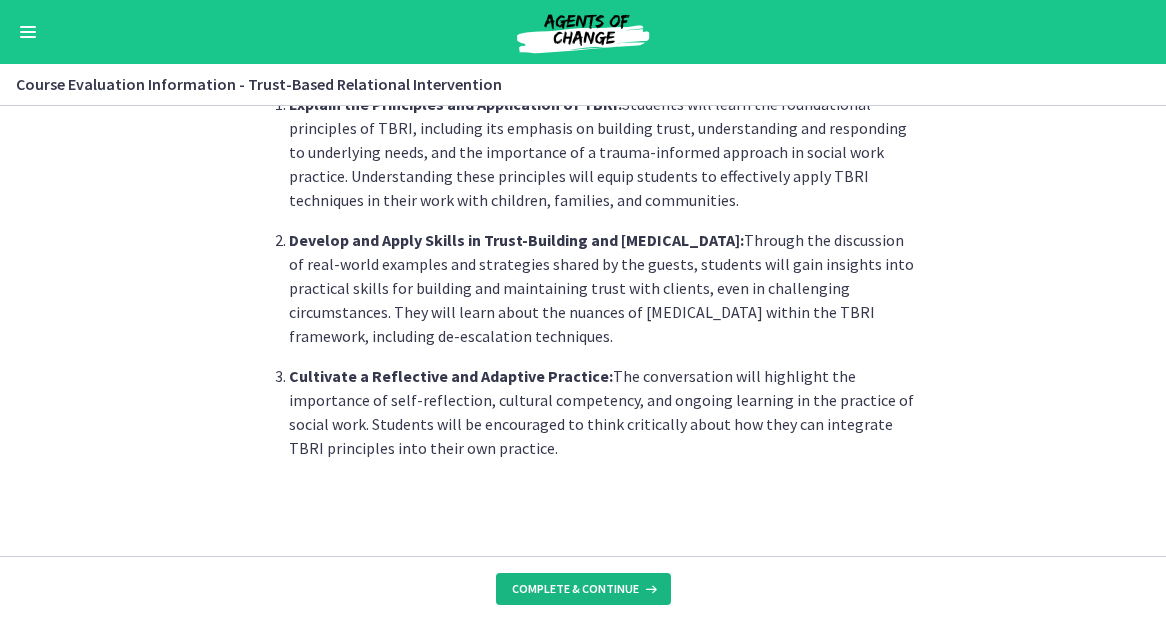 click on "Complete & continue" at bounding box center (583, 589) 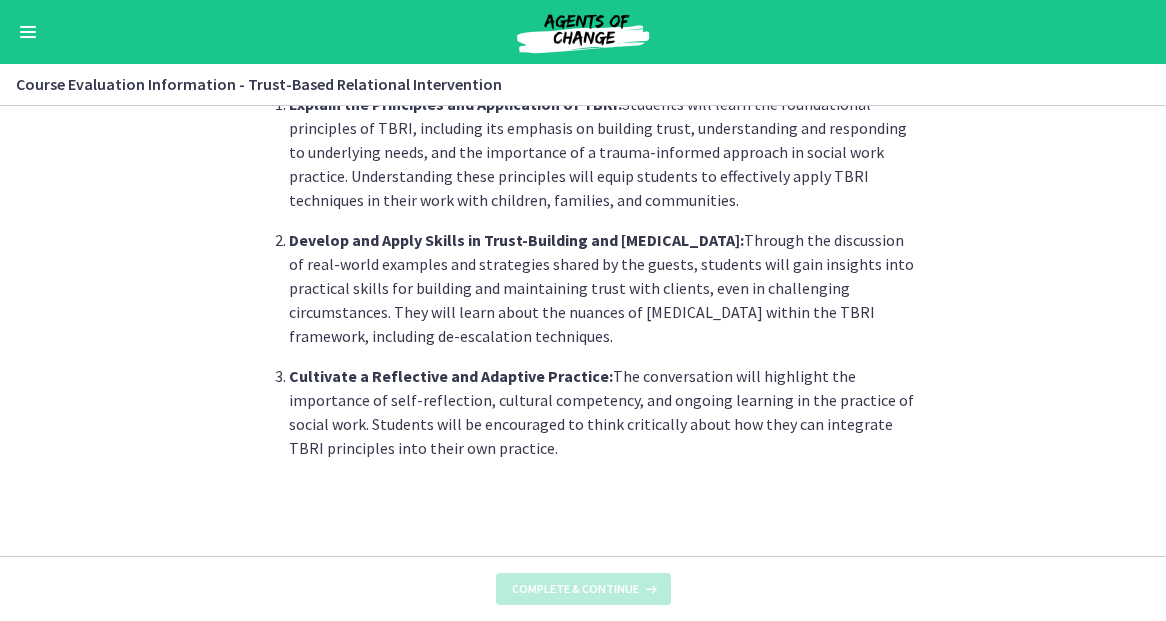 scroll, scrollTop: 0, scrollLeft: 0, axis: both 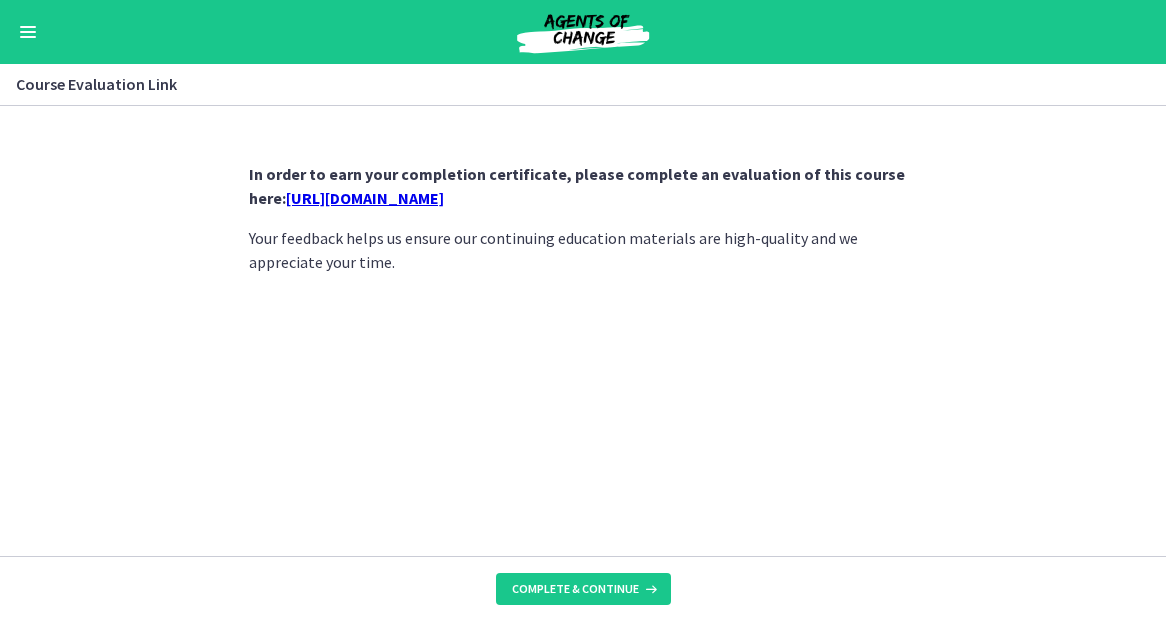 click on "https://forms.gle/KQZLRwvQf6rgEuRR8" at bounding box center (365, 198) 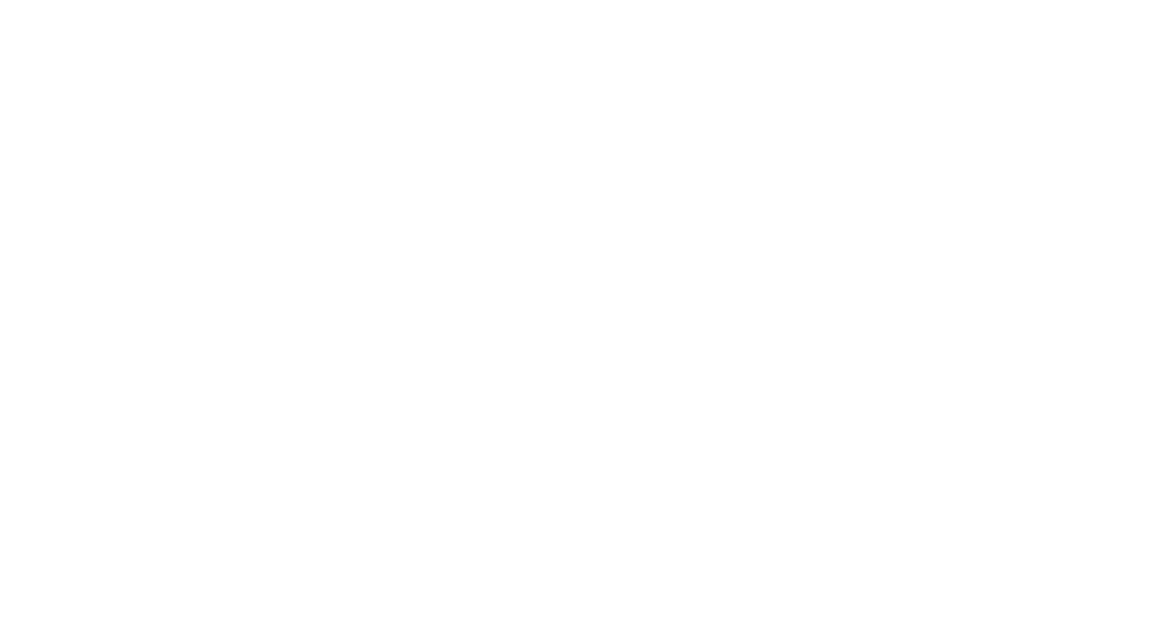 scroll, scrollTop: 0, scrollLeft: 0, axis: both 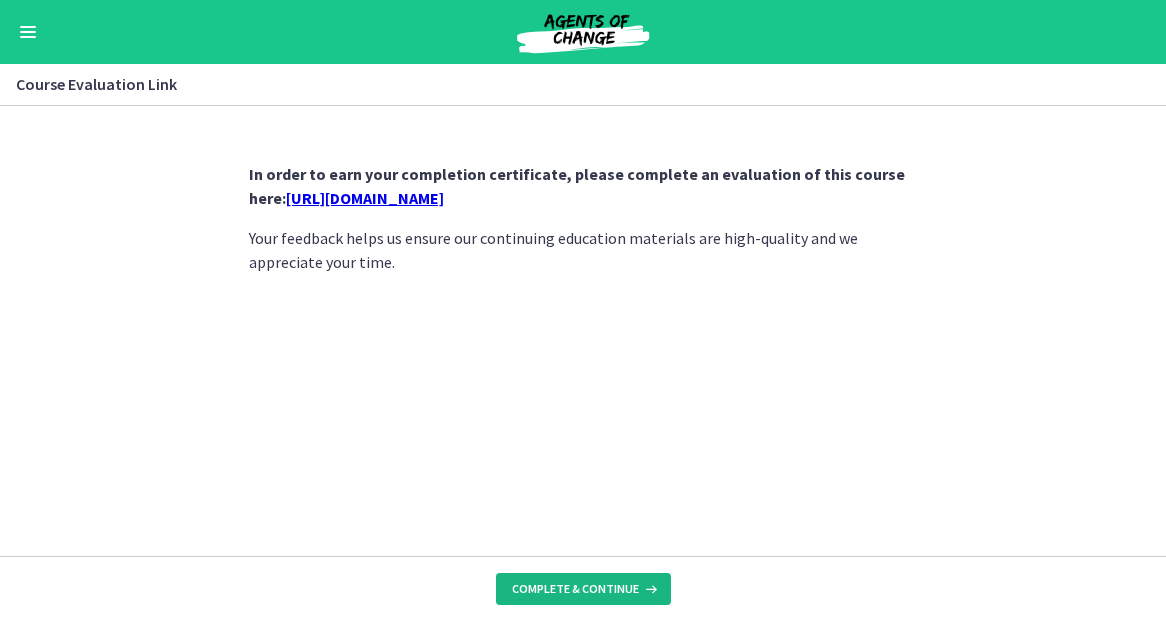click on "Complete & continue" at bounding box center (575, 589) 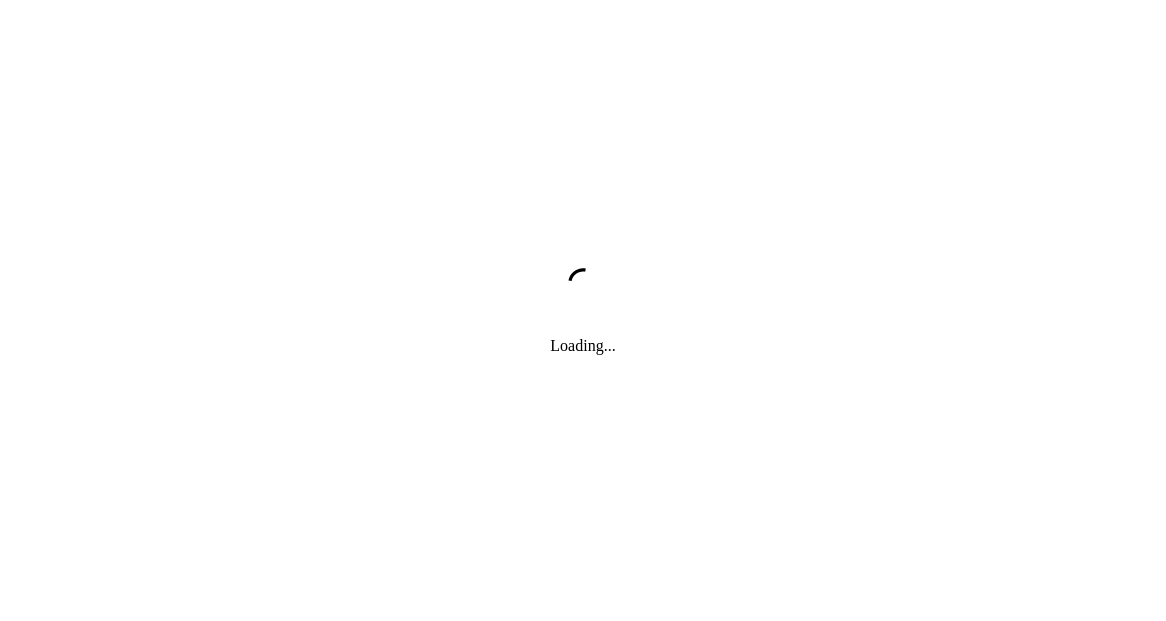 scroll, scrollTop: 0, scrollLeft: 0, axis: both 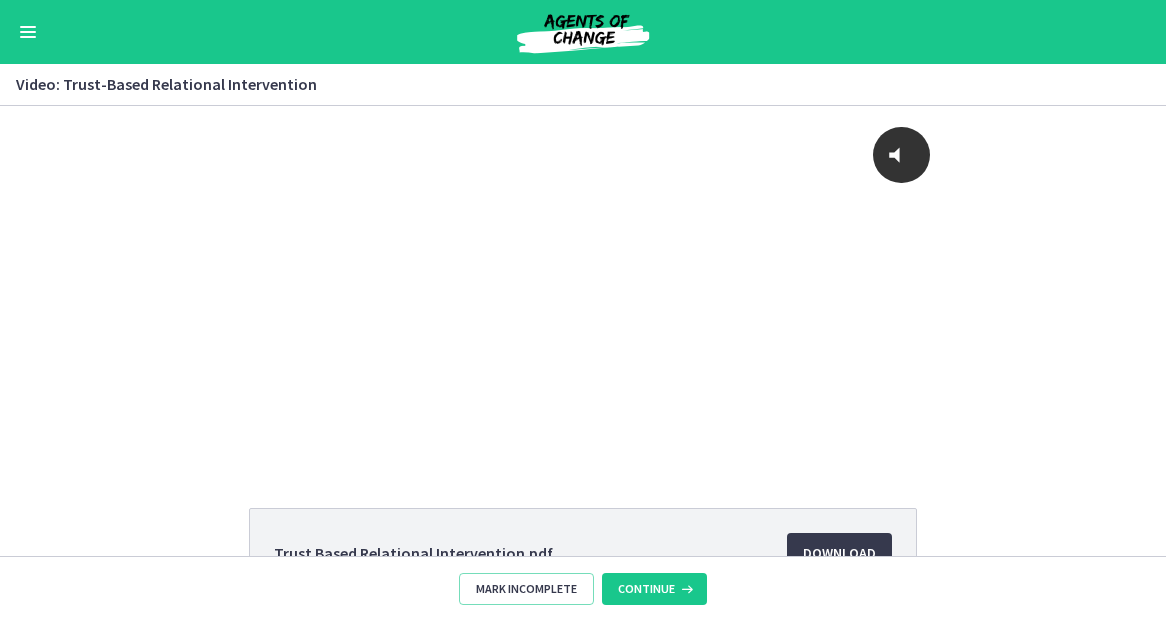 click at bounding box center [28, 32] 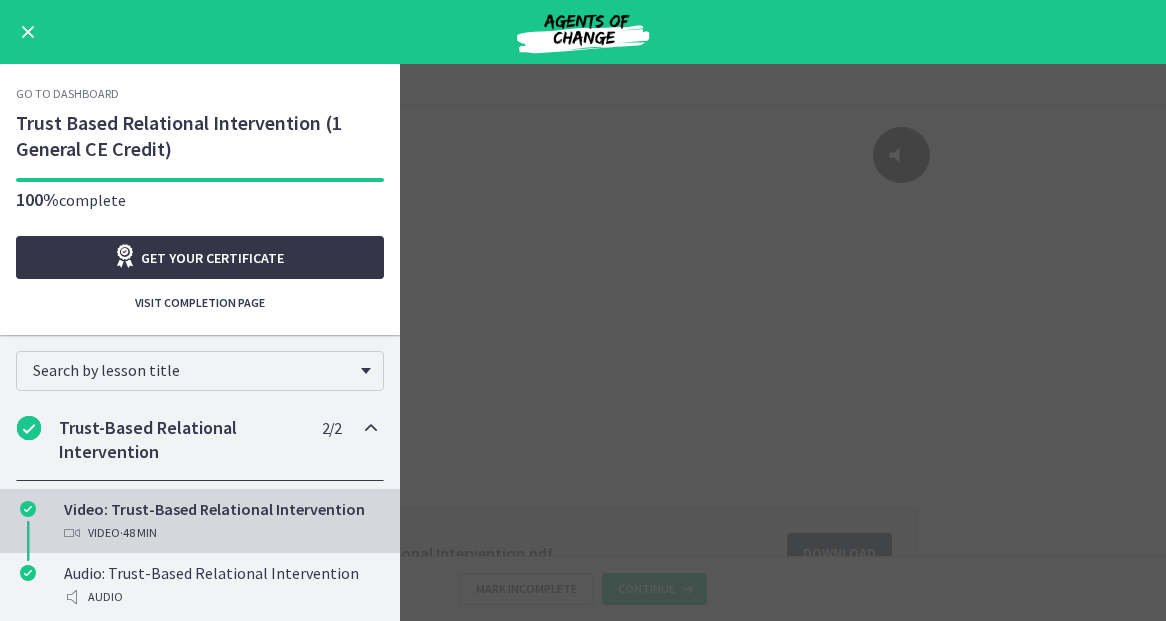 click on "Get your certificate" at bounding box center (212, 258) 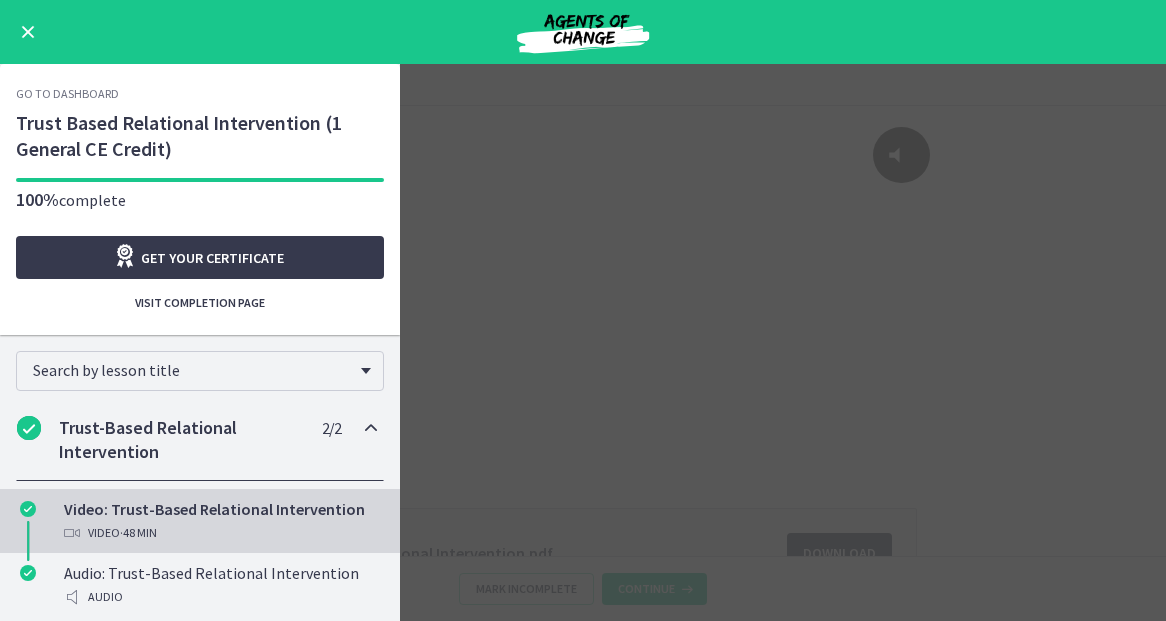click at bounding box center (28, 32) 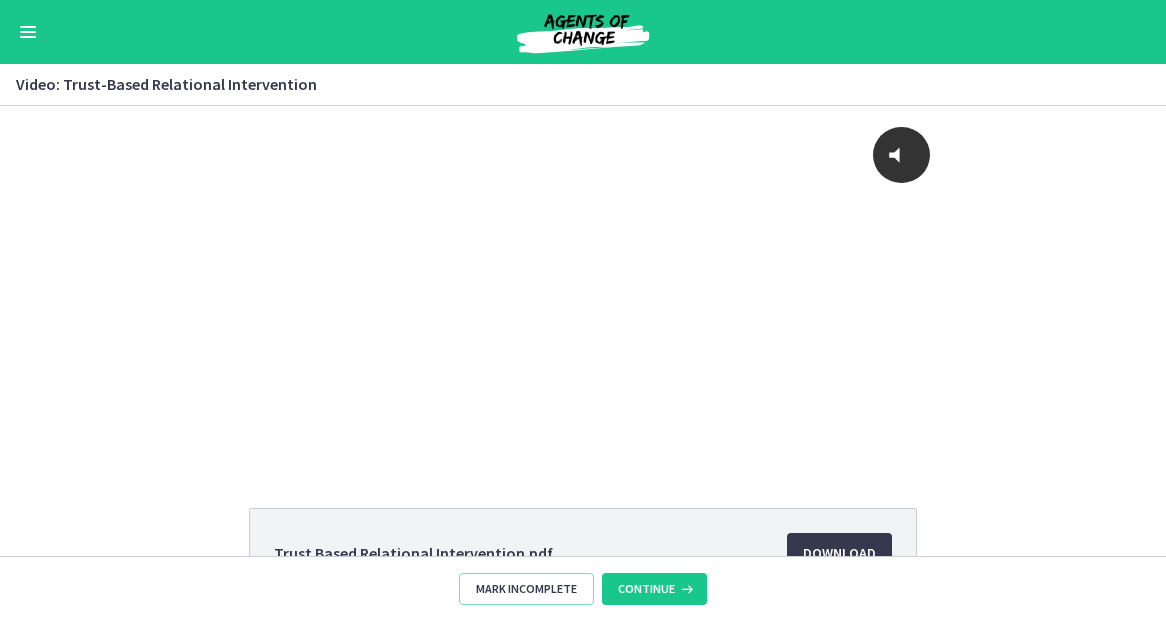 click at bounding box center (28, 32) 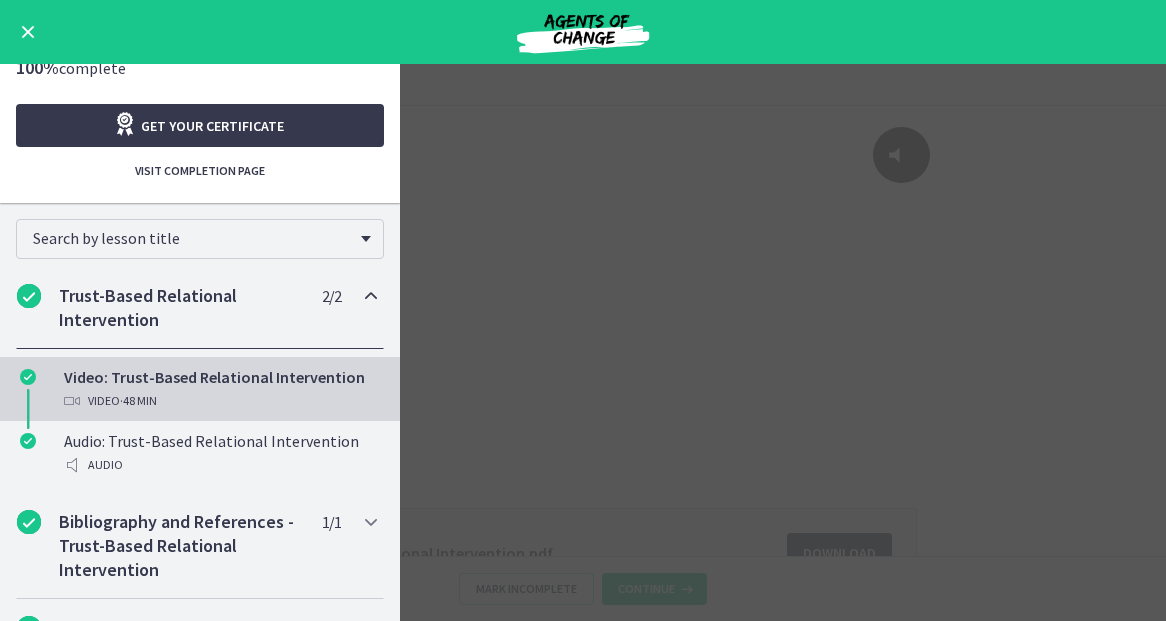 scroll, scrollTop: 250, scrollLeft: 0, axis: vertical 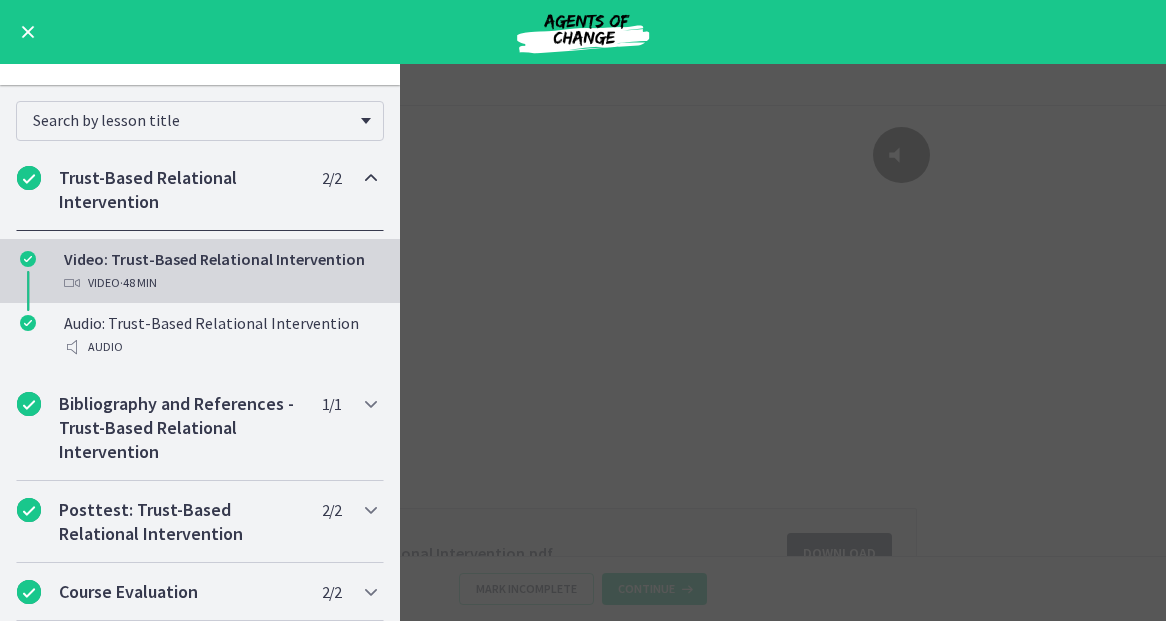 click at bounding box center [28, 32] 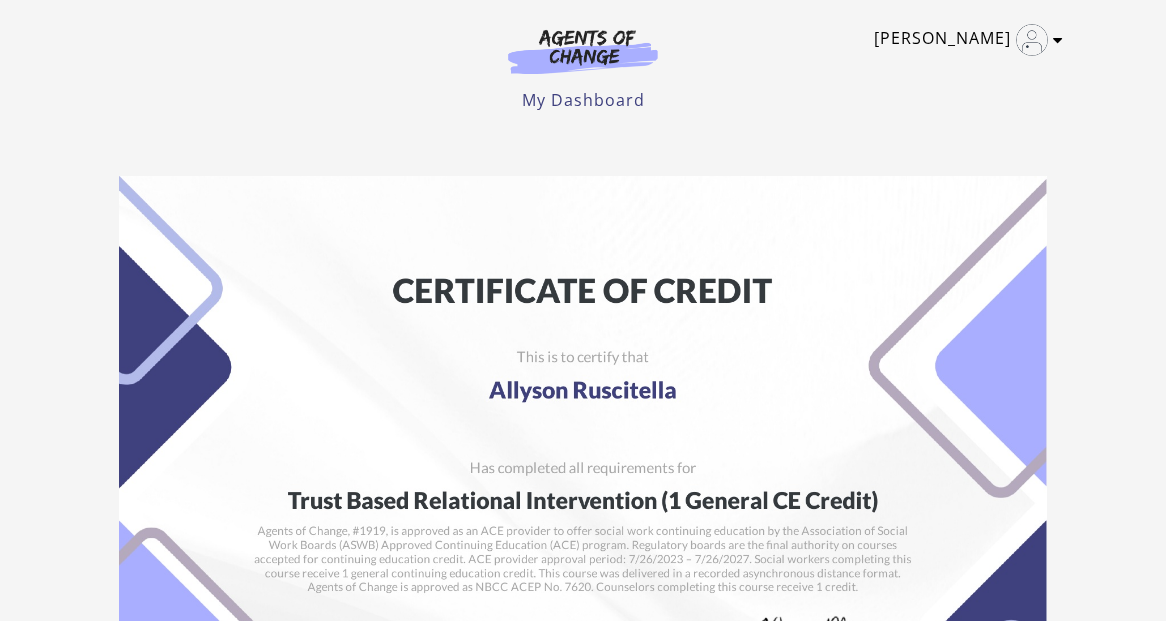 scroll, scrollTop: 0, scrollLeft: 0, axis: both 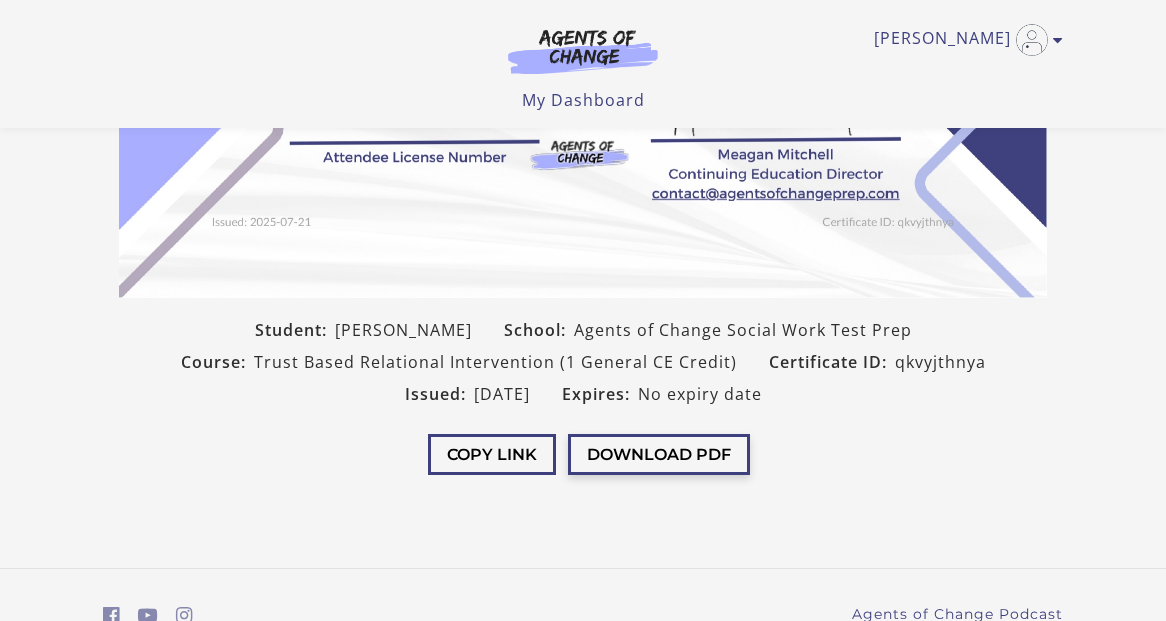 click on "Download PDF" at bounding box center [659, 454] 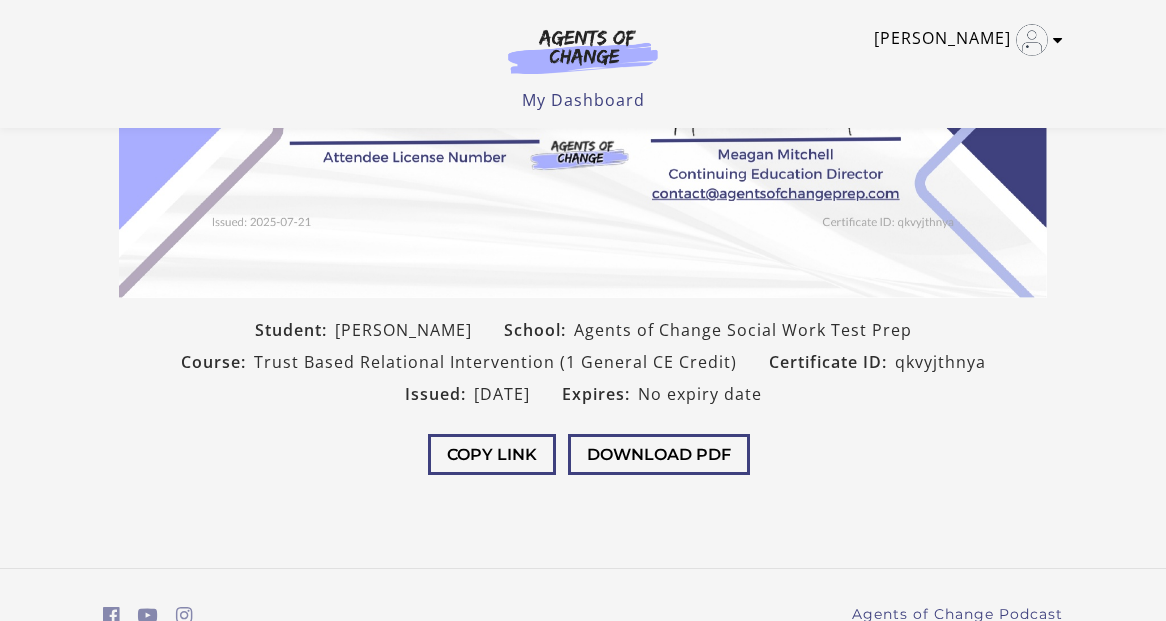 click on "Allyson R" at bounding box center [963, 40] 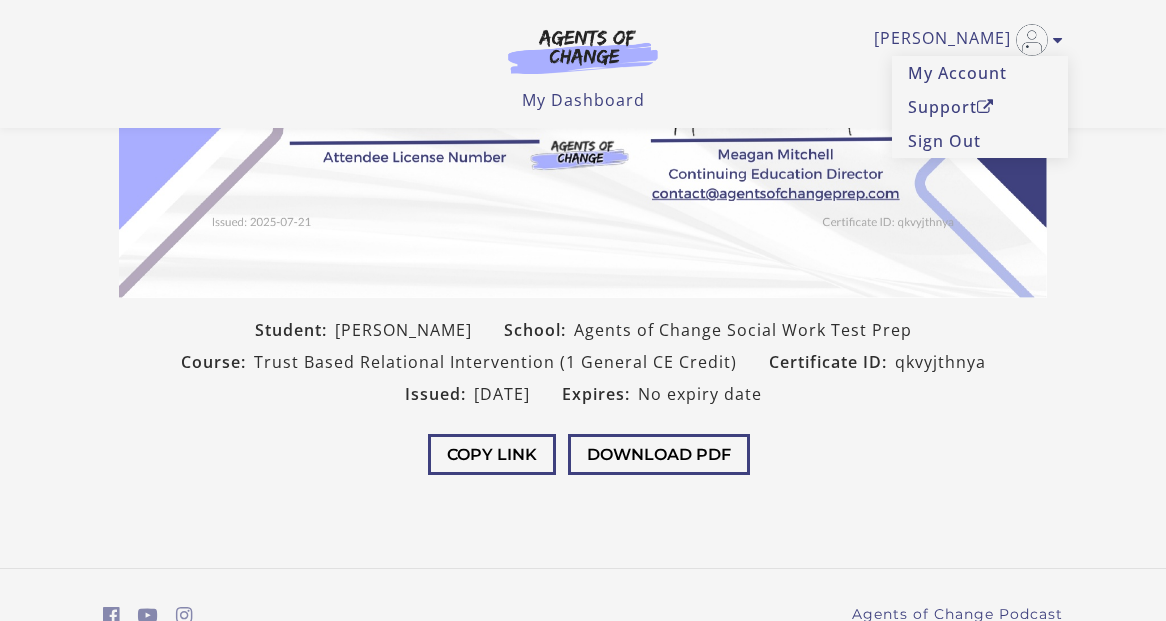 click at bounding box center [583, 51] 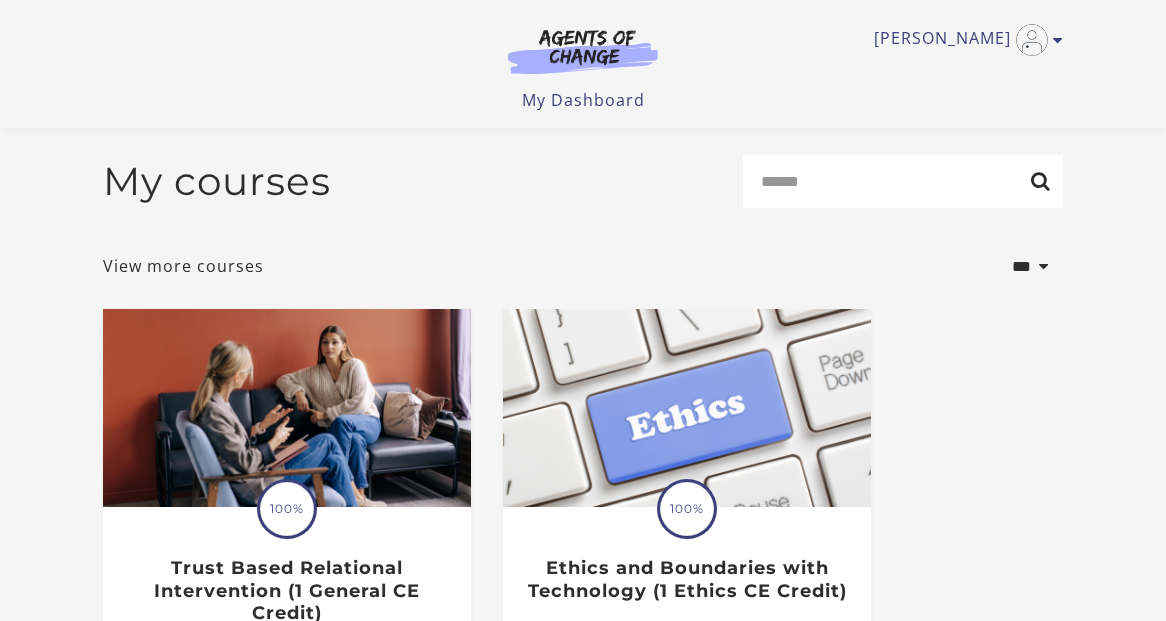 scroll, scrollTop: 293, scrollLeft: 0, axis: vertical 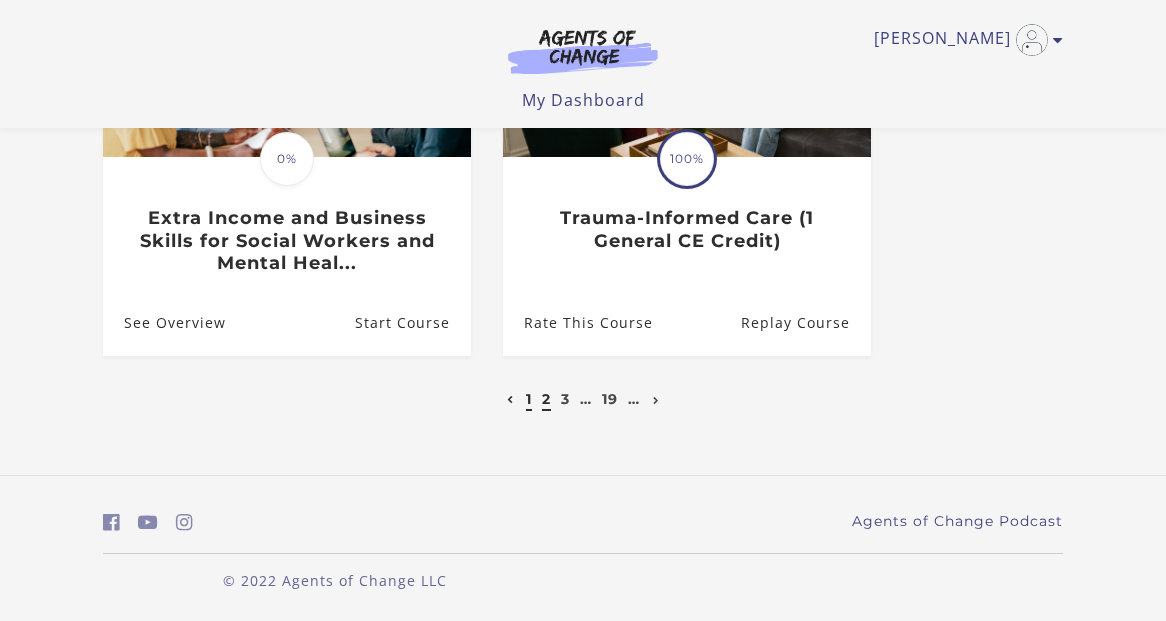 click on "2" at bounding box center [546, 399] 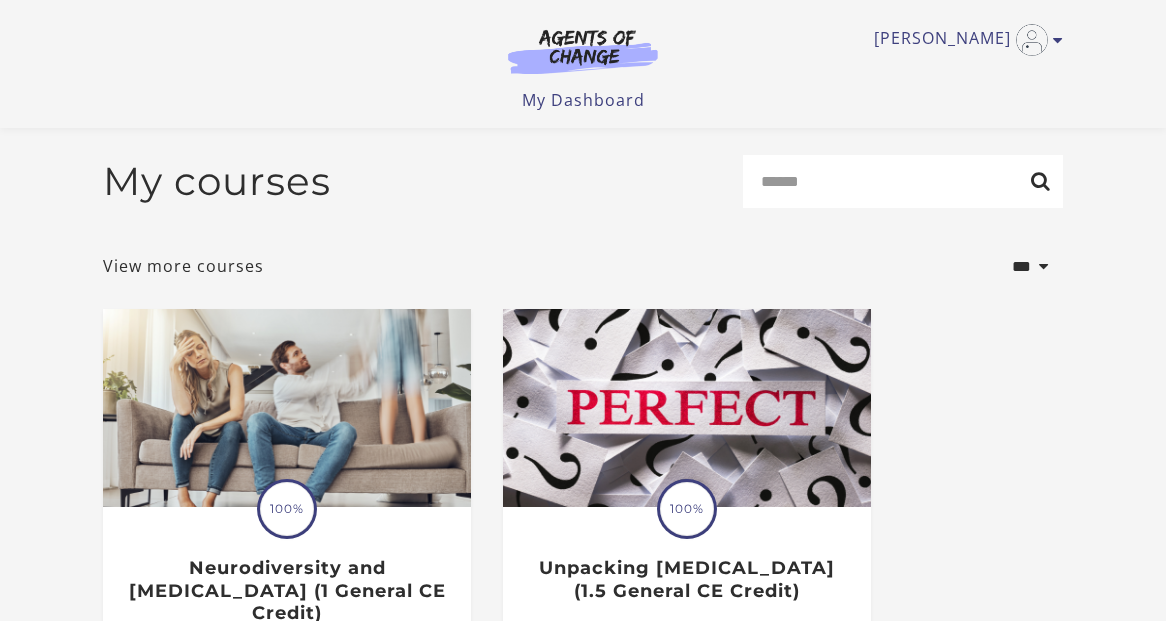 scroll, scrollTop: 224, scrollLeft: 0, axis: vertical 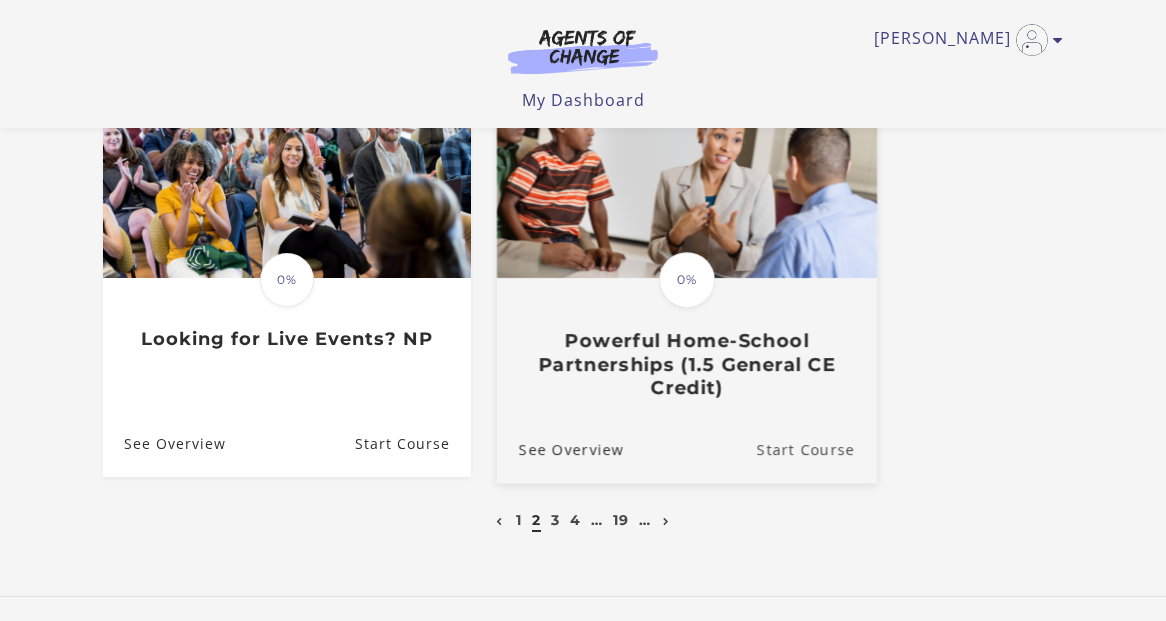 click on "Start Course" at bounding box center [817, 449] 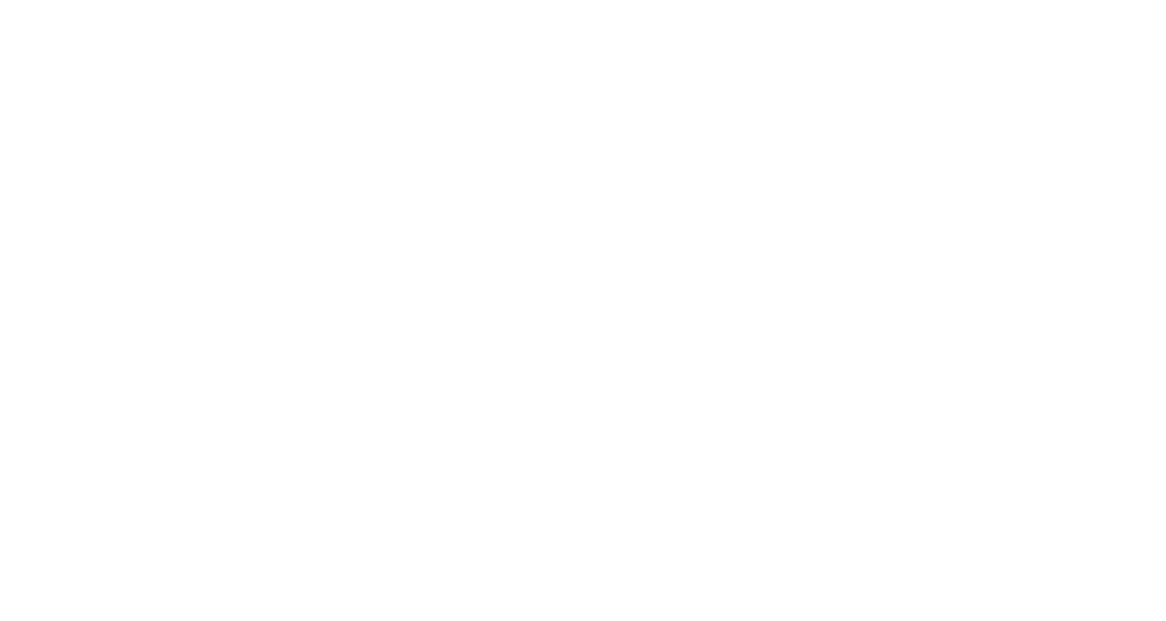 scroll, scrollTop: 0, scrollLeft: 0, axis: both 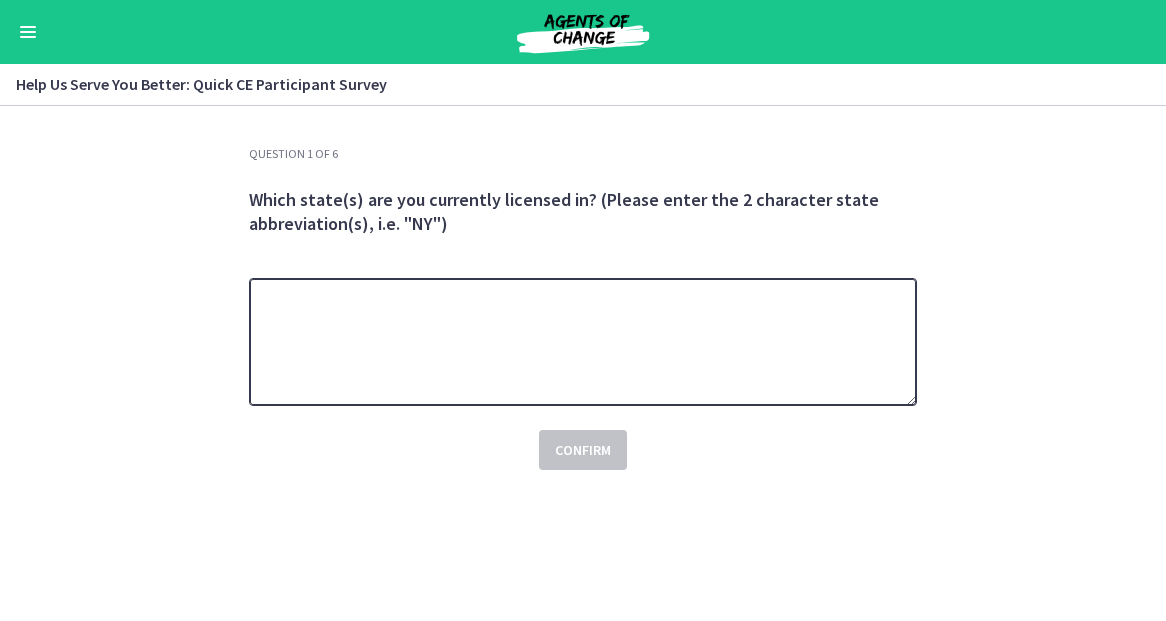 click at bounding box center (583, 342) 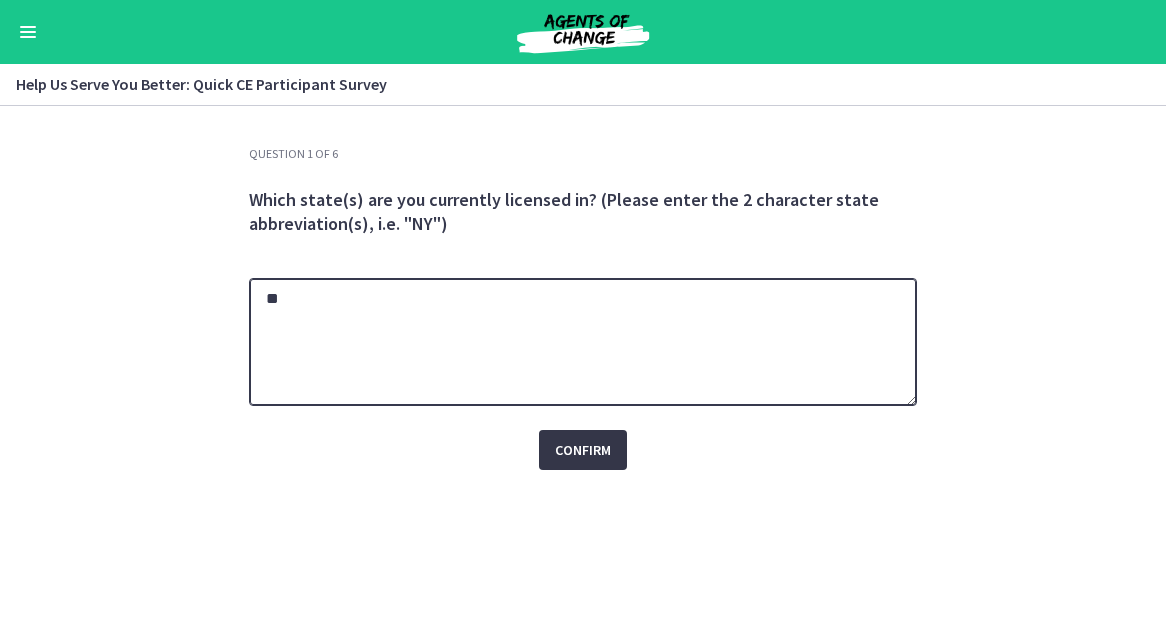 type on "**" 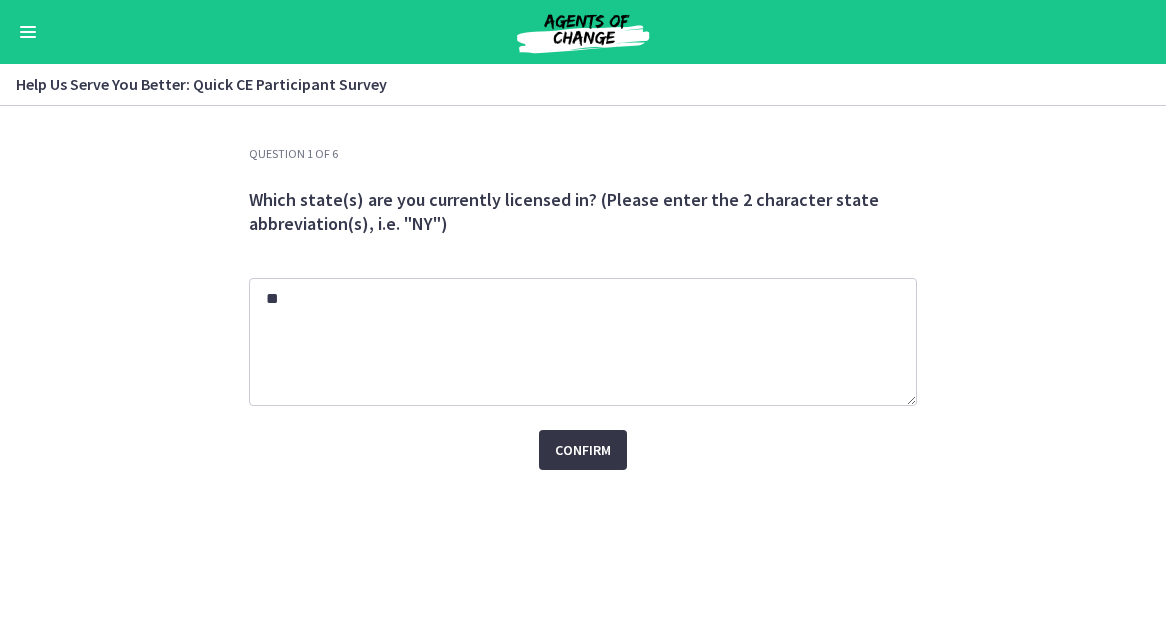 click on "Confirm" at bounding box center [583, 450] 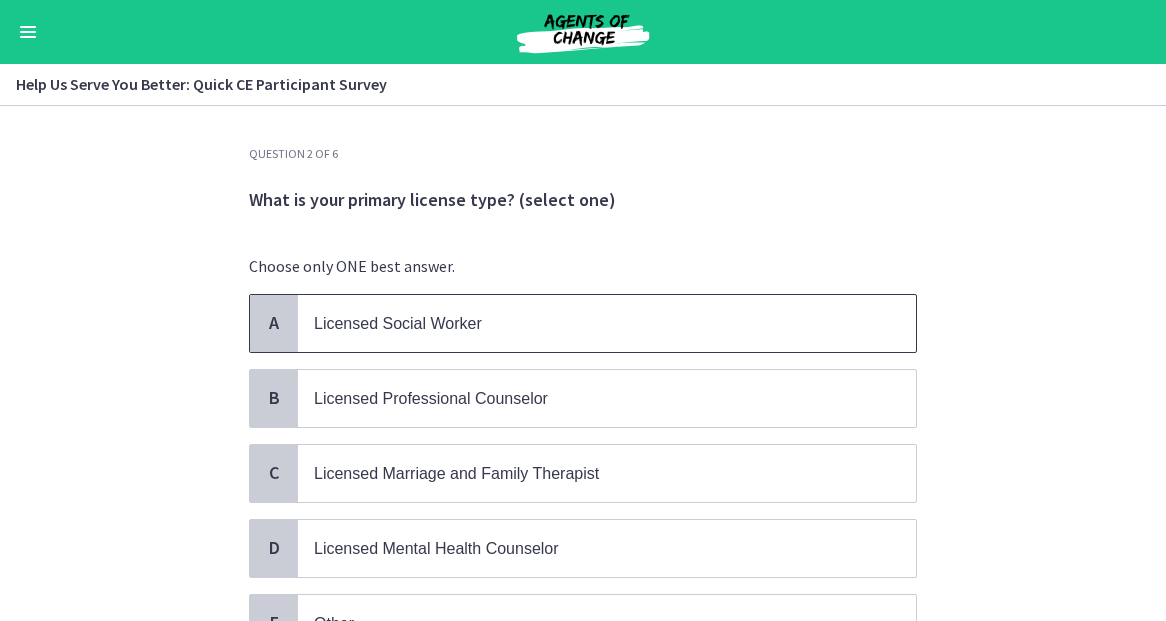 click on "Licensed Social Worker" at bounding box center (587, 323) 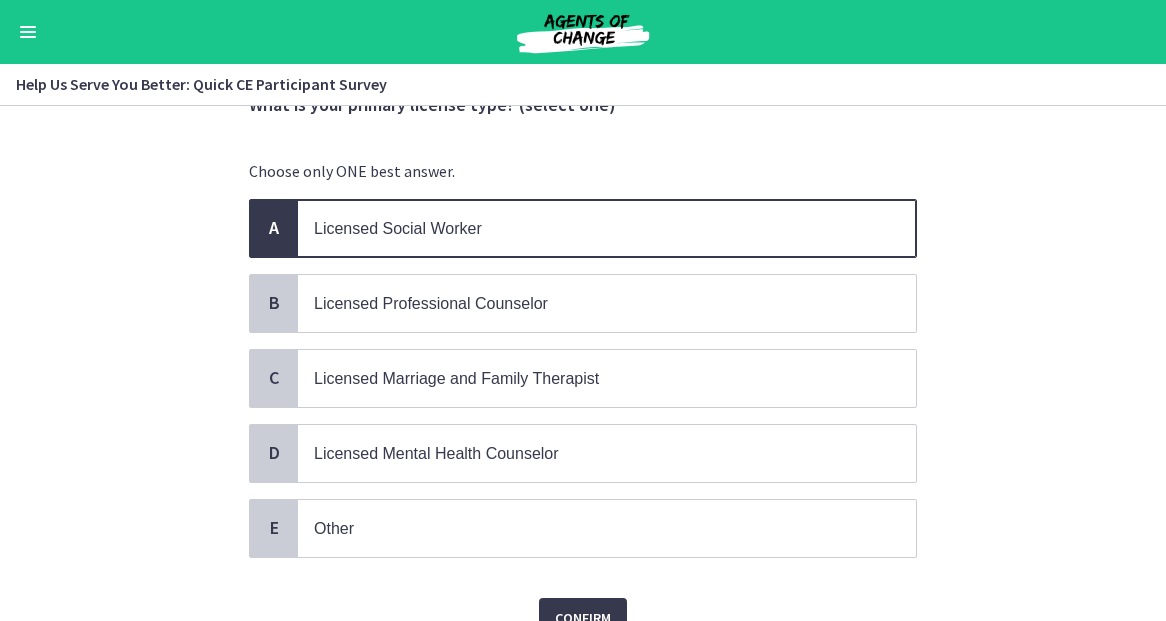 scroll, scrollTop: 135, scrollLeft: 0, axis: vertical 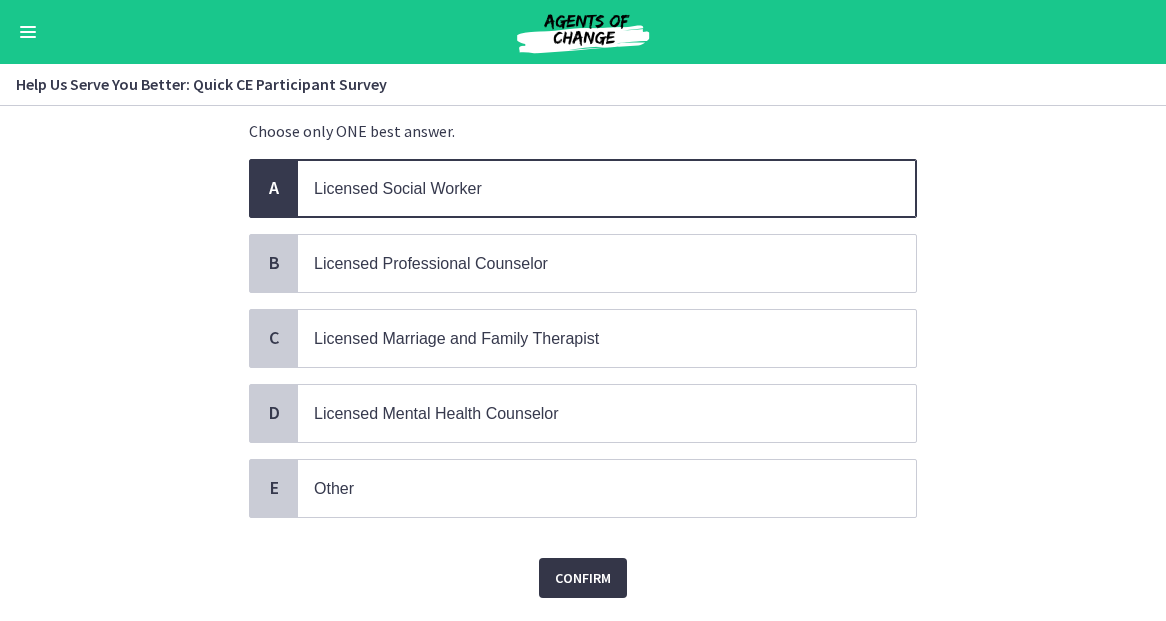 click on "Confirm" at bounding box center [583, 578] 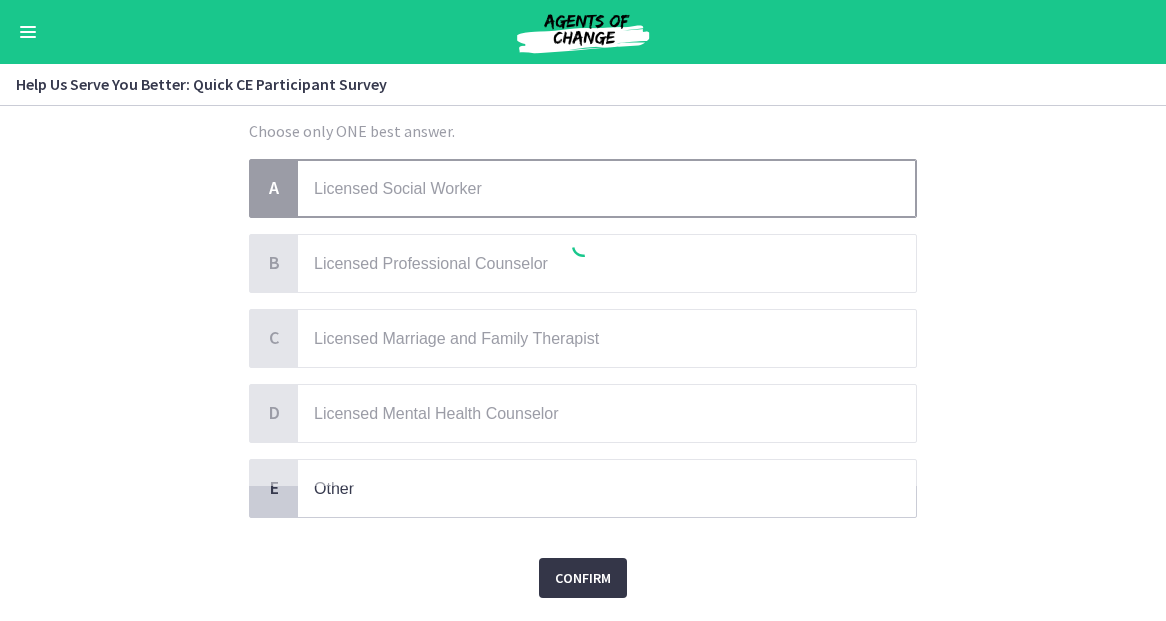 scroll, scrollTop: 0, scrollLeft: 0, axis: both 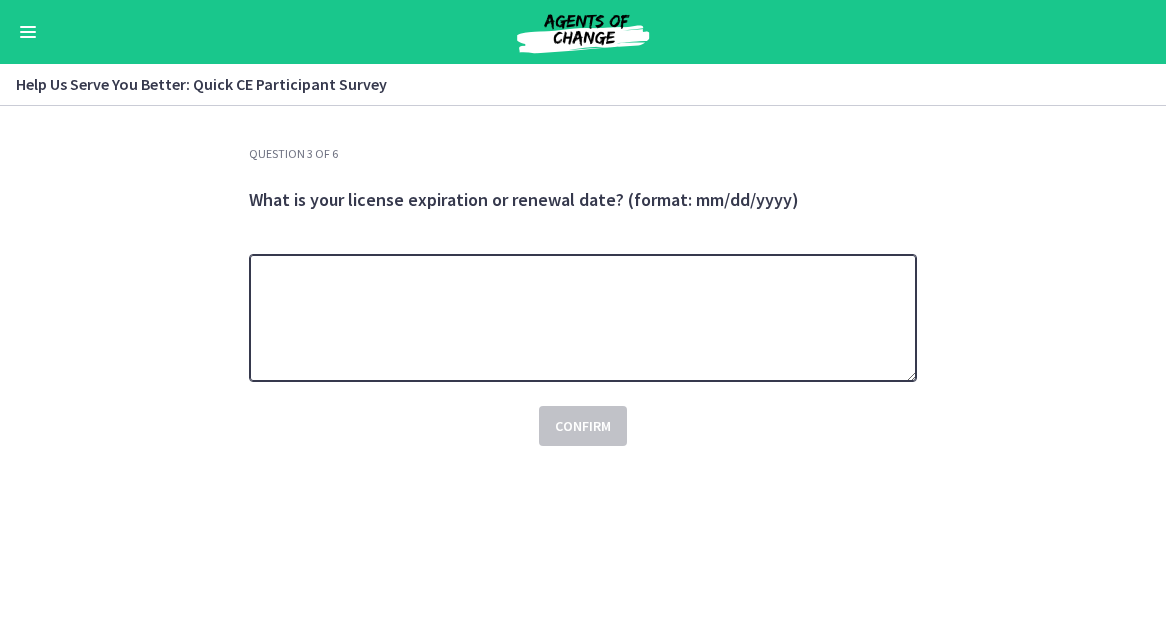 click at bounding box center [583, 318] 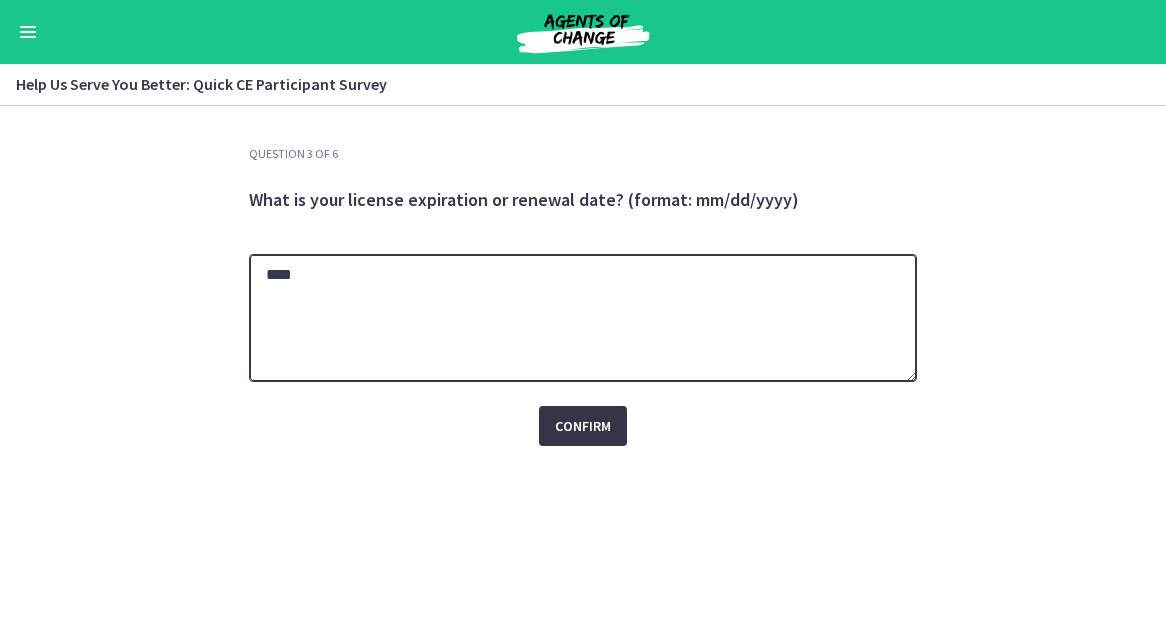 type on "****" 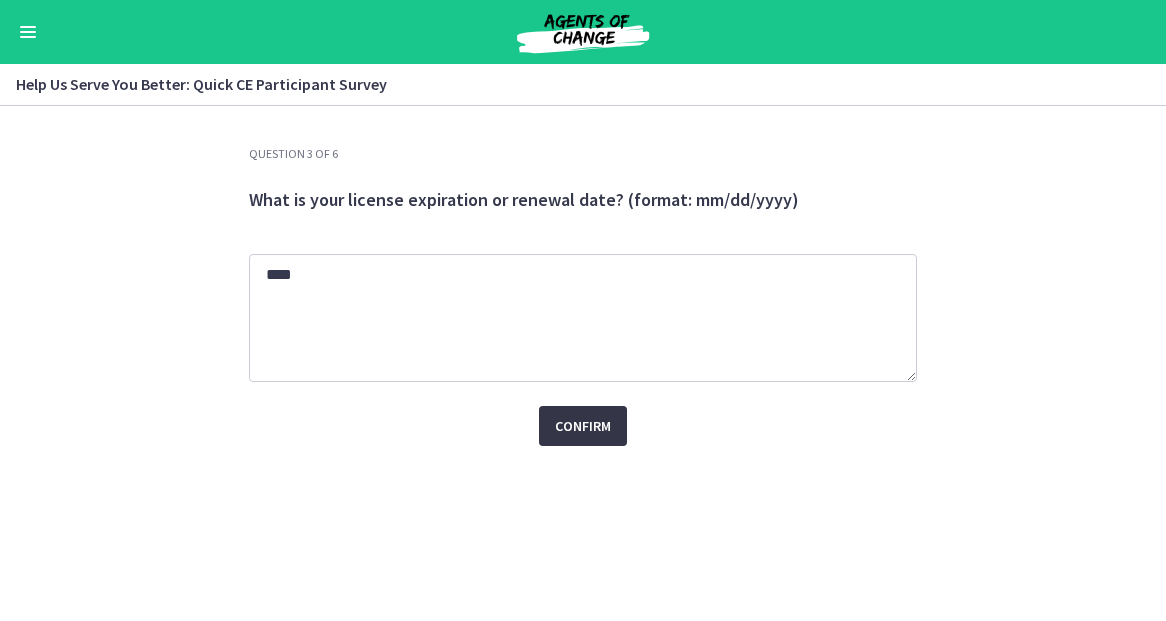 click on "Confirm" at bounding box center (583, 426) 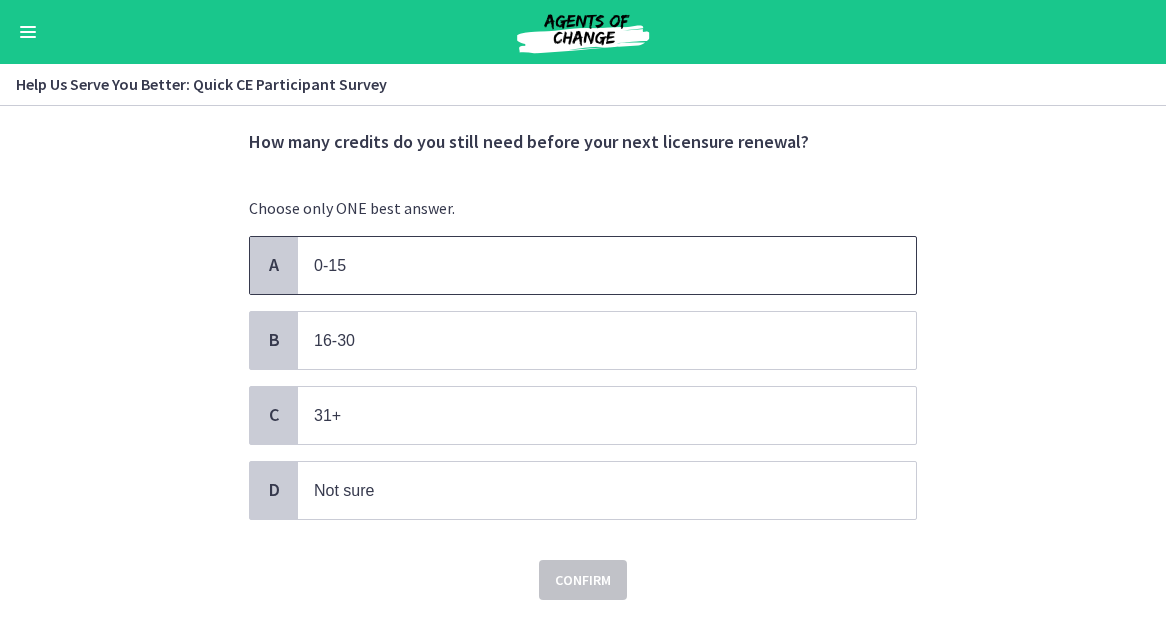 scroll, scrollTop: 69, scrollLeft: 0, axis: vertical 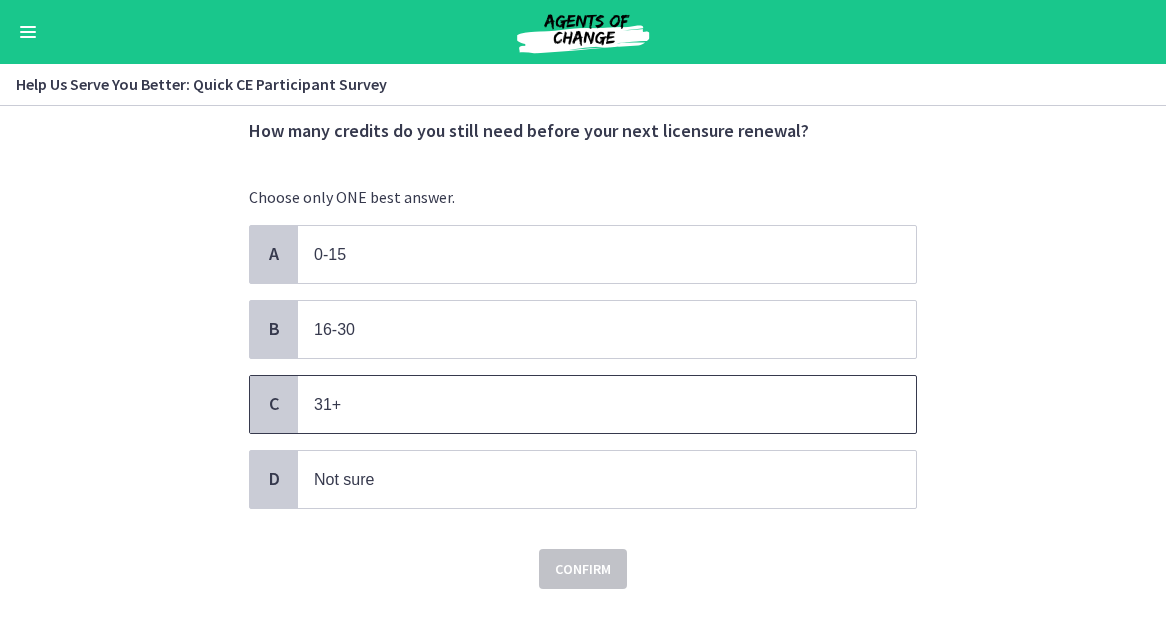 click on "31+" at bounding box center (587, 404) 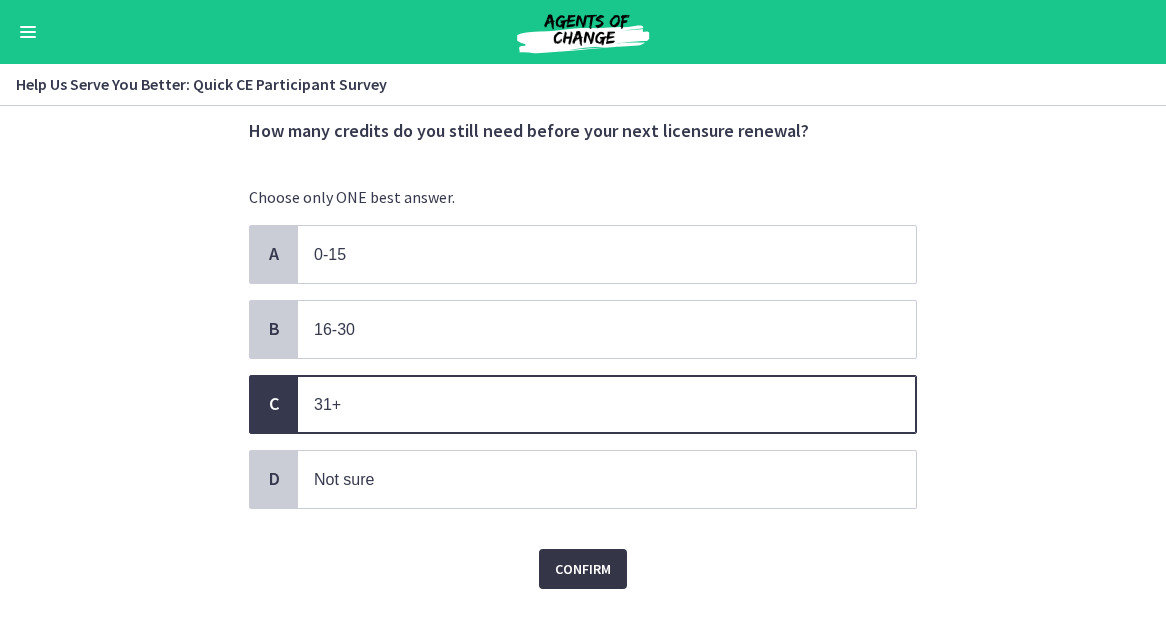 click on "Confirm" at bounding box center [583, 569] 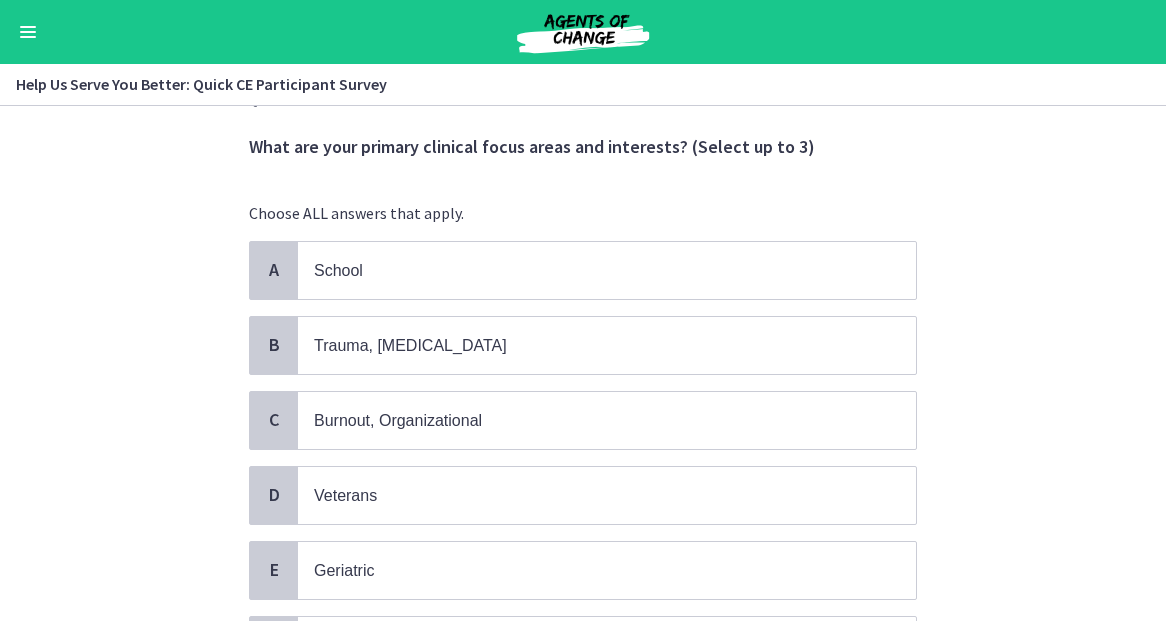 scroll, scrollTop: 77, scrollLeft: 0, axis: vertical 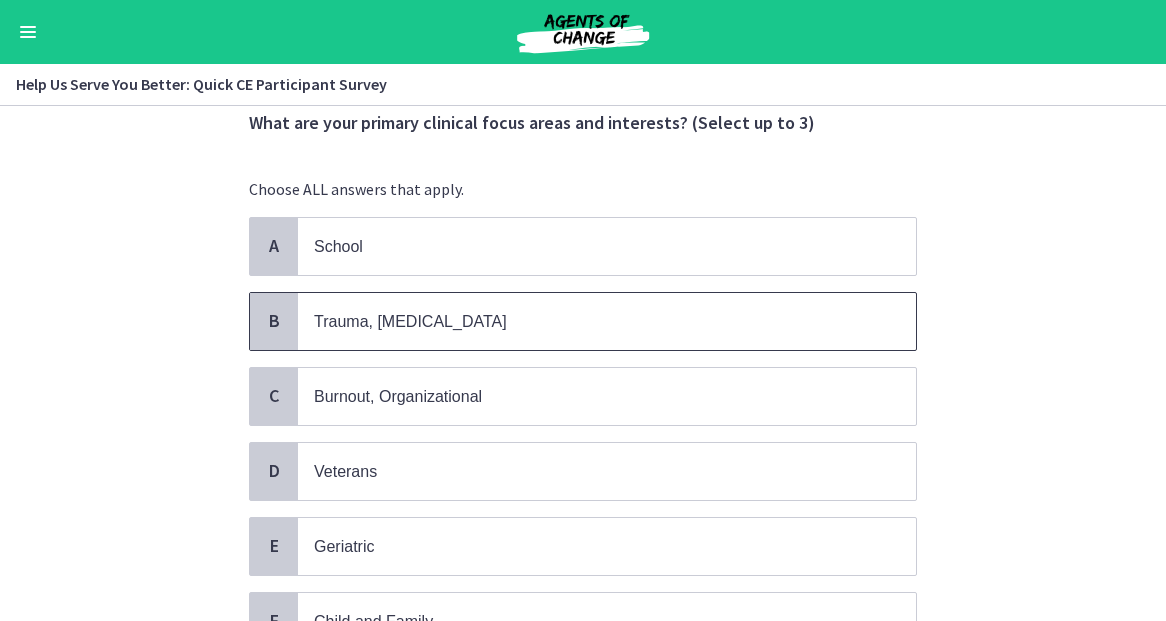 click on "Trauma, PTSD" at bounding box center (410, 321) 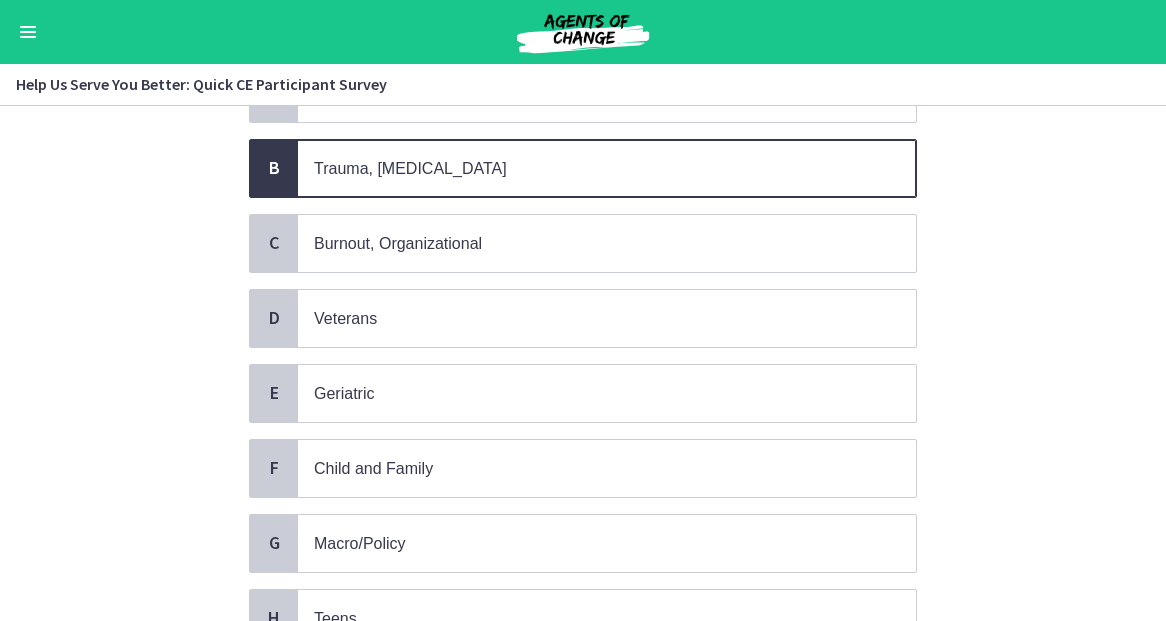 scroll, scrollTop: 274, scrollLeft: 0, axis: vertical 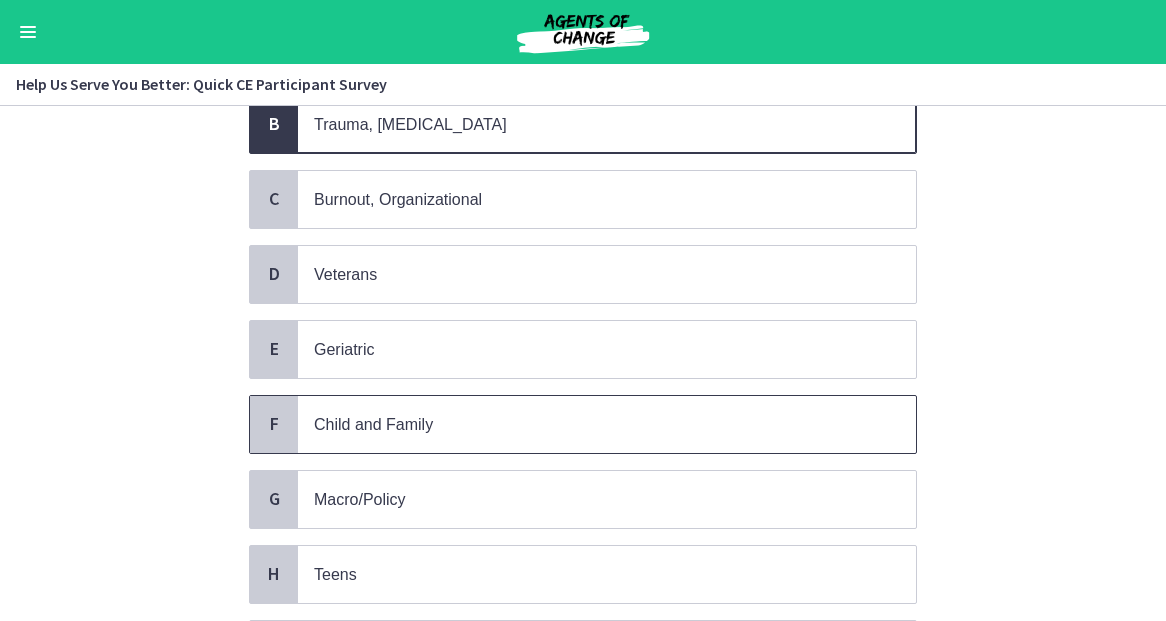 click on "Child and Family" at bounding box center [373, 424] 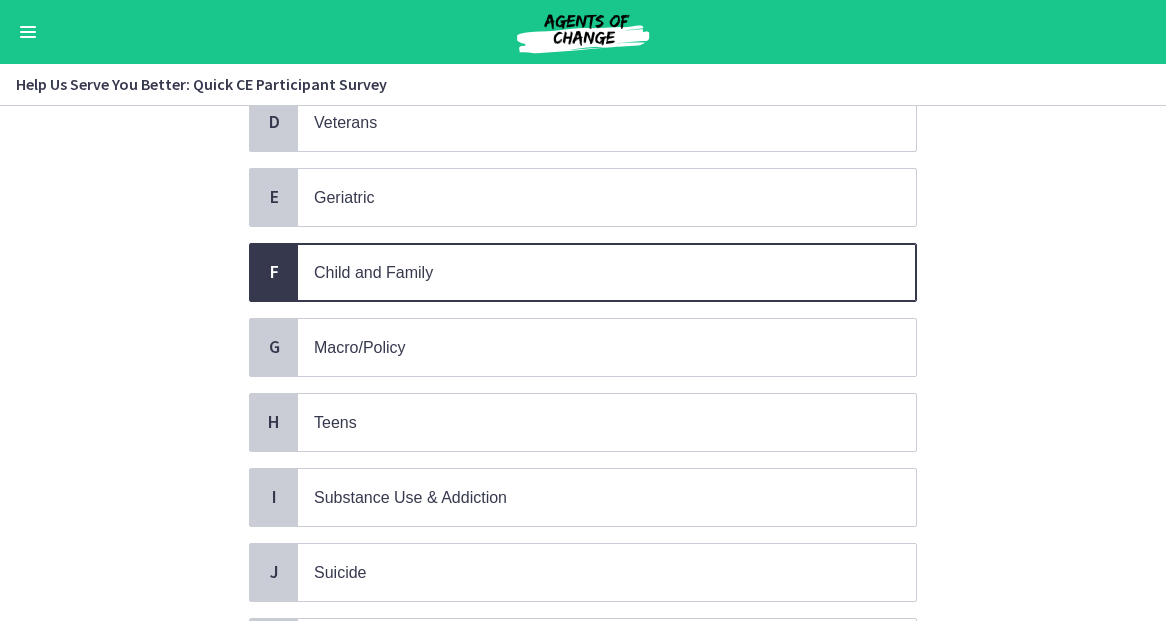 scroll, scrollTop: 453, scrollLeft: 0, axis: vertical 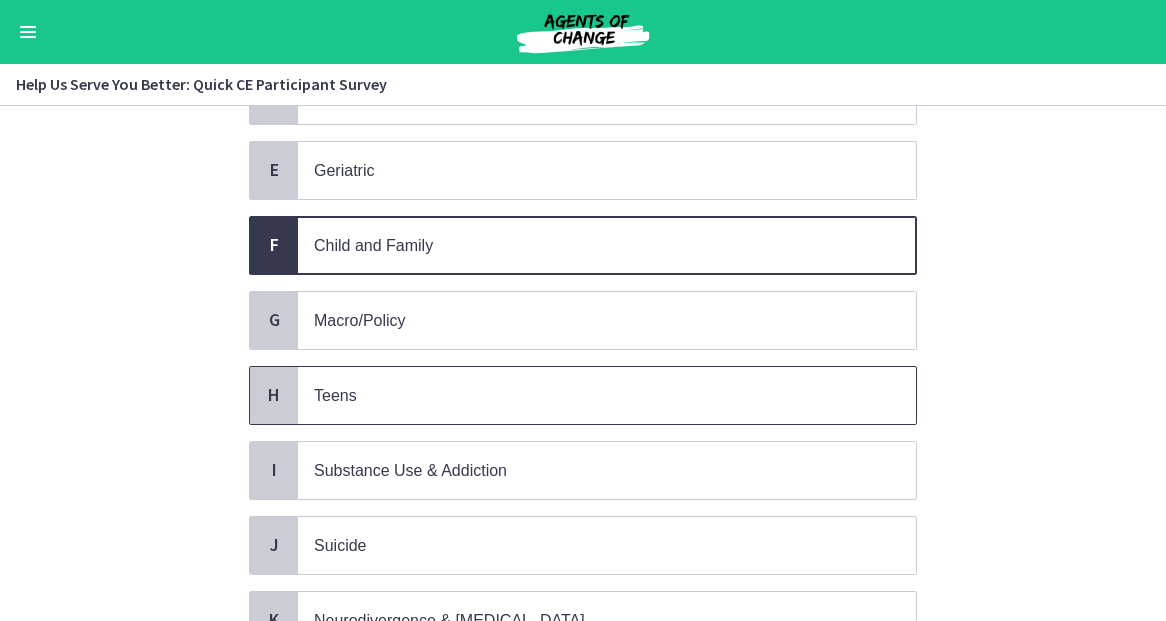click on "Teens" at bounding box center (587, 395) 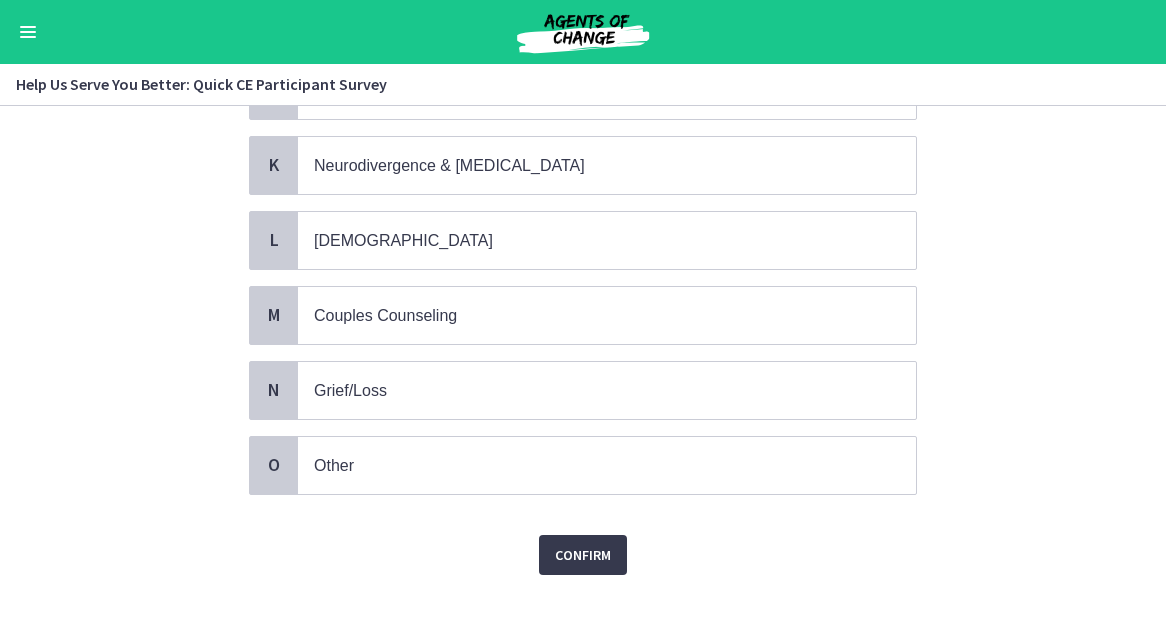 scroll, scrollTop: 927, scrollLeft: 0, axis: vertical 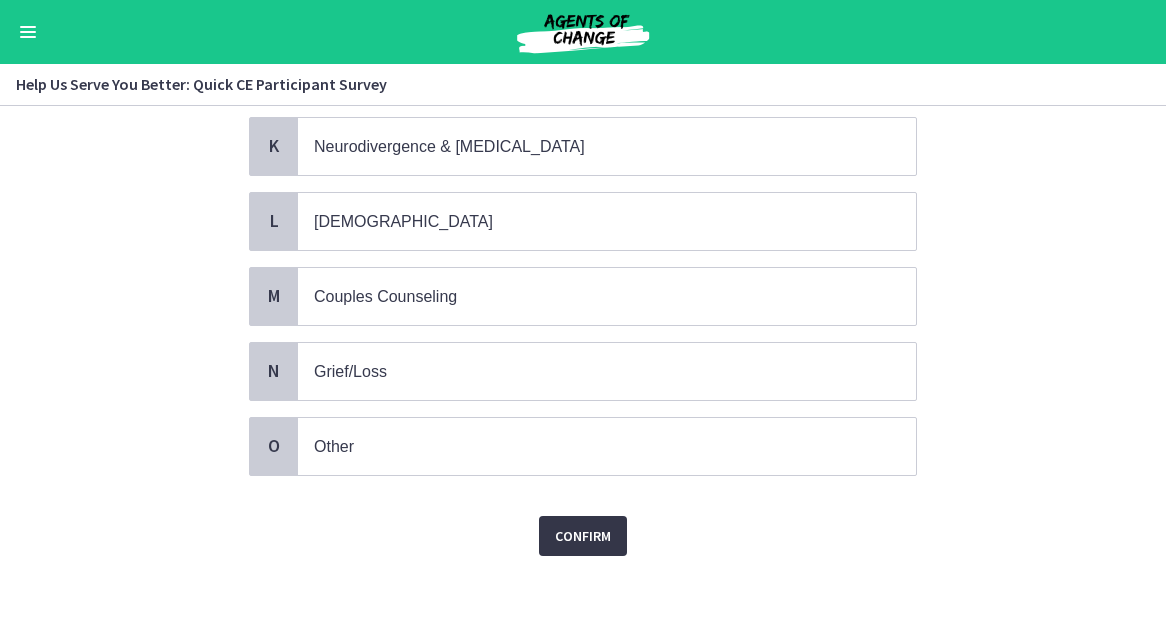 click on "Confirm" at bounding box center (583, 536) 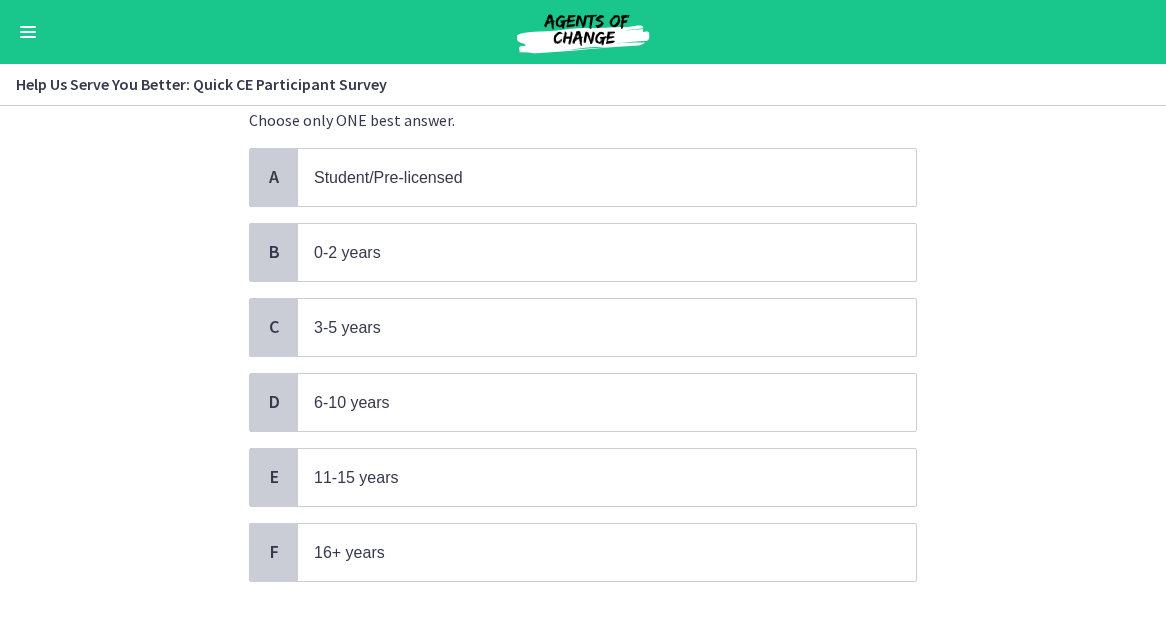 scroll, scrollTop: 149, scrollLeft: 0, axis: vertical 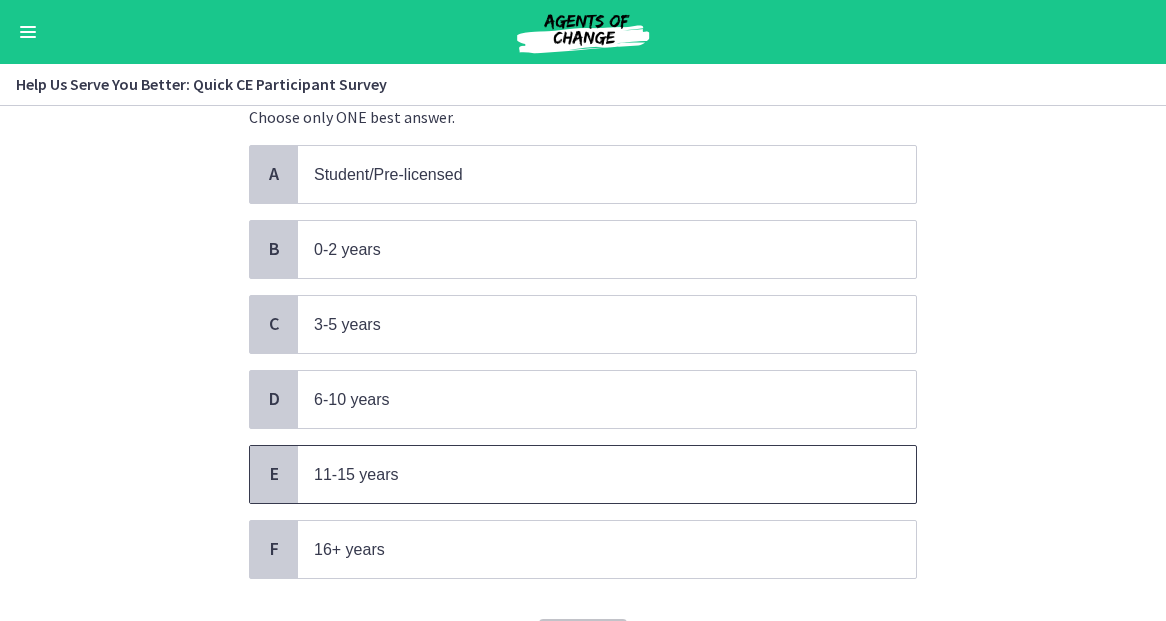 click on "11-15 years" at bounding box center (587, 474) 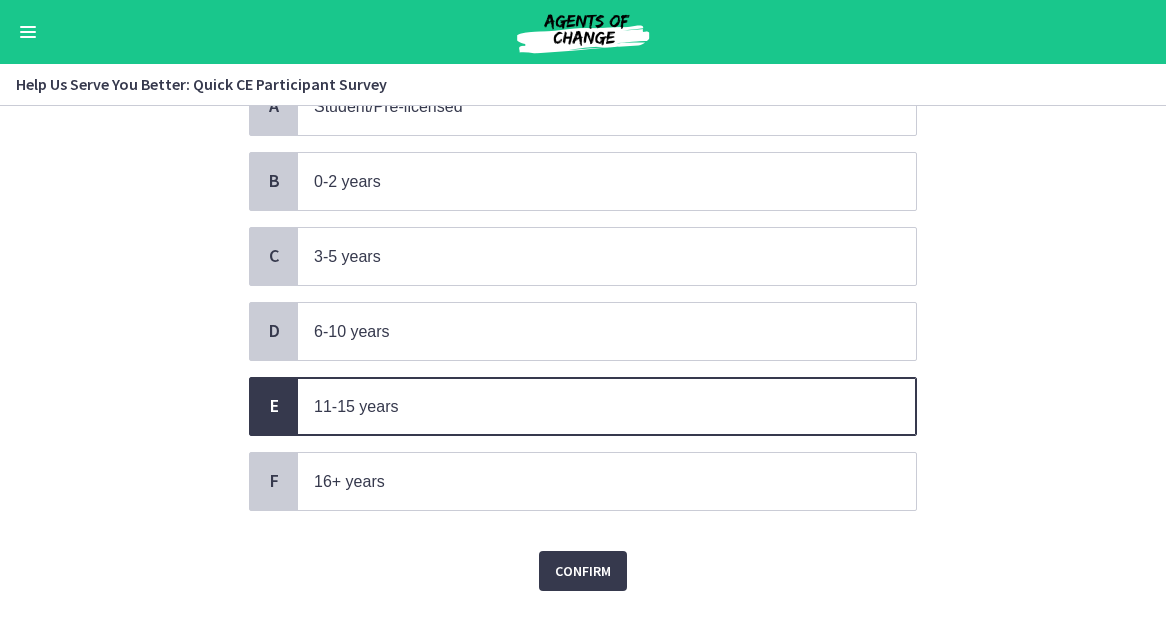 scroll, scrollTop: 231, scrollLeft: 0, axis: vertical 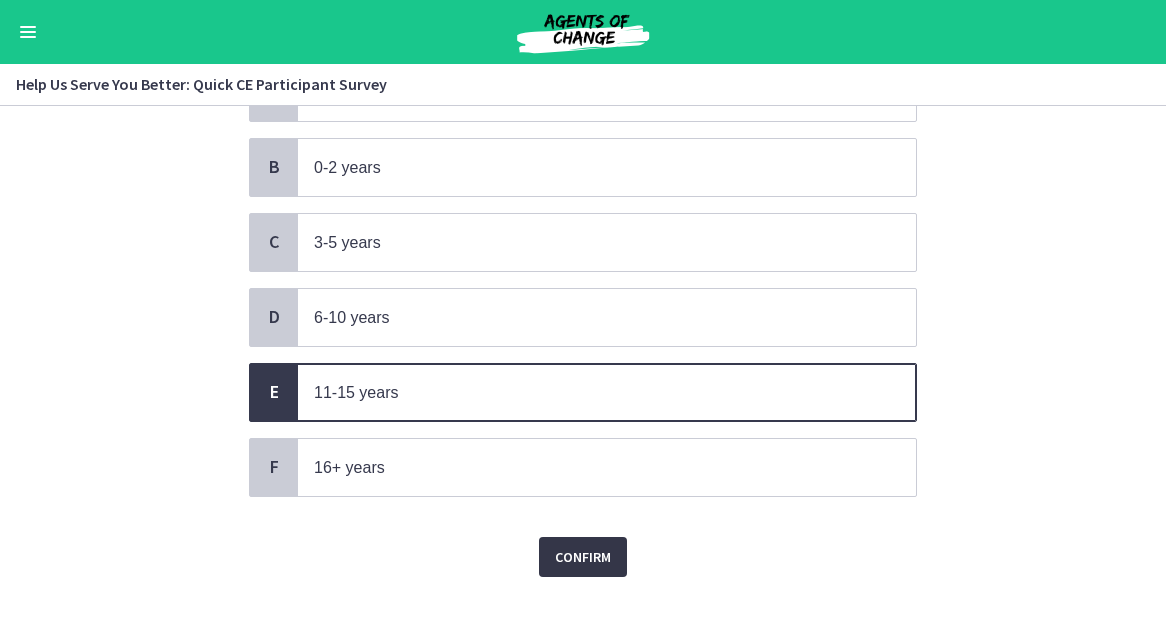 click on "Confirm" at bounding box center (583, 557) 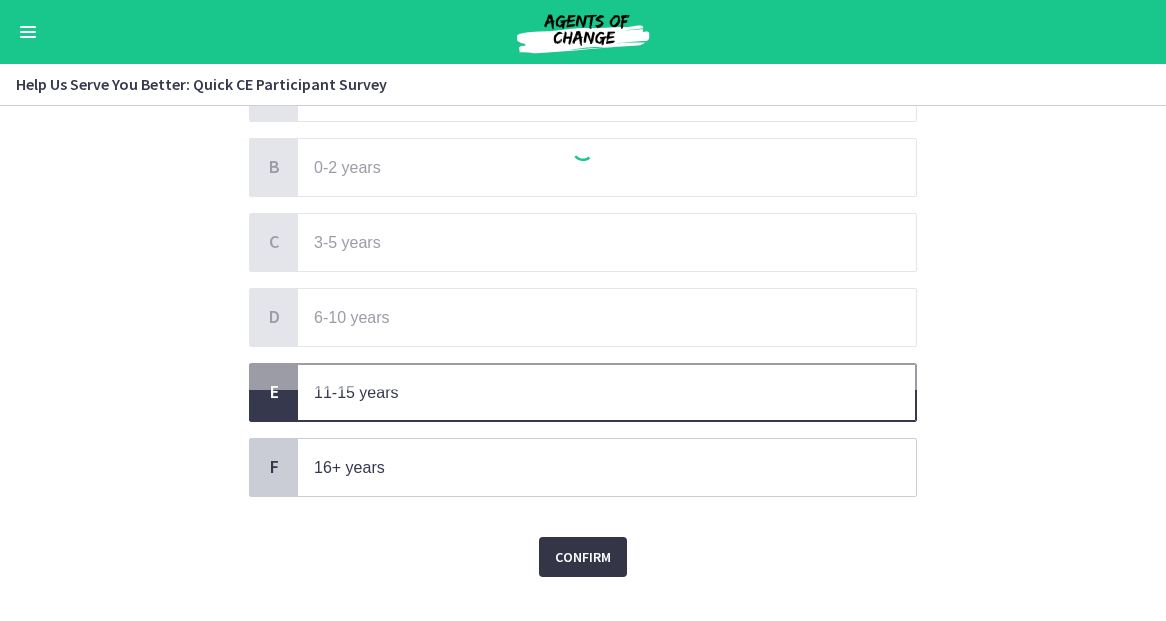 scroll, scrollTop: 0, scrollLeft: 0, axis: both 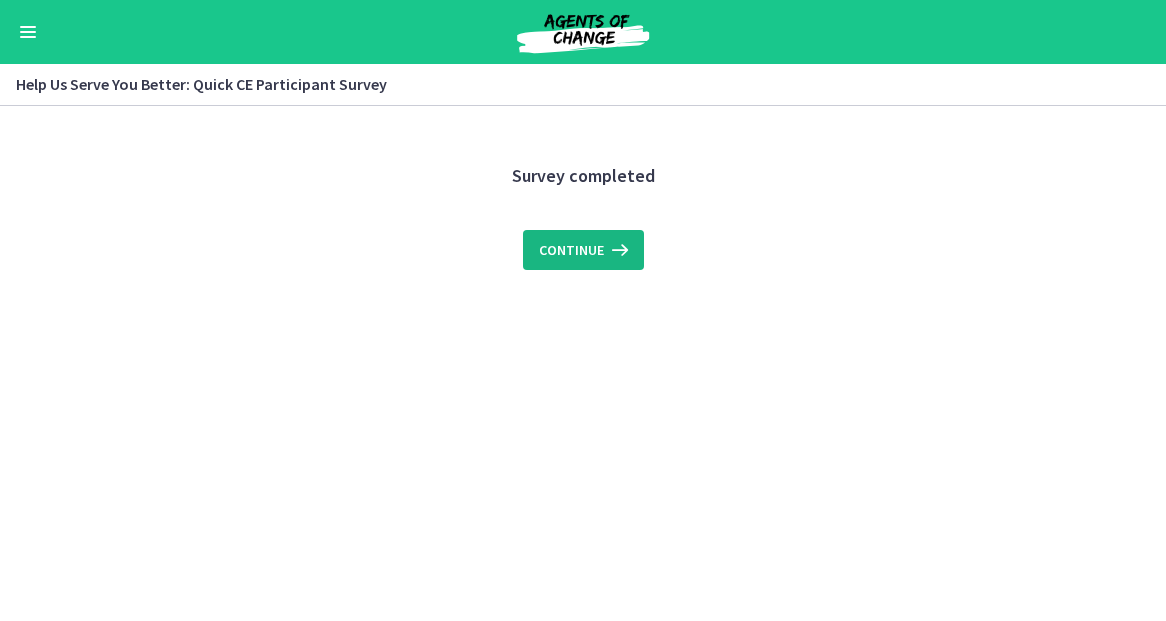 click on "Continue" at bounding box center [571, 250] 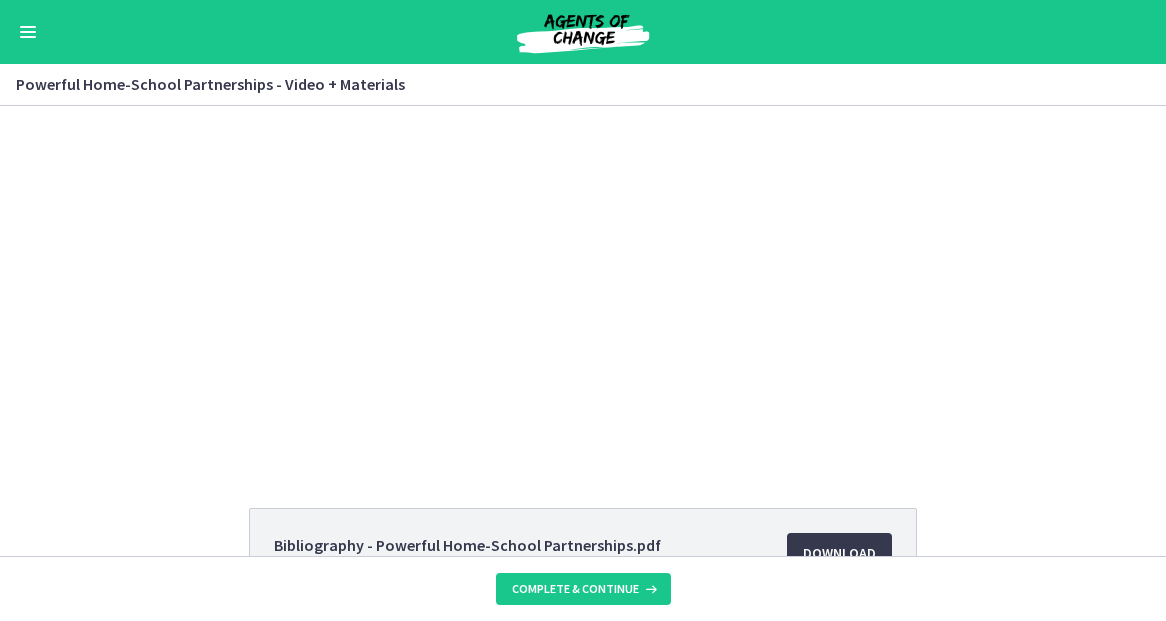 scroll, scrollTop: 0, scrollLeft: 0, axis: both 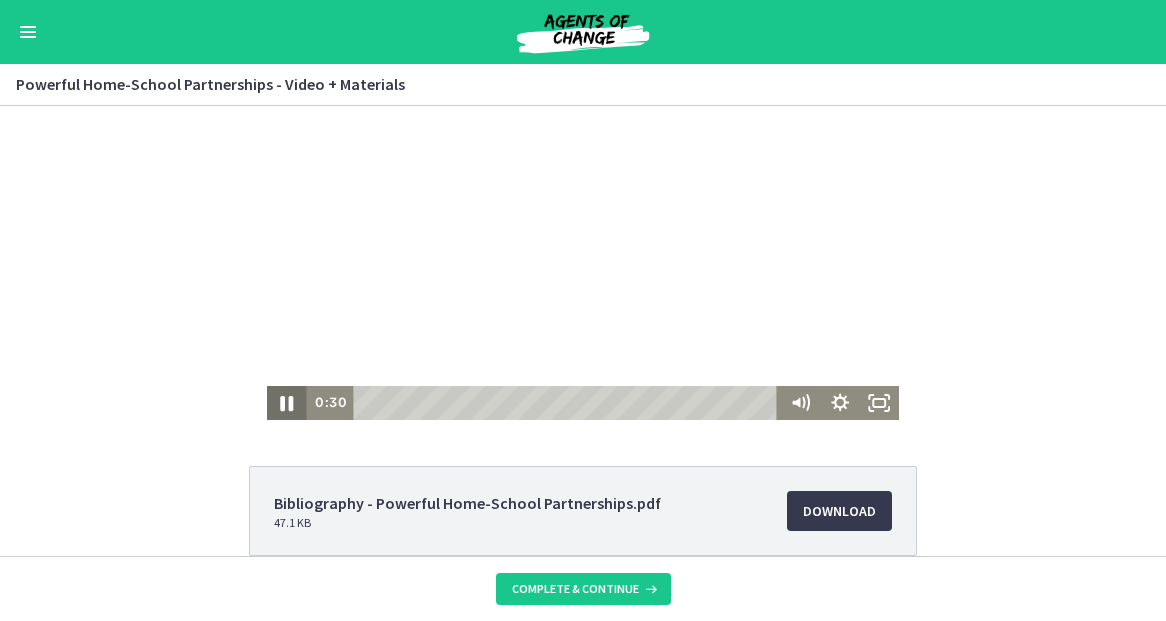 click 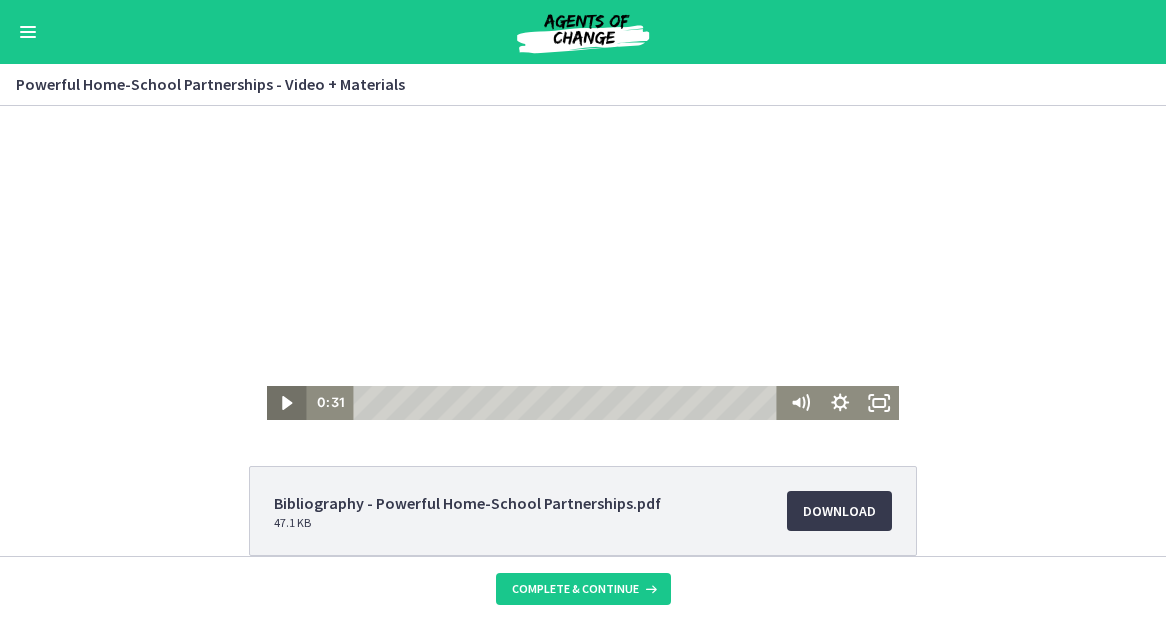 click 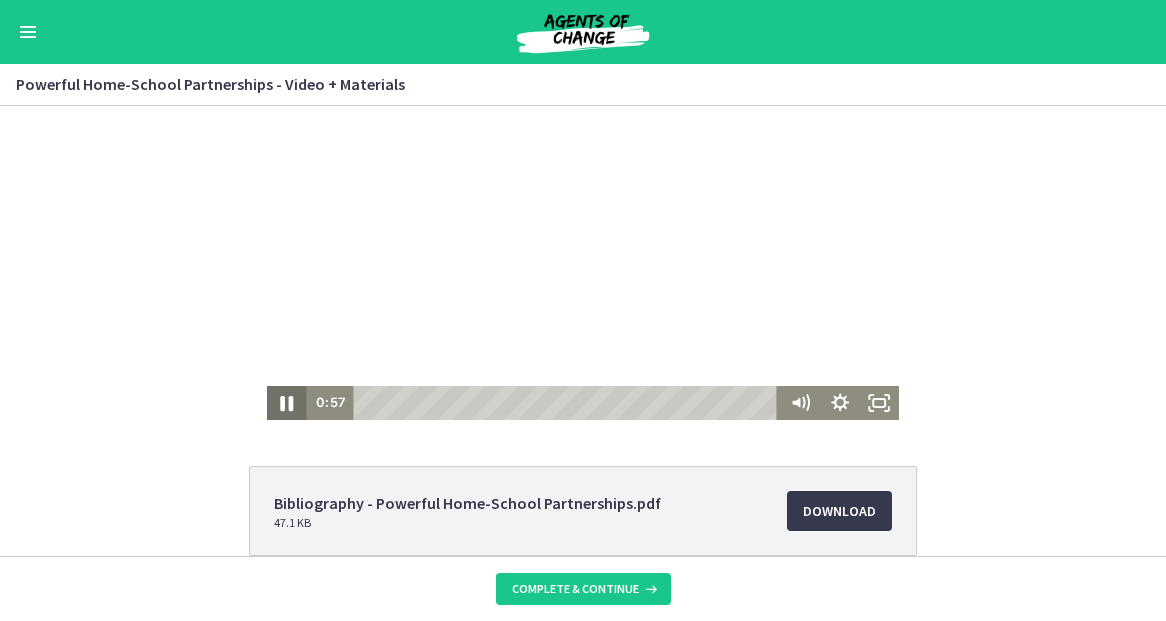 click 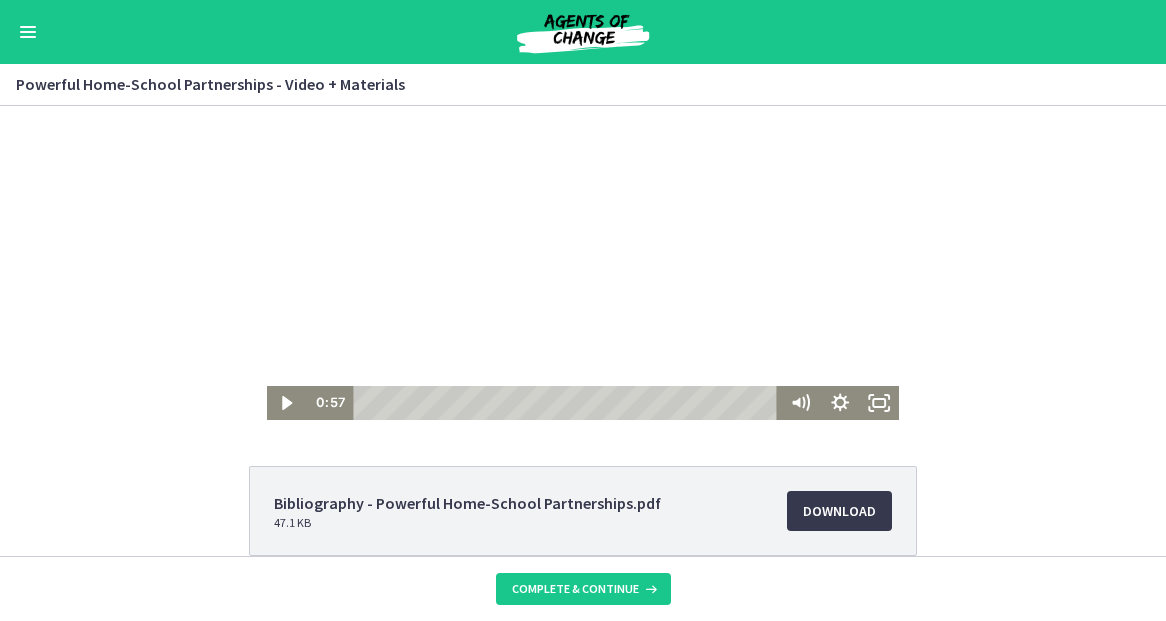 click at bounding box center [583, 242] 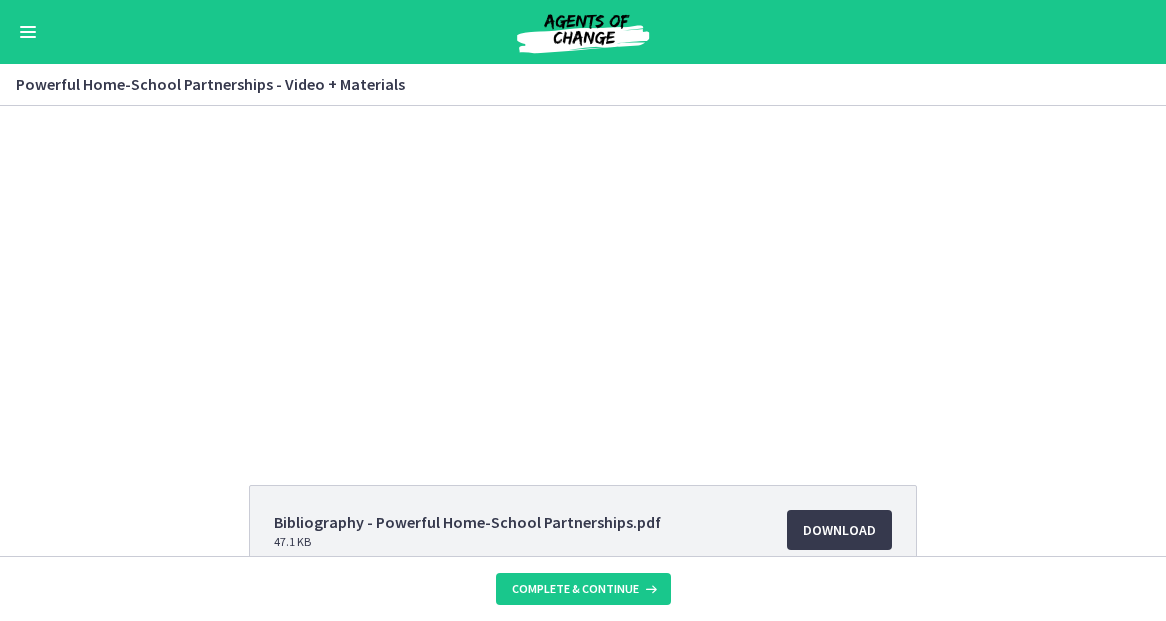 scroll, scrollTop: 13, scrollLeft: 0, axis: vertical 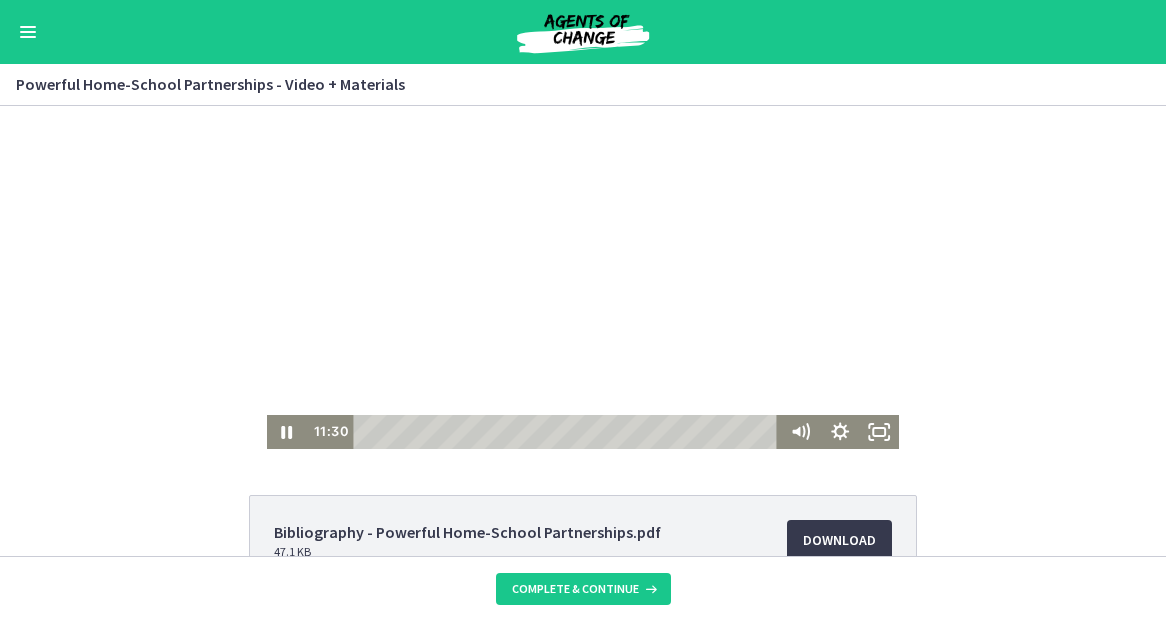 click at bounding box center (583, 271) 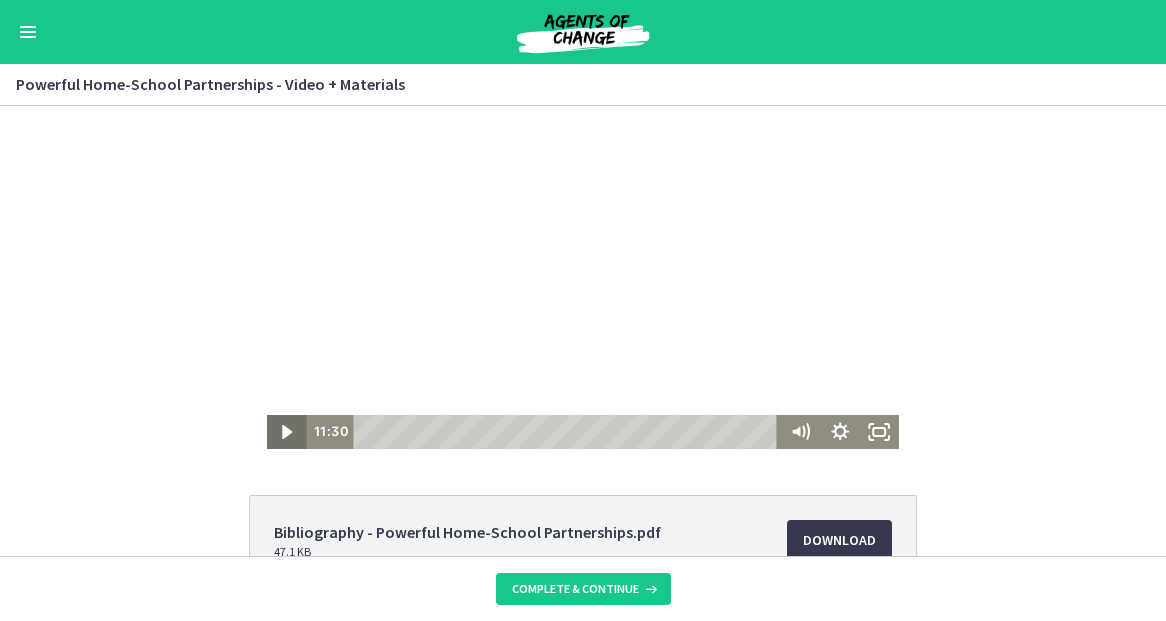 click 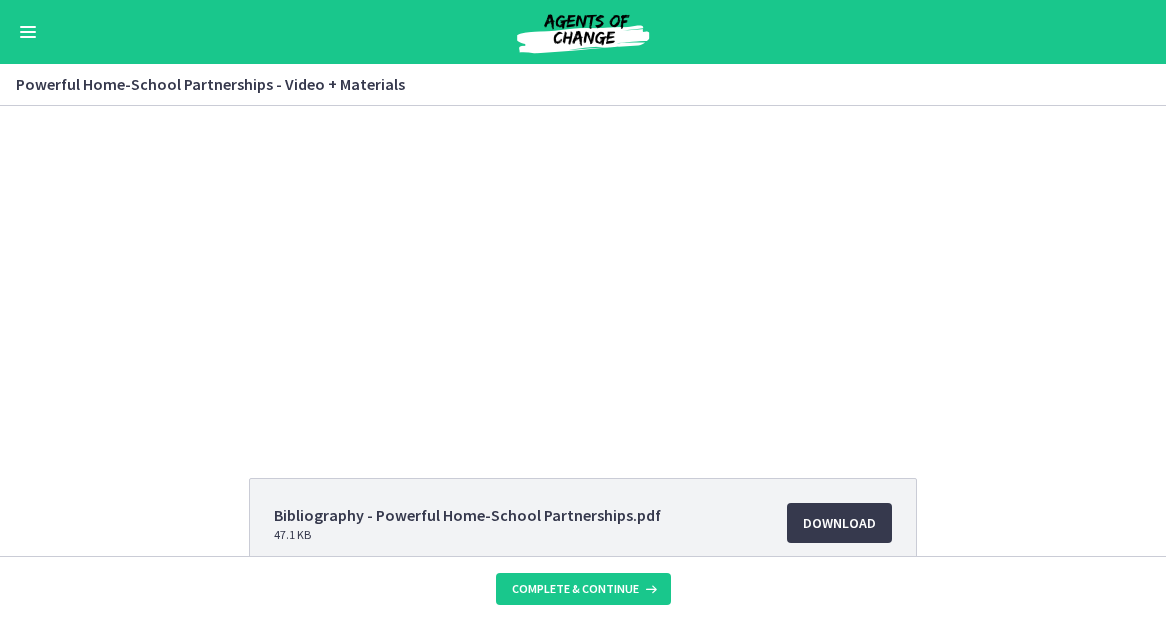 scroll, scrollTop: 25, scrollLeft: 0, axis: vertical 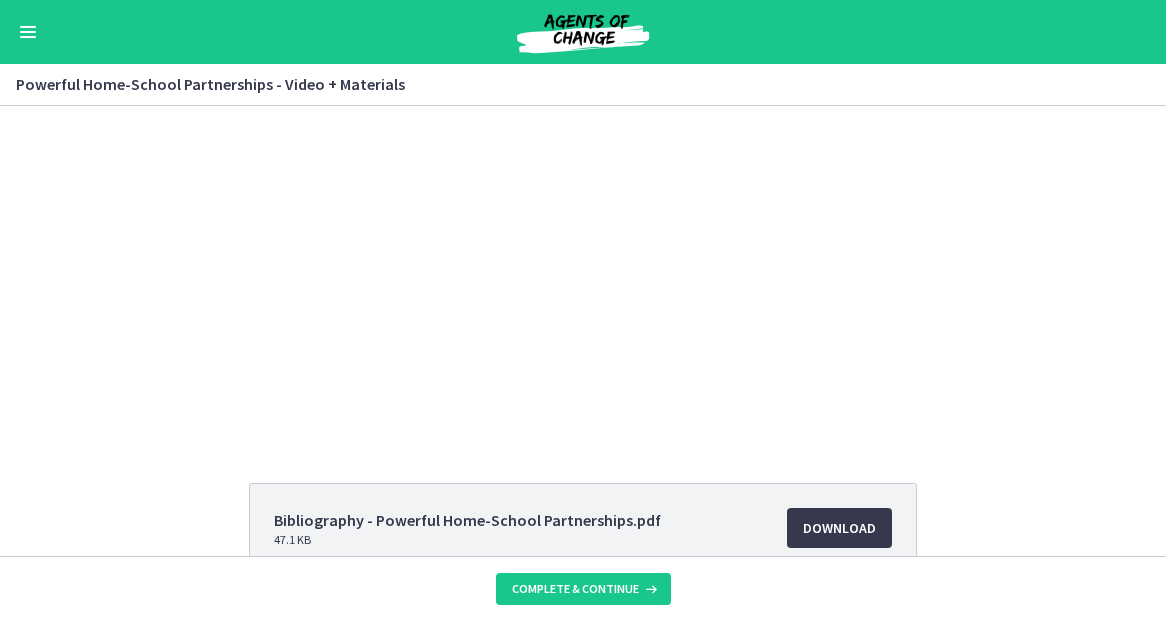 click on "Bibliography - Powerful Home-School Partnerships.pdf
47.1 KB
Download
Opens in a new window" at bounding box center (583, 528) 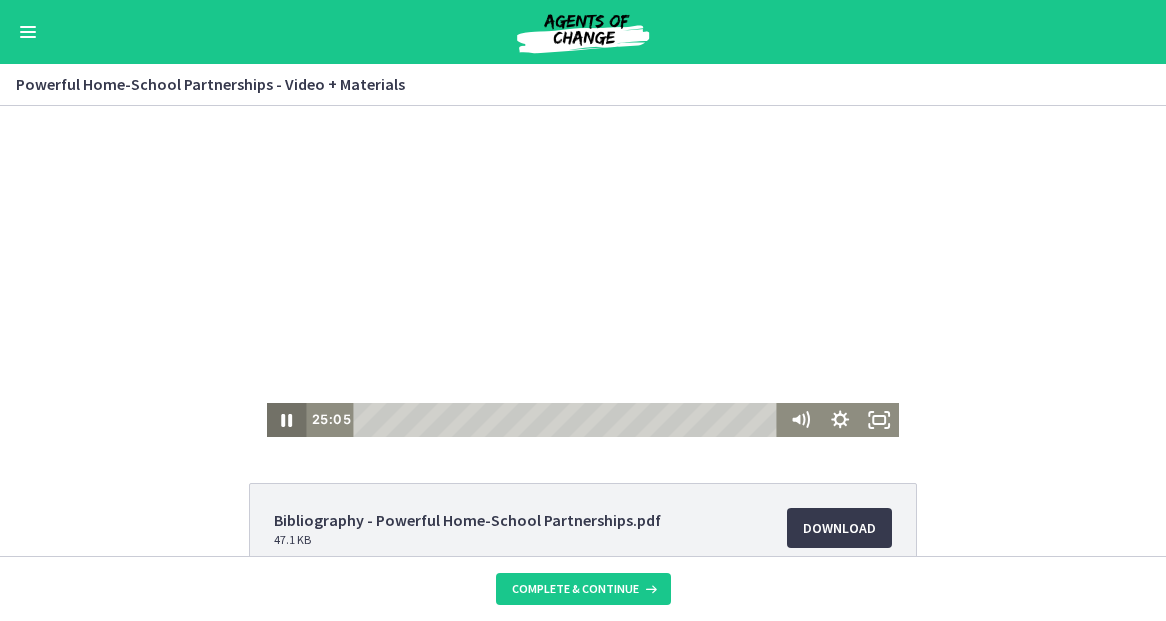 click 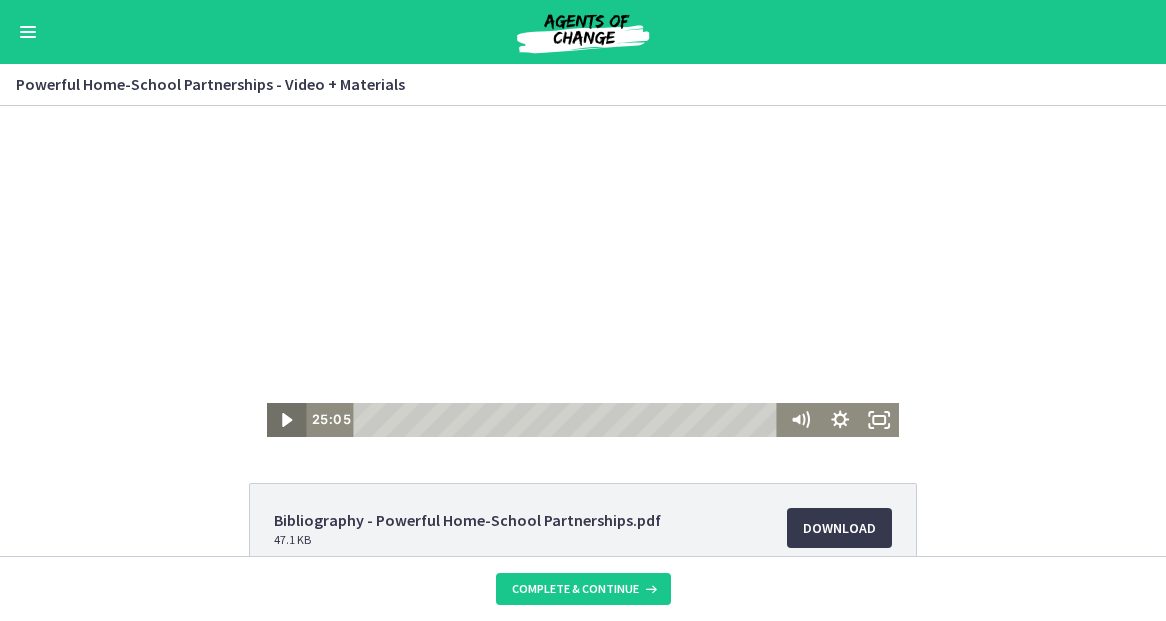 click 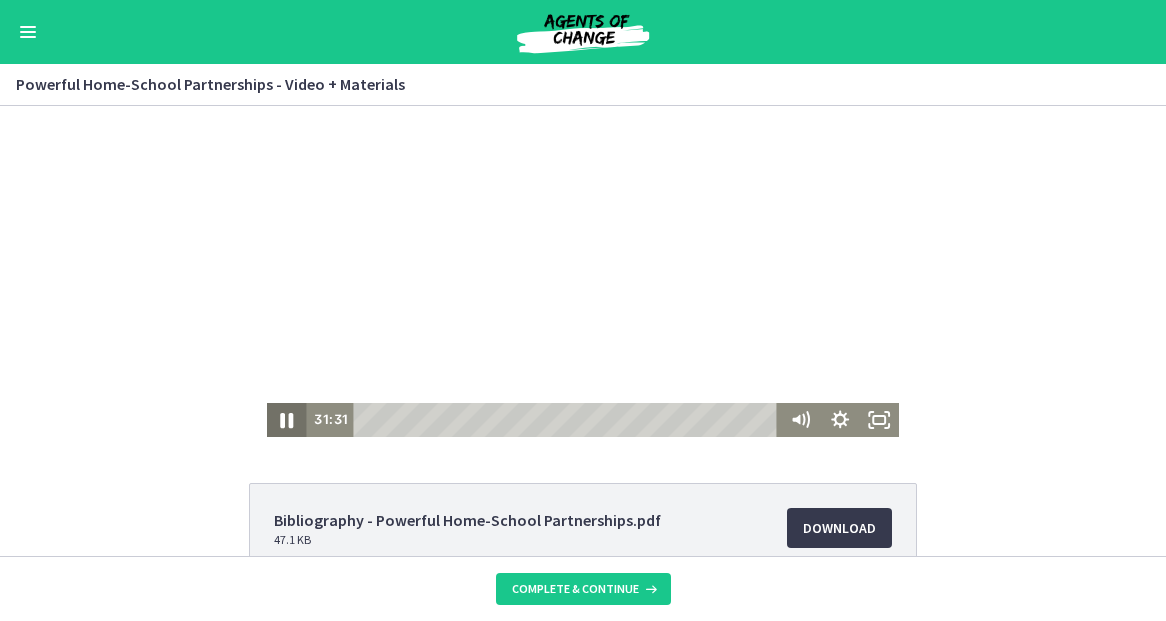 click 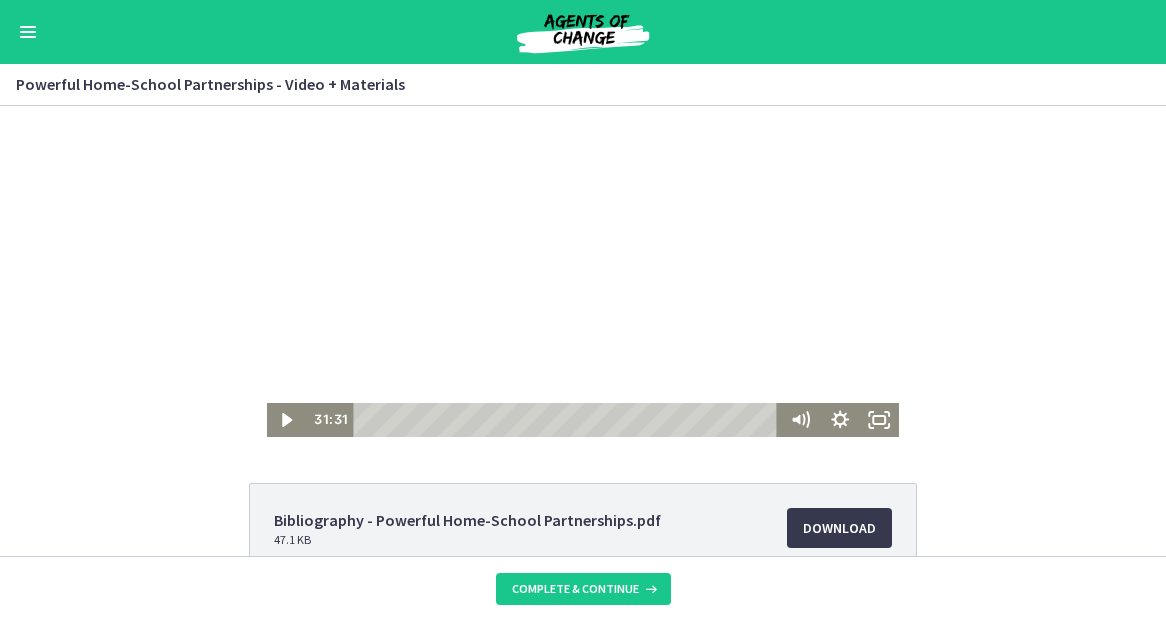 click at bounding box center [583, 259] 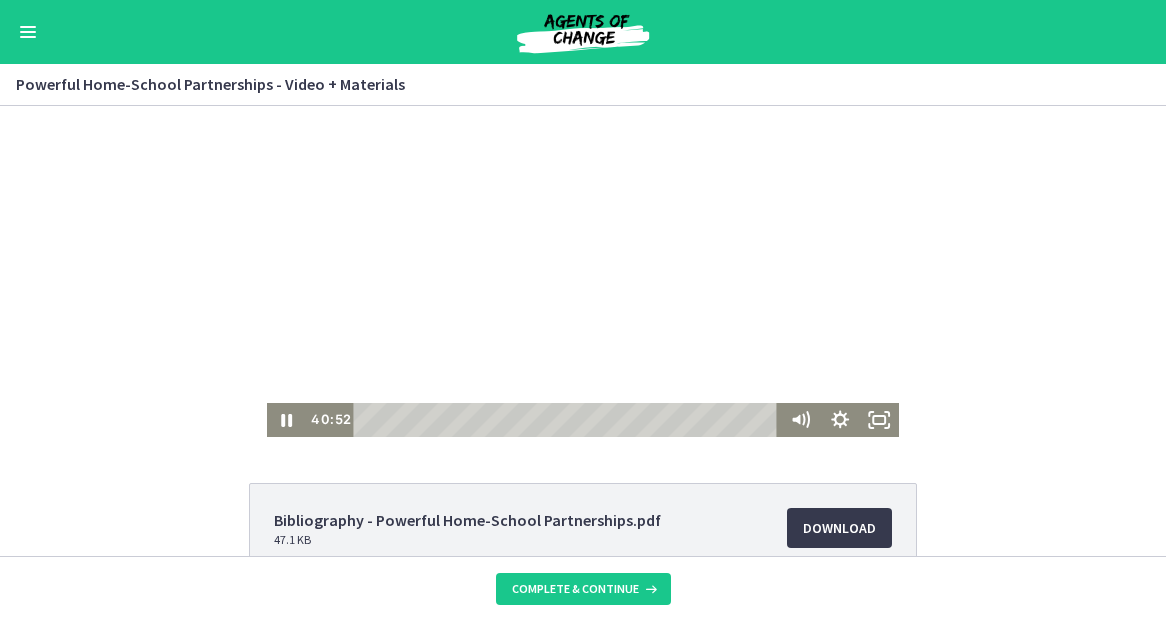 scroll, scrollTop: 0, scrollLeft: 0, axis: both 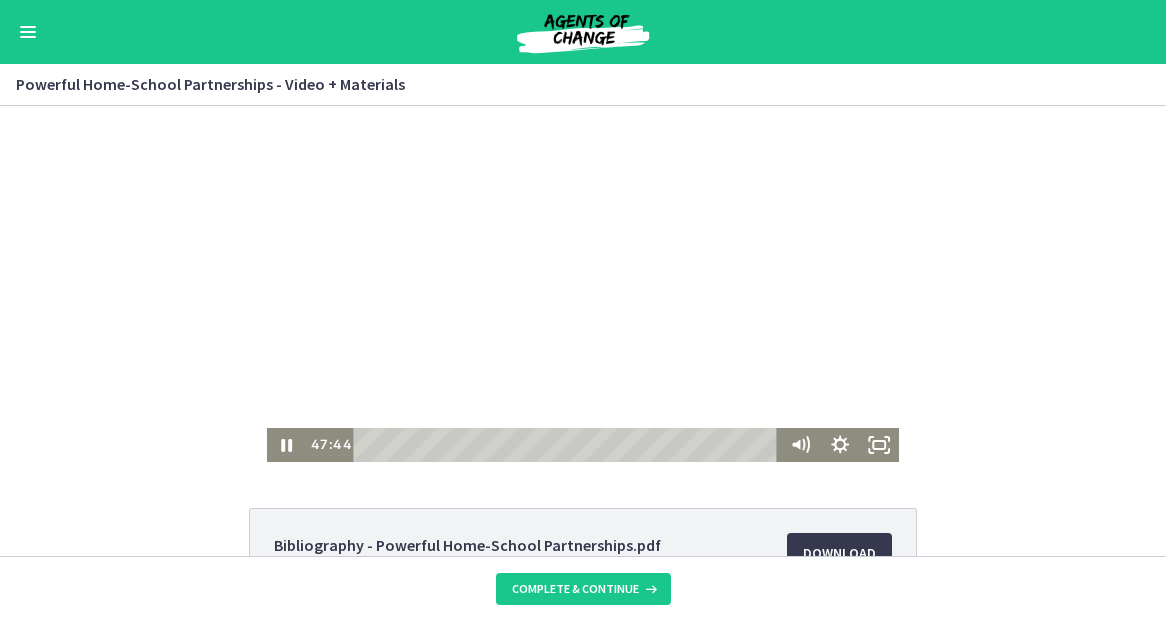 click at bounding box center [583, 284] 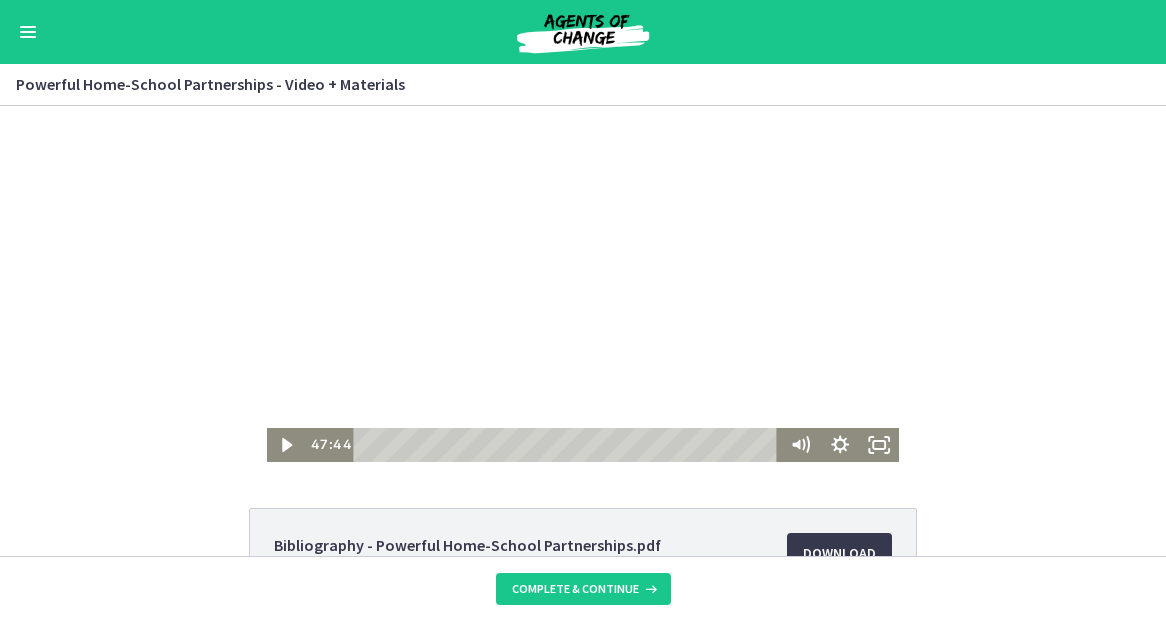 click at bounding box center [583, 284] 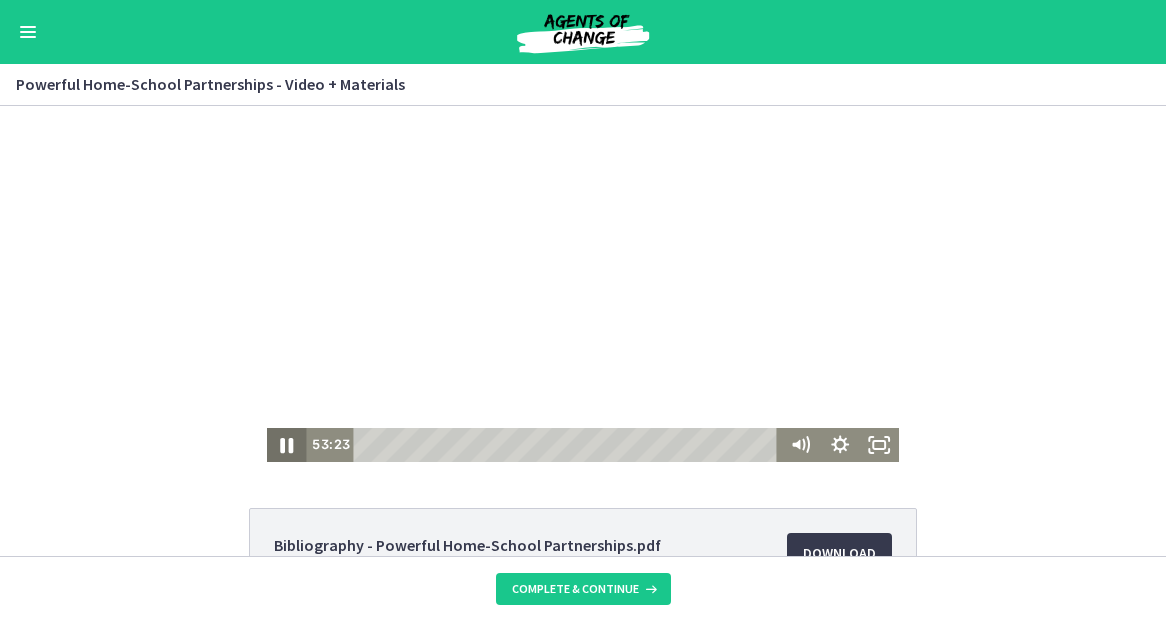 click 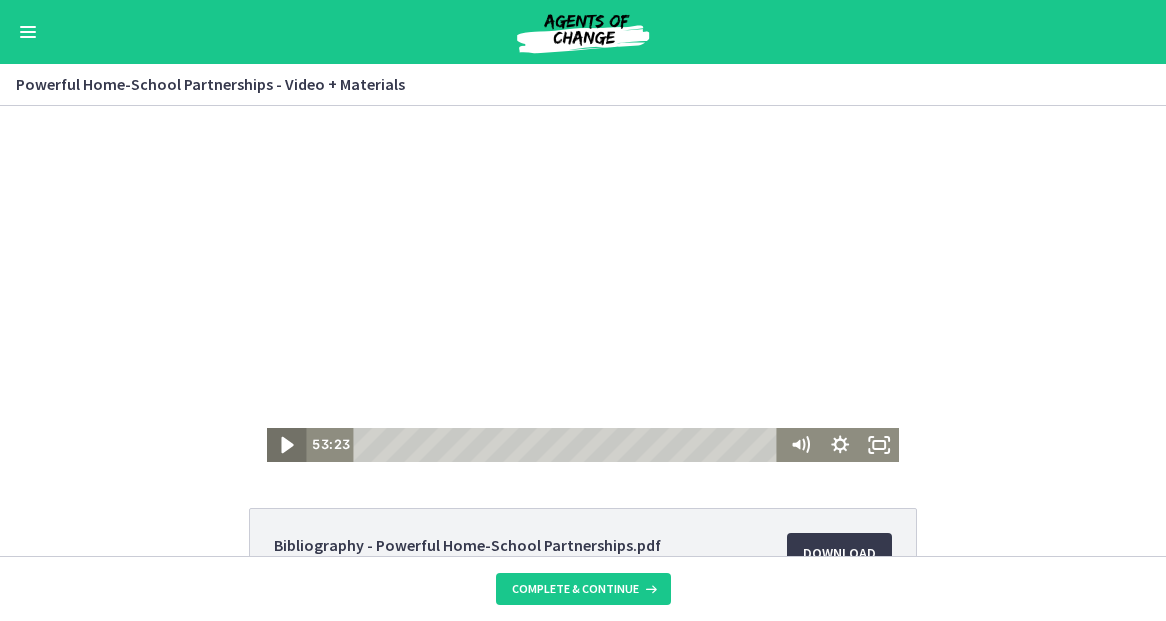 click 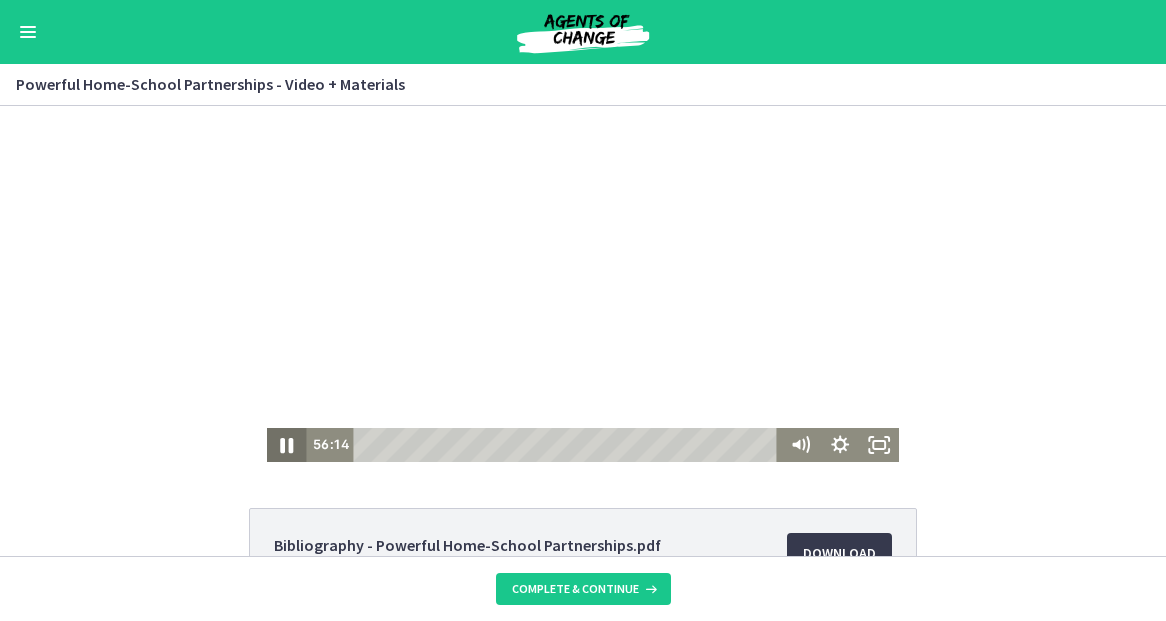 click 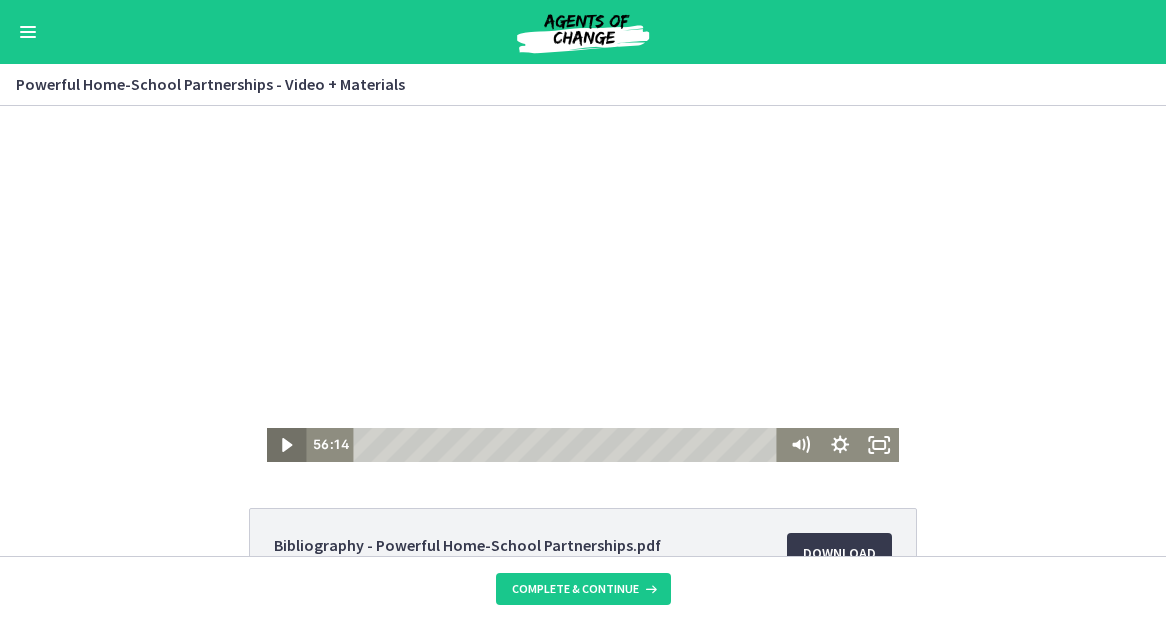 click 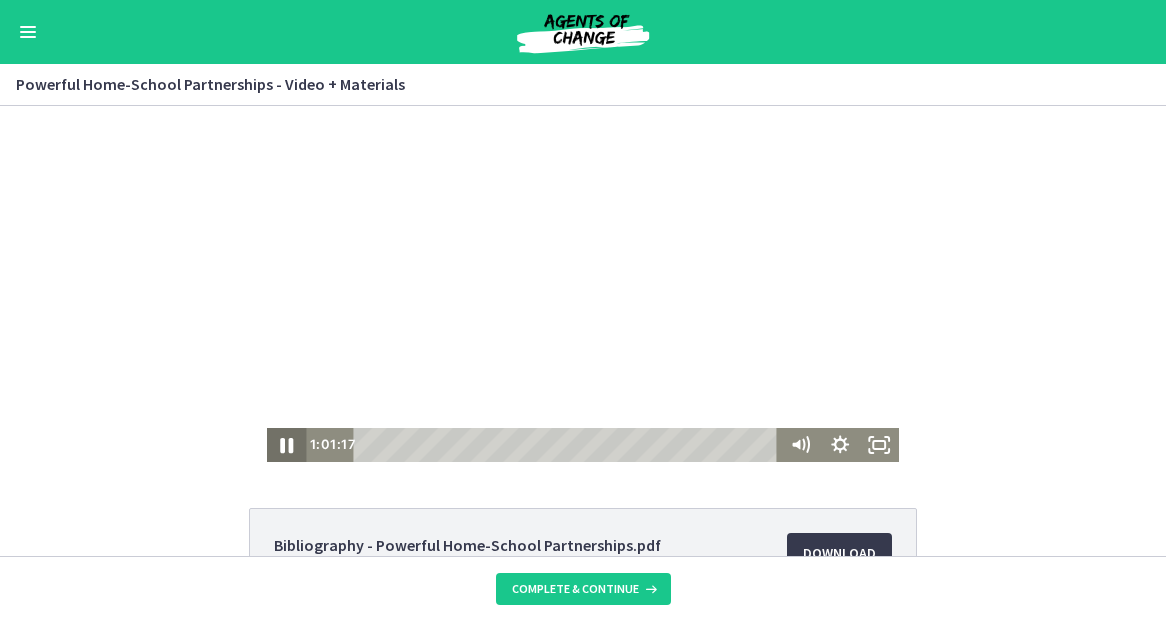 click 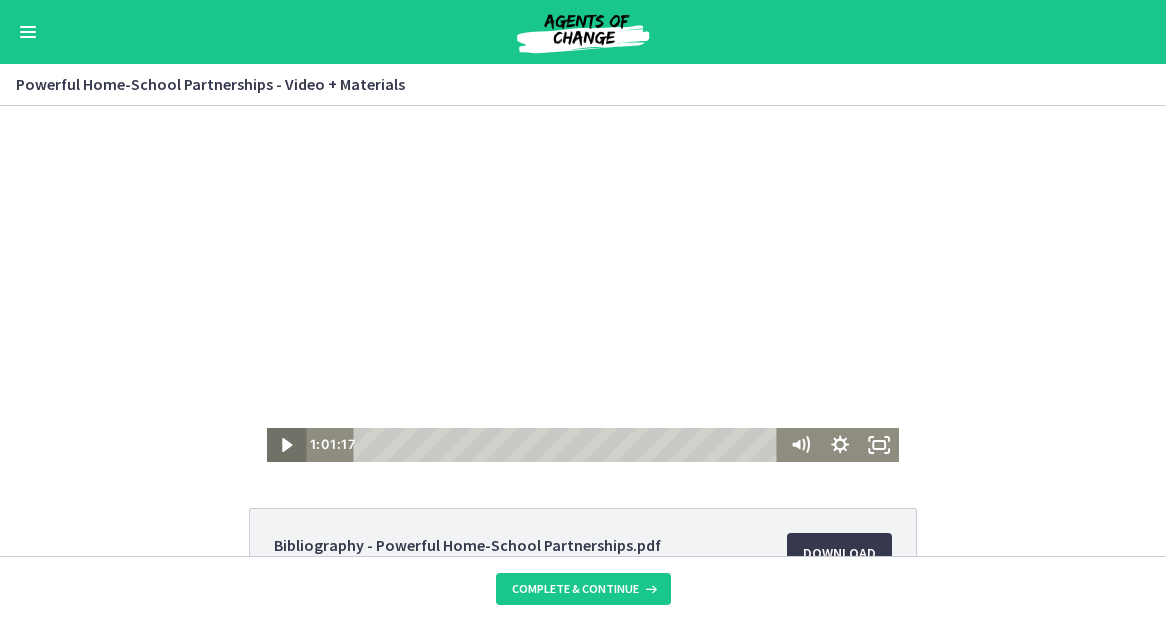 drag, startPoint x: 289, startPoint y: 444, endPoint x: 288, endPoint y: 427, distance: 17.029387 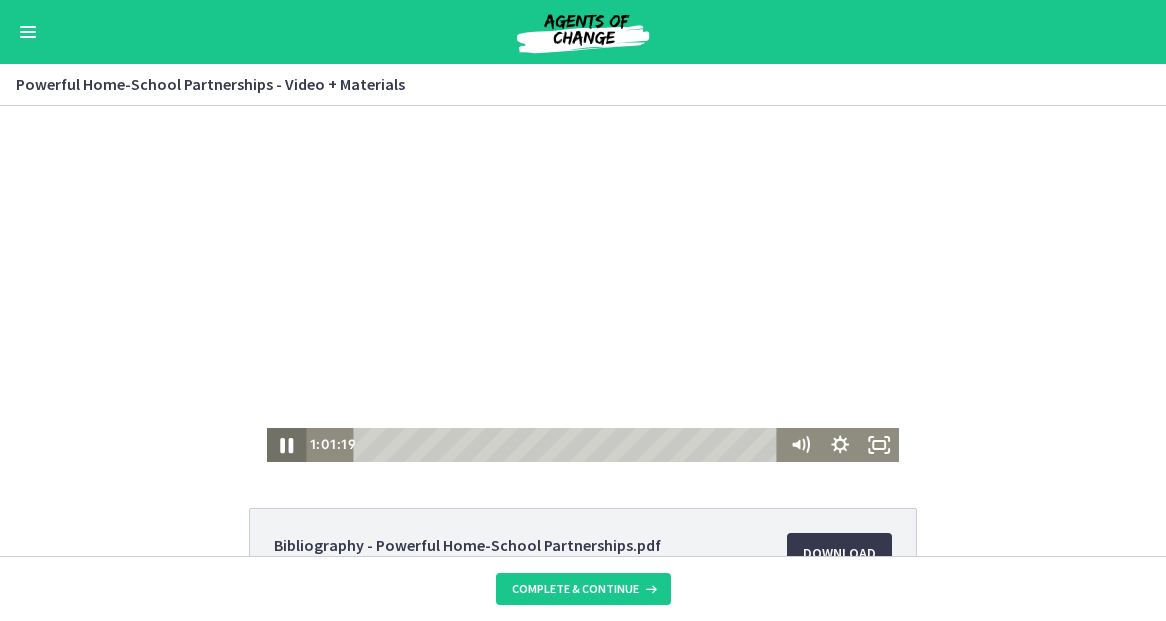 click 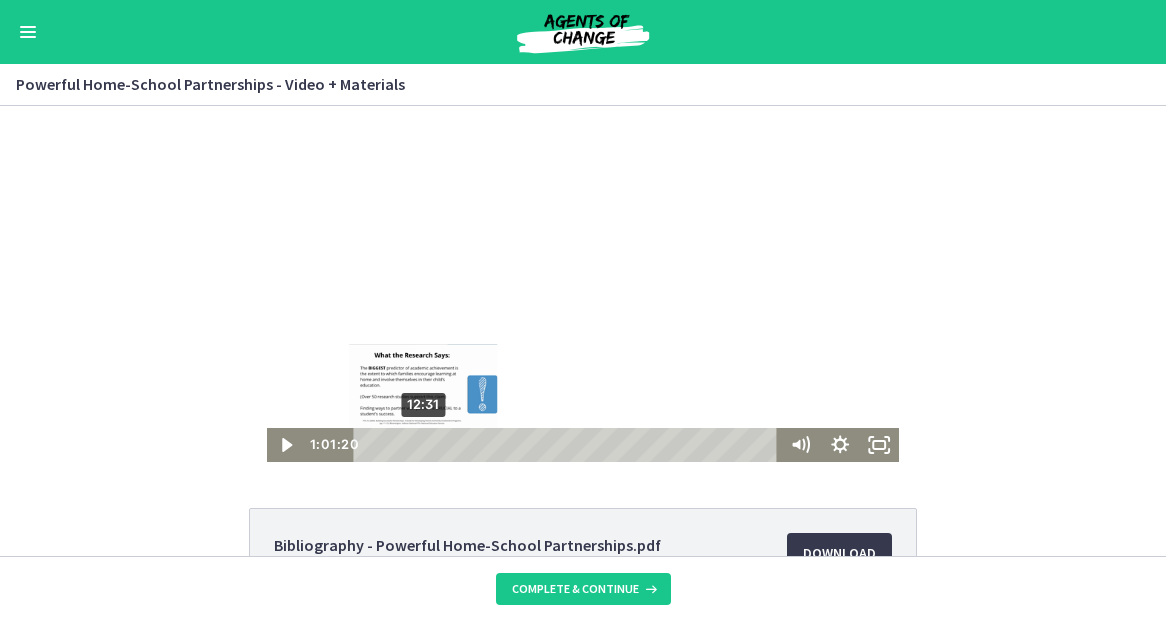 scroll, scrollTop: 30, scrollLeft: 0, axis: vertical 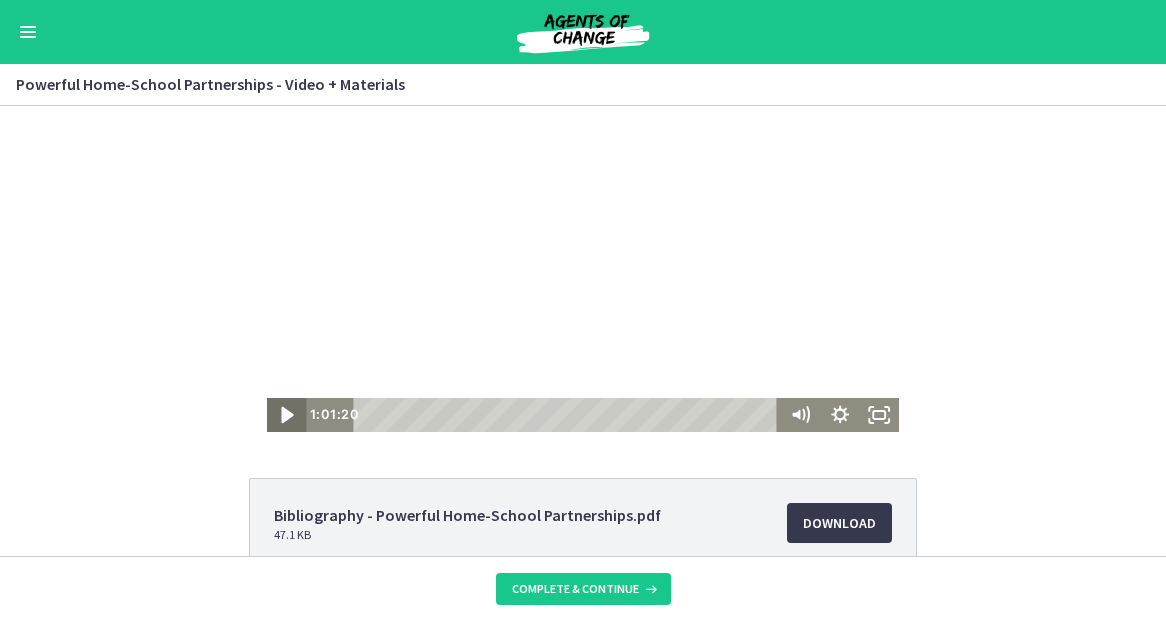 click 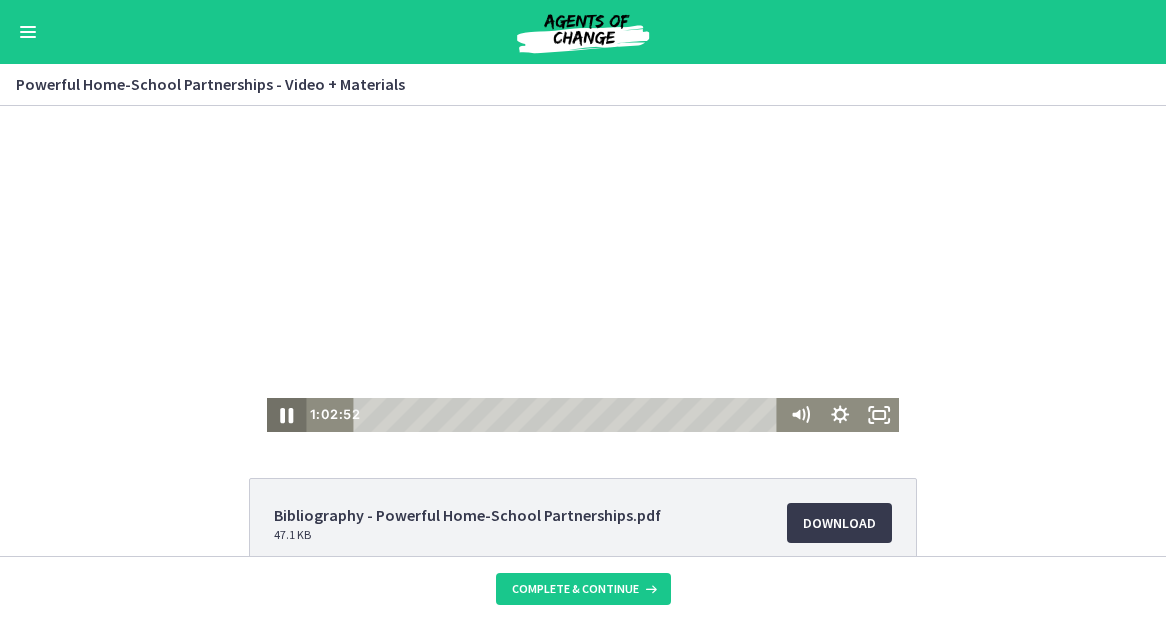 click 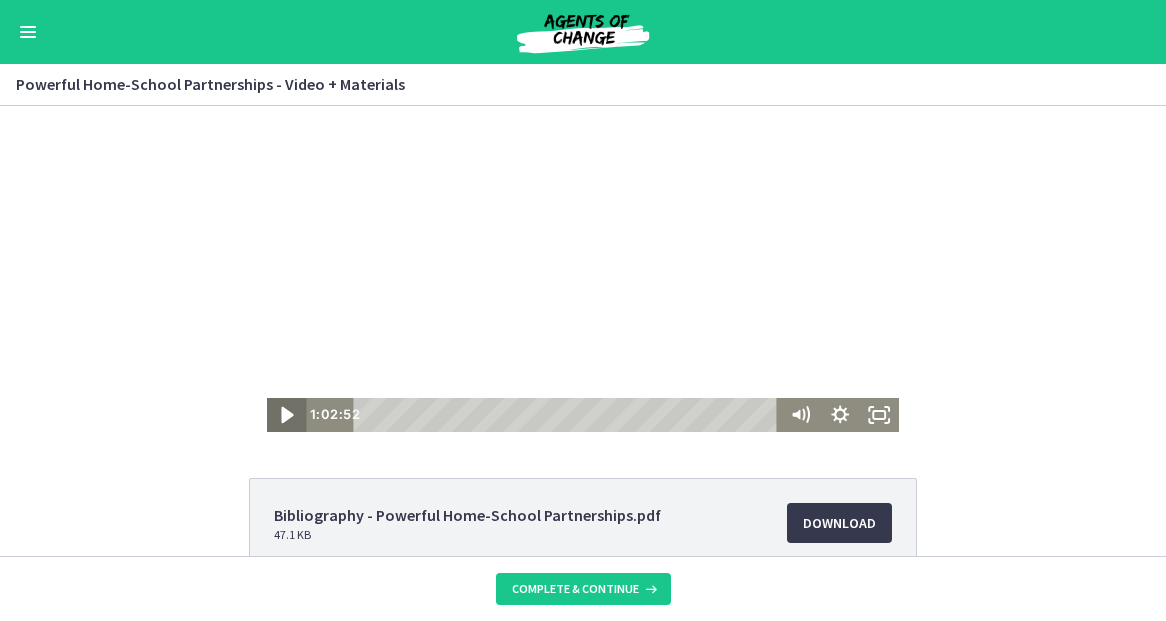 click 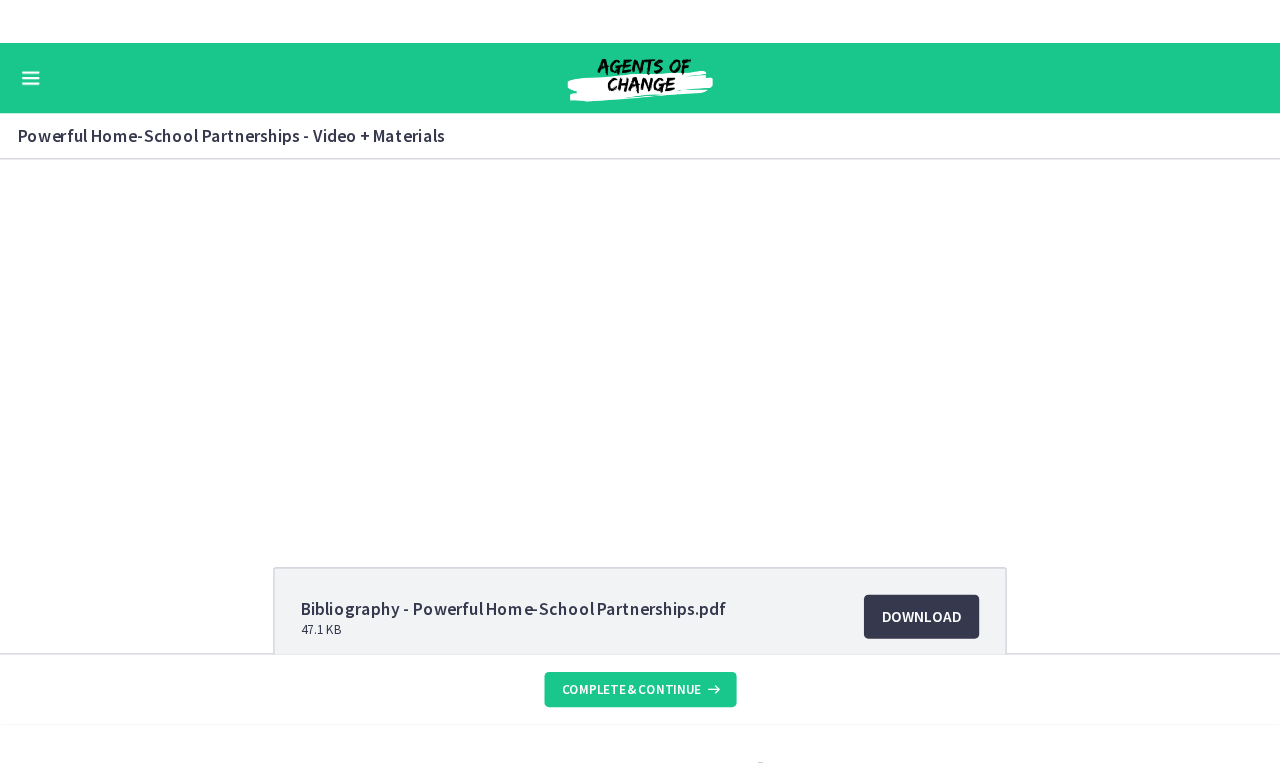 scroll, scrollTop: 33, scrollLeft: 0, axis: vertical 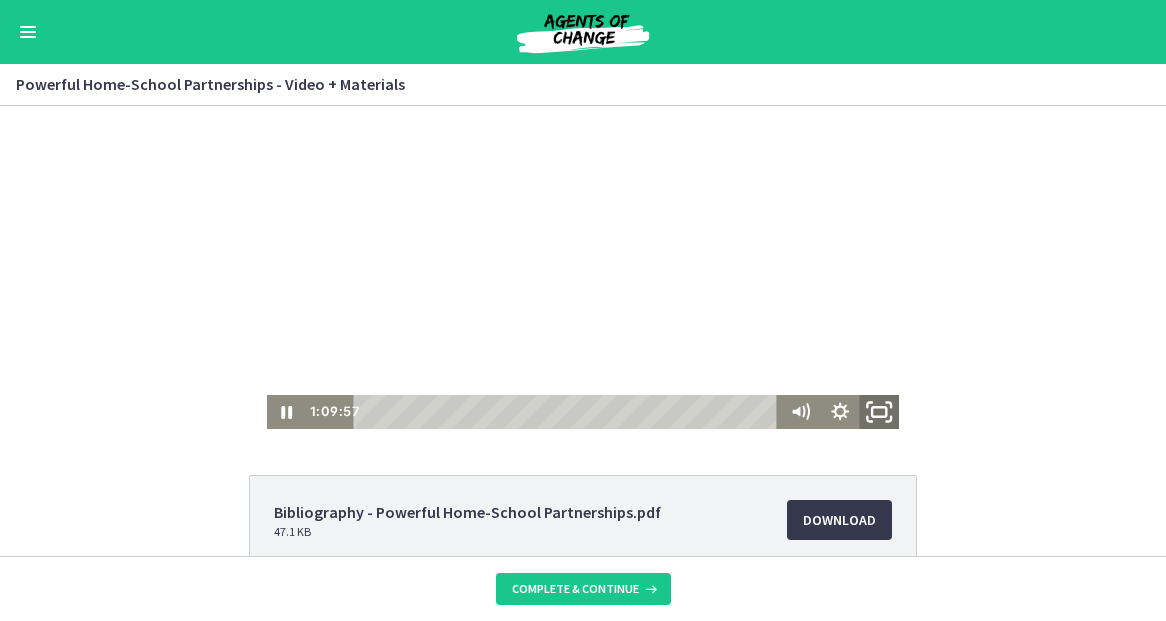 click 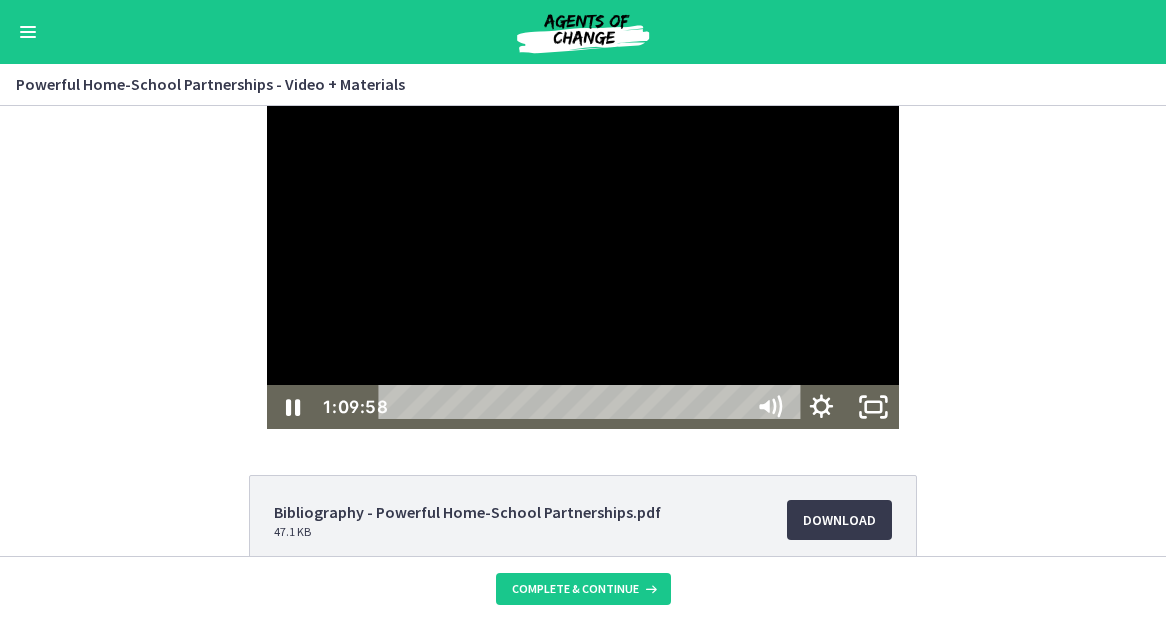 scroll, scrollTop: 0, scrollLeft: 0, axis: both 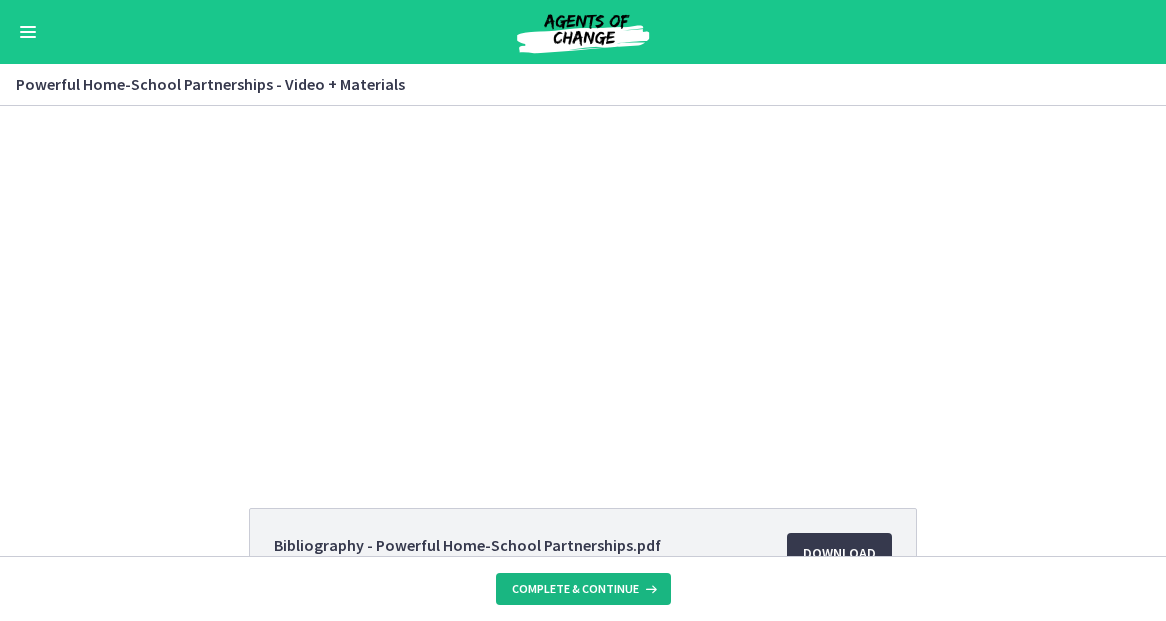 click on "Complete & continue" at bounding box center (575, 589) 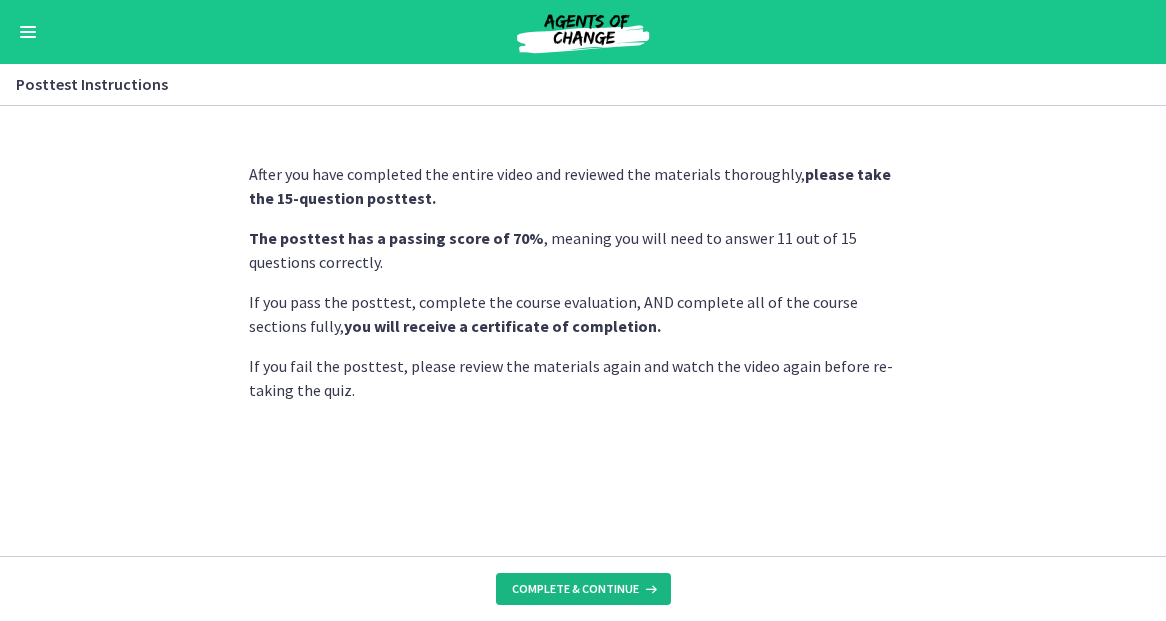 click on "Complete & continue" at bounding box center [575, 589] 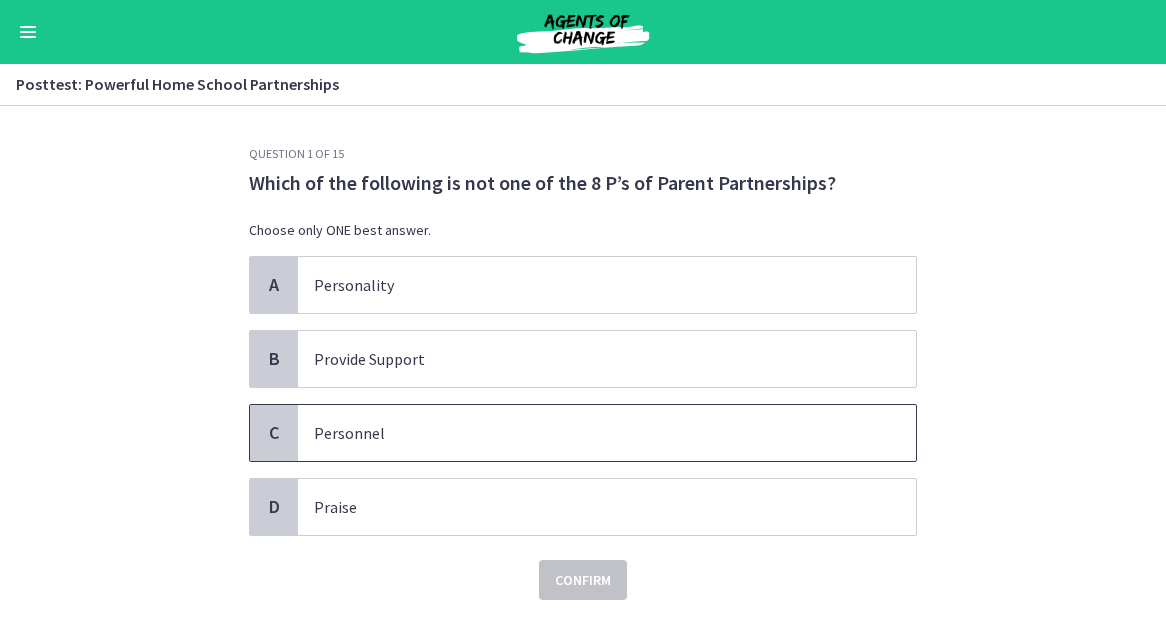 click on "Personnel" at bounding box center [587, 433] 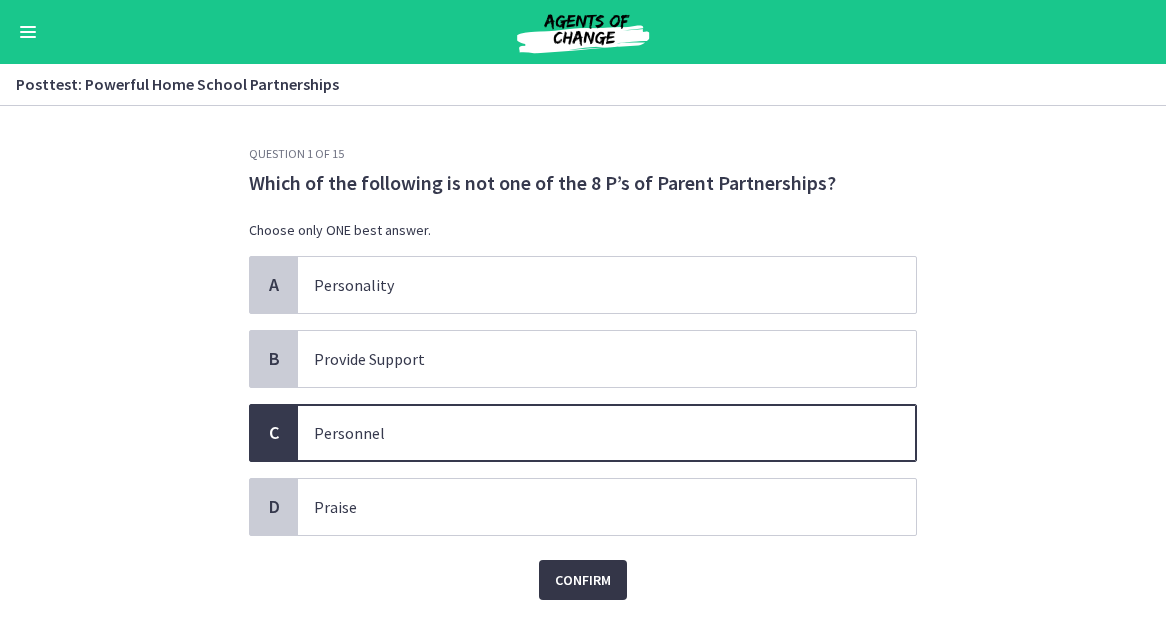 click on "Confirm" at bounding box center [583, 580] 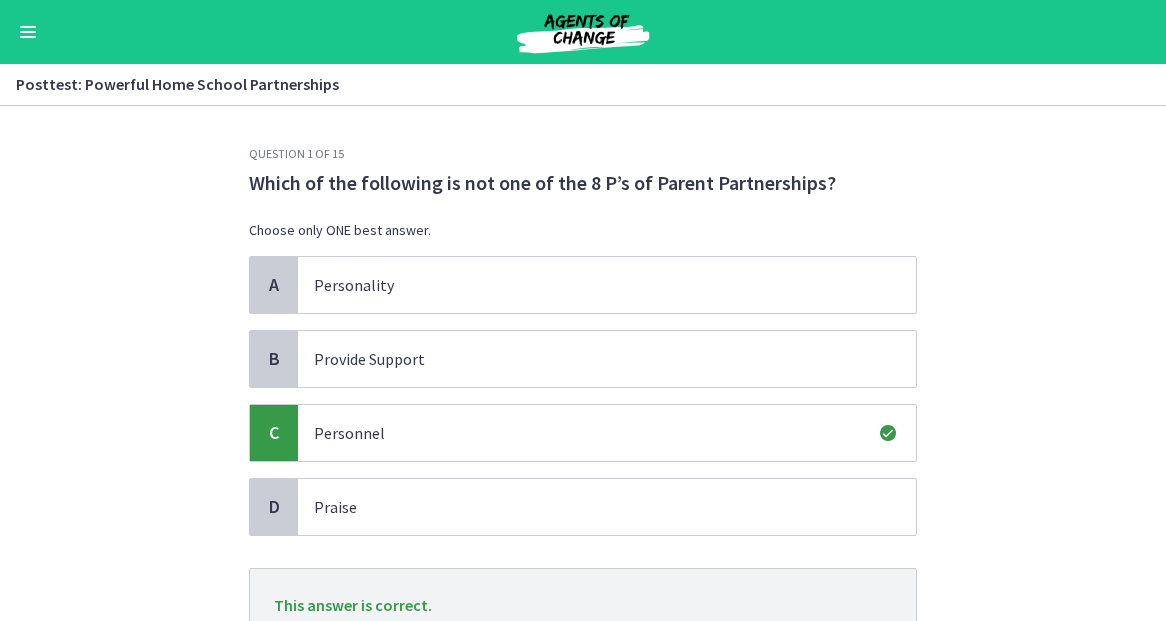 scroll, scrollTop: 132, scrollLeft: 0, axis: vertical 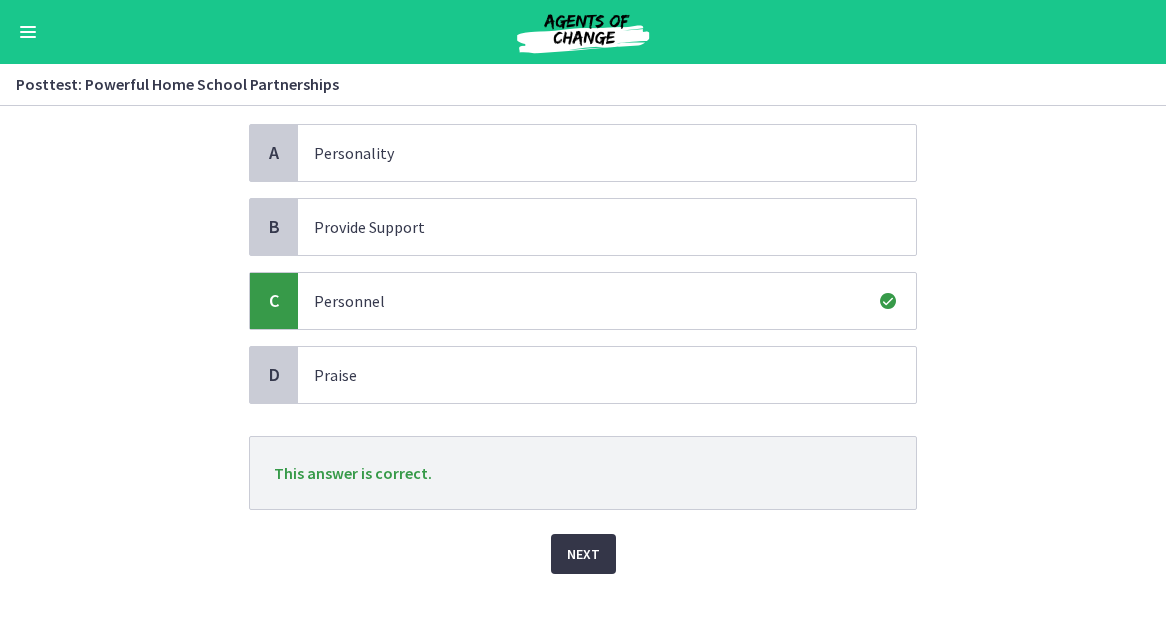 click on "Next" at bounding box center (583, 554) 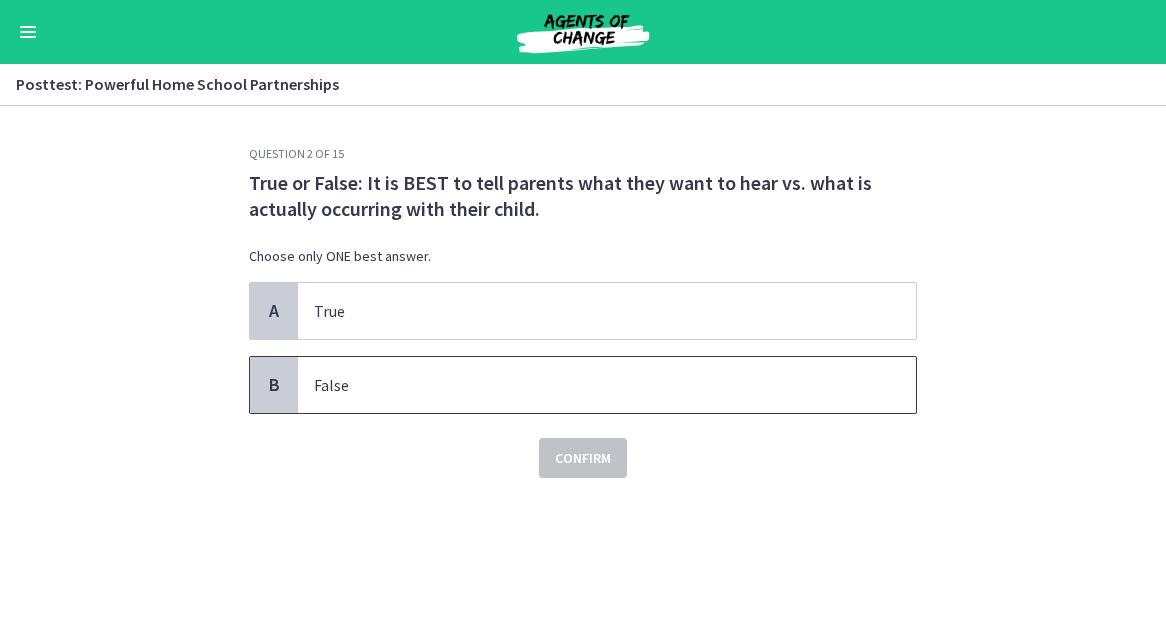 click on "False" at bounding box center [587, 385] 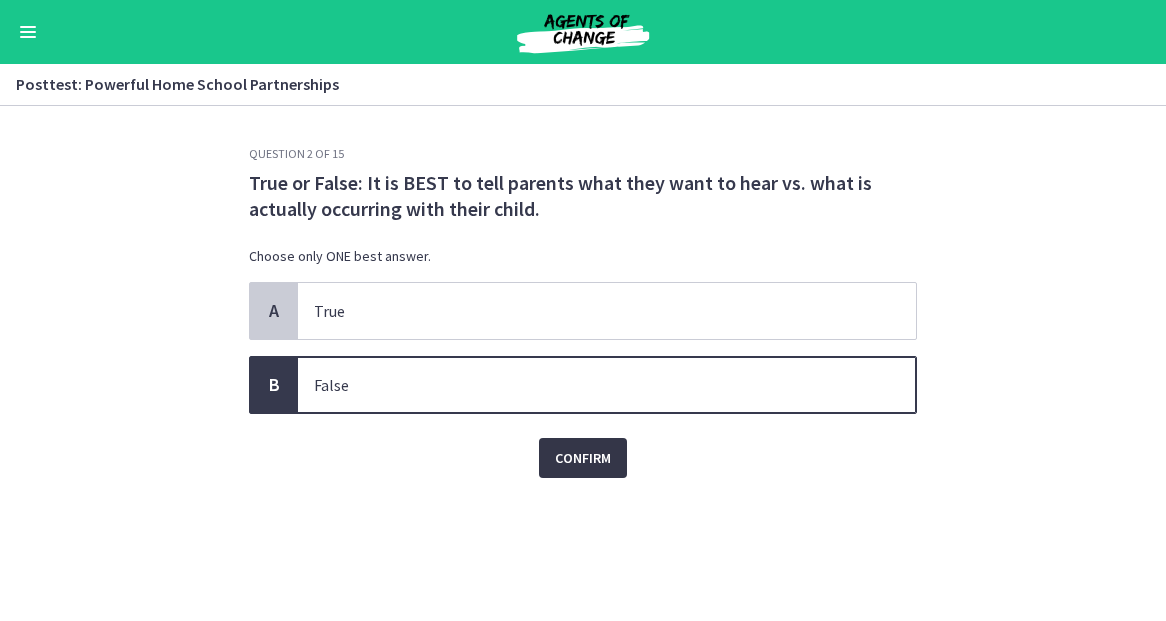 click on "Confirm" at bounding box center [583, 458] 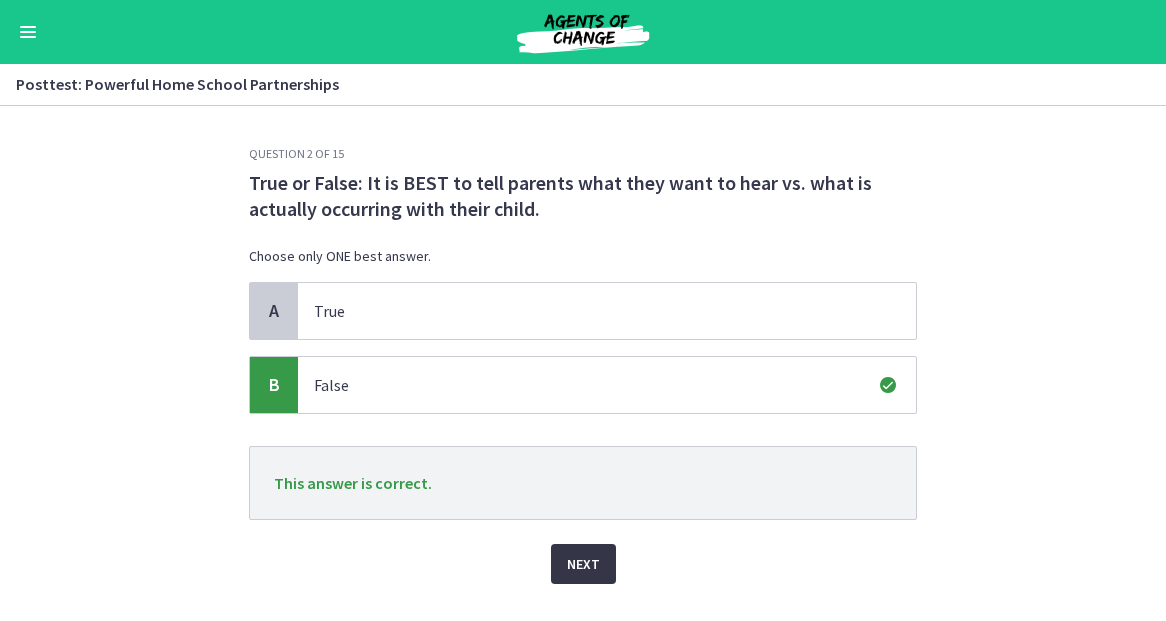 click on "Next" at bounding box center [583, 564] 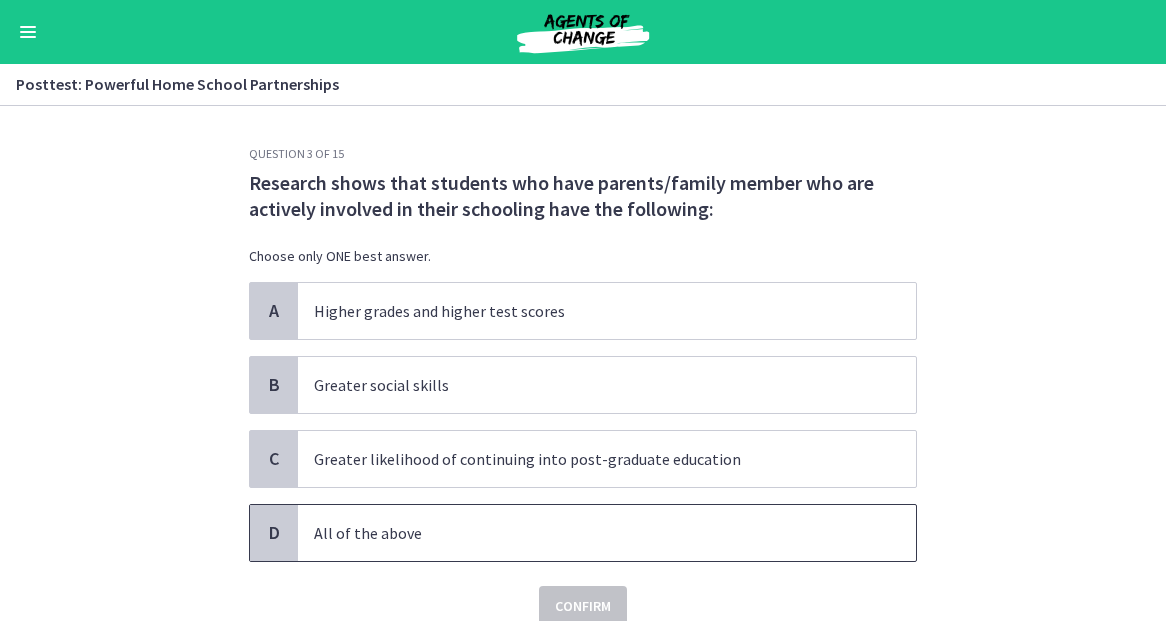 click on "All of the above" at bounding box center (587, 533) 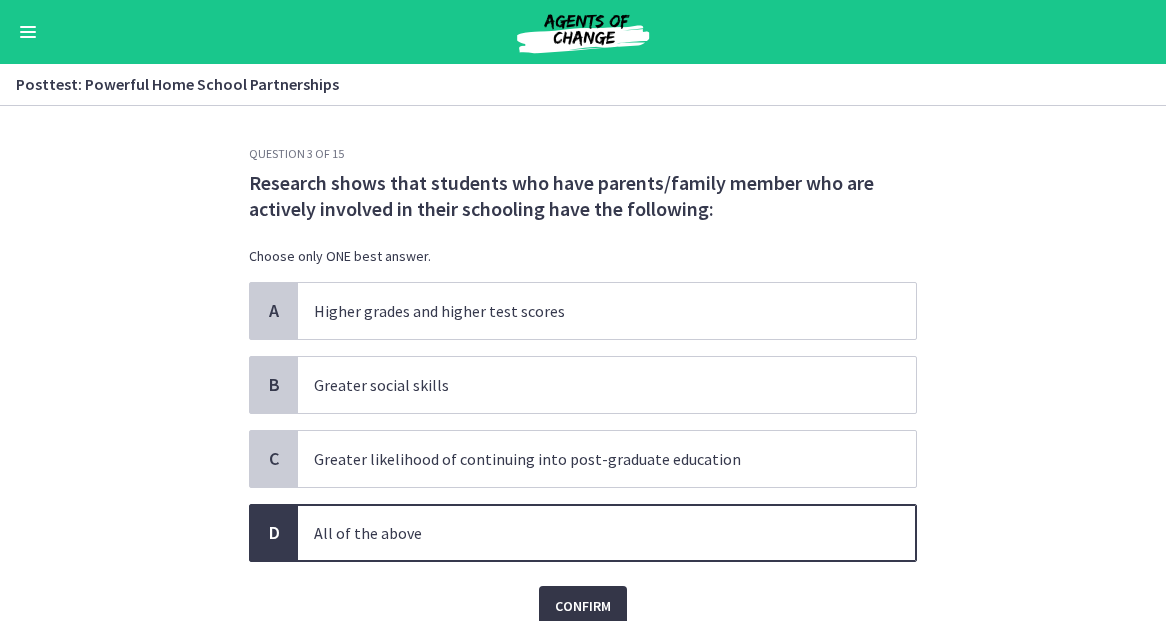 click on "Confirm" at bounding box center [583, 606] 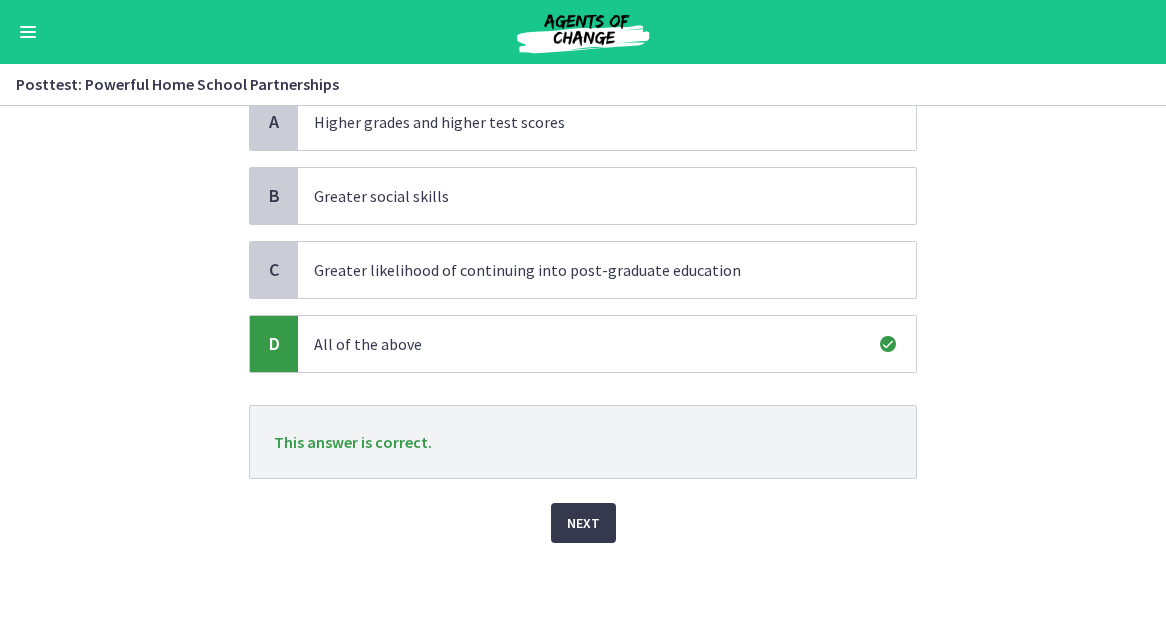 scroll, scrollTop: 188, scrollLeft: 0, axis: vertical 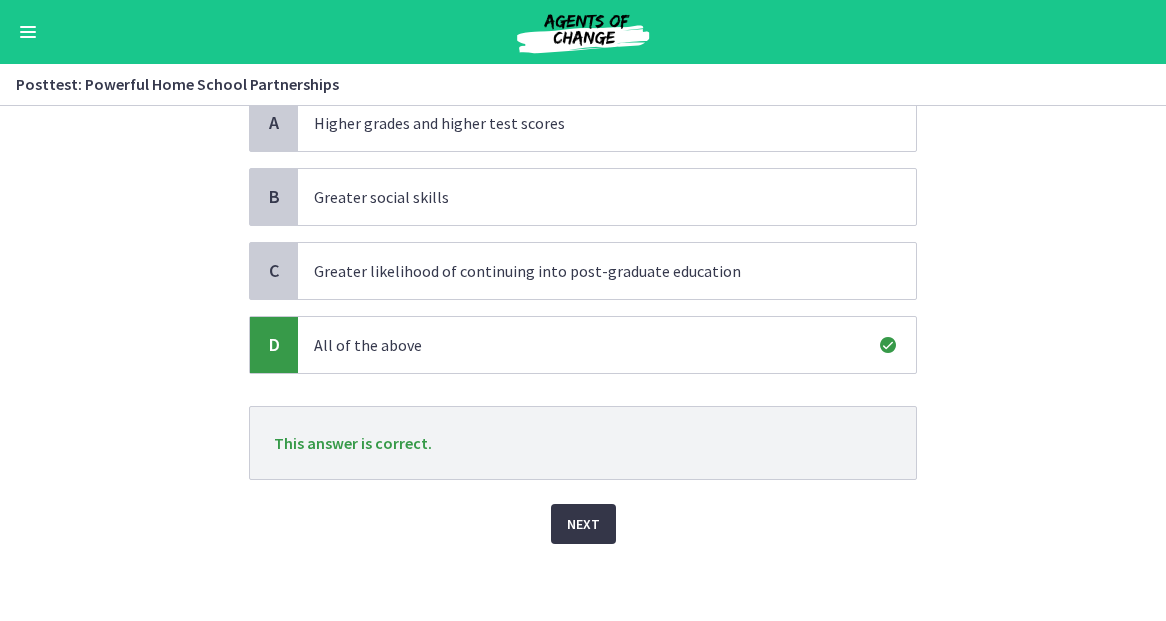 click on "Next" at bounding box center [583, 524] 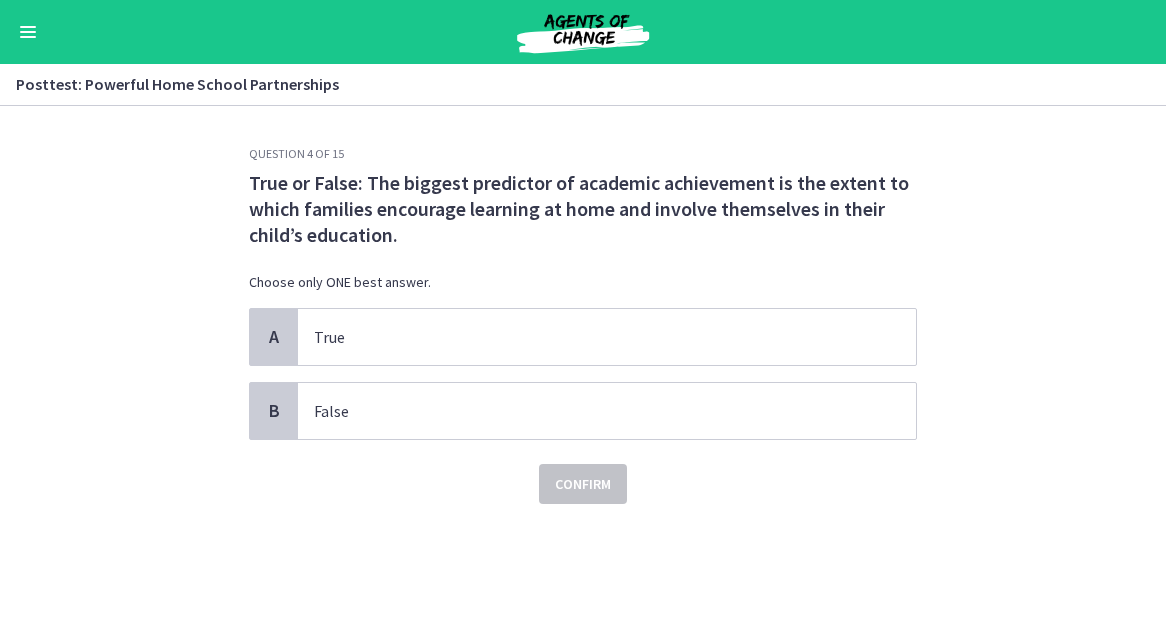 scroll, scrollTop: 0, scrollLeft: 0, axis: both 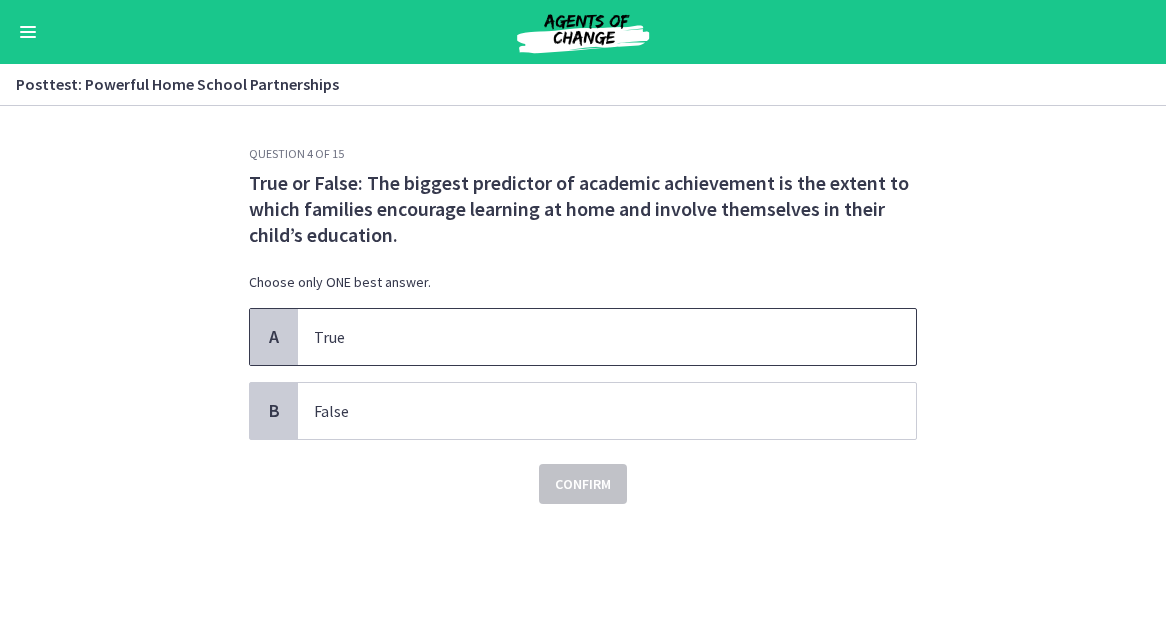 click on "True" at bounding box center [587, 337] 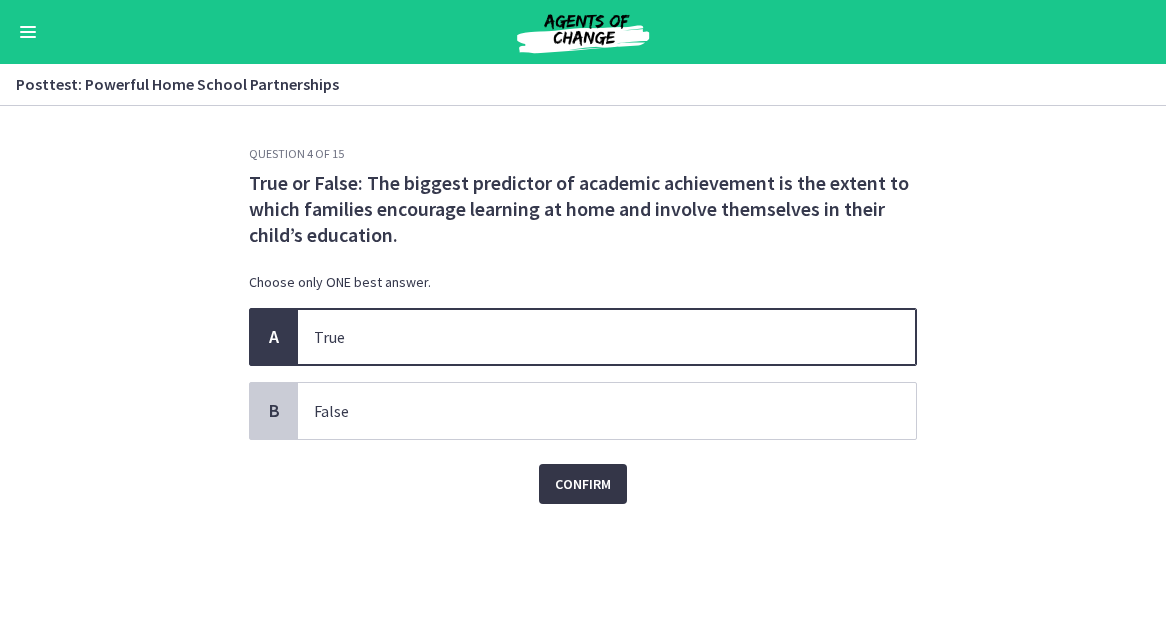 click on "Confirm" at bounding box center [583, 484] 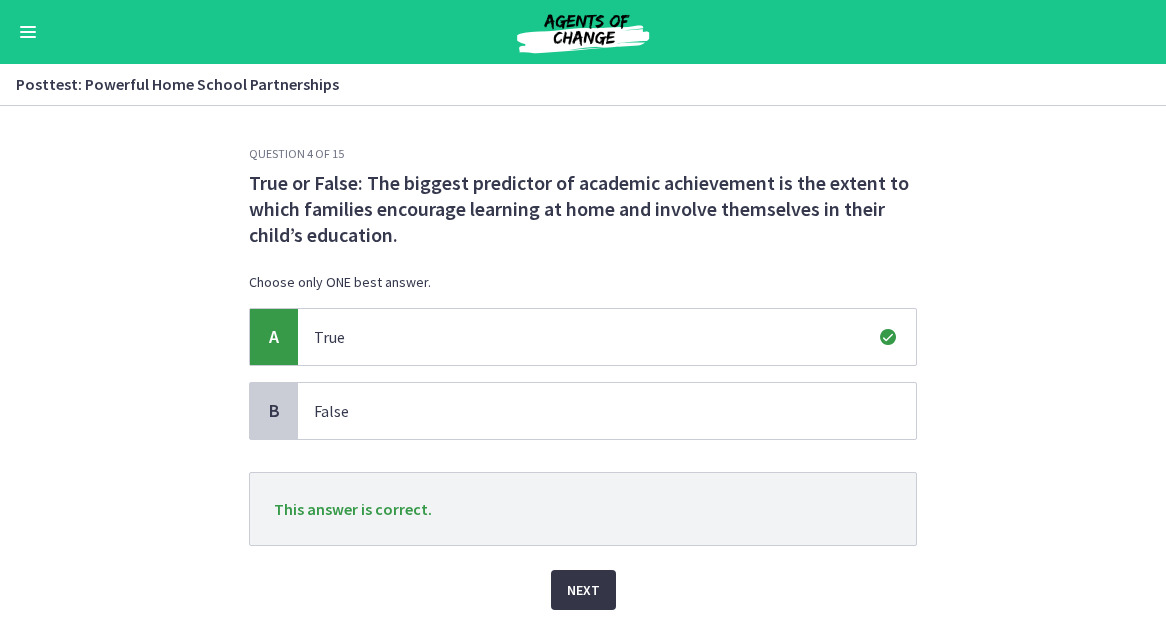scroll, scrollTop: 69, scrollLeft: 0, axis: vertical 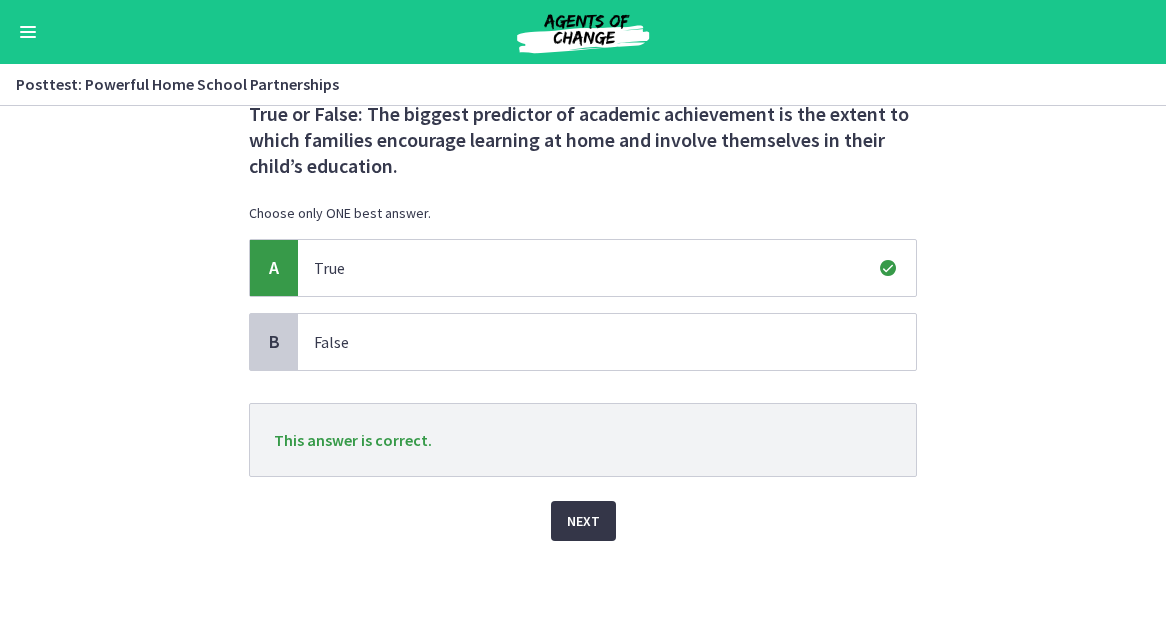 click on "Next" at bounding box center [583, 521] 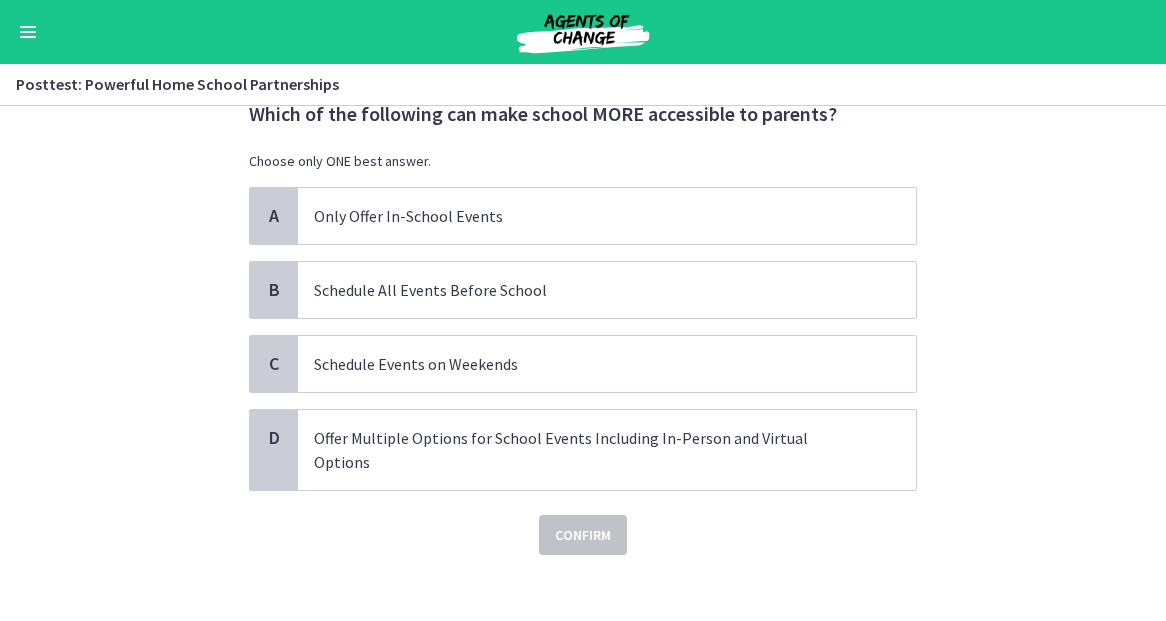 scroll, scrollTop: 0, scrollLeft: 0, axis: both 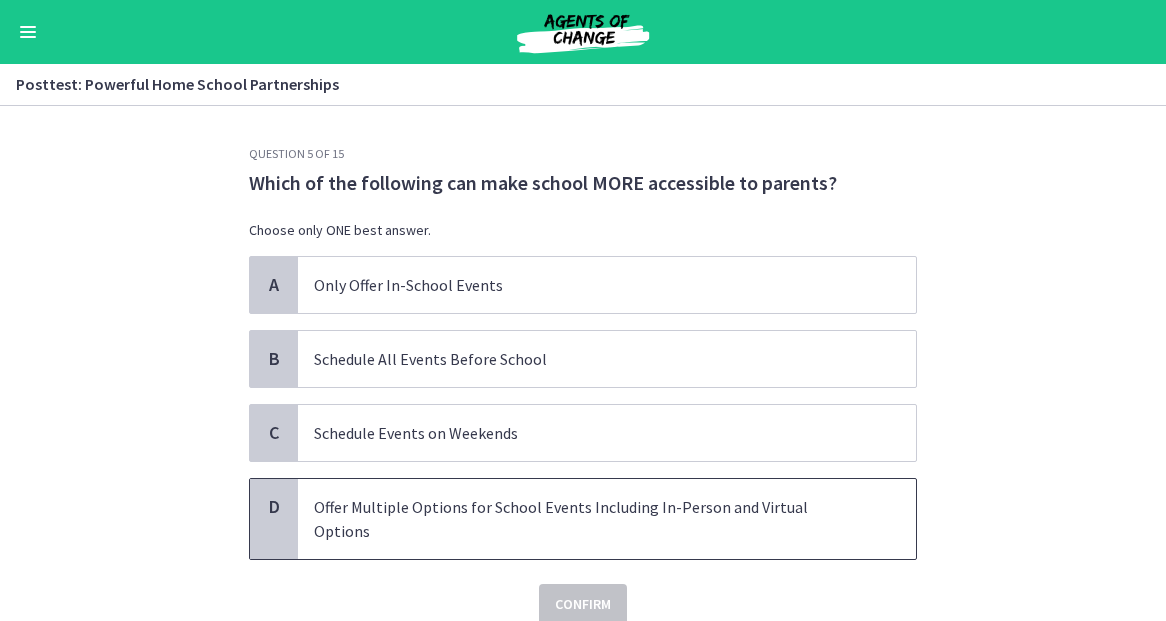 click on "Offer Multiple Options for School Events Including In-Person and Virtual Options" at bounding box center [587, 519] 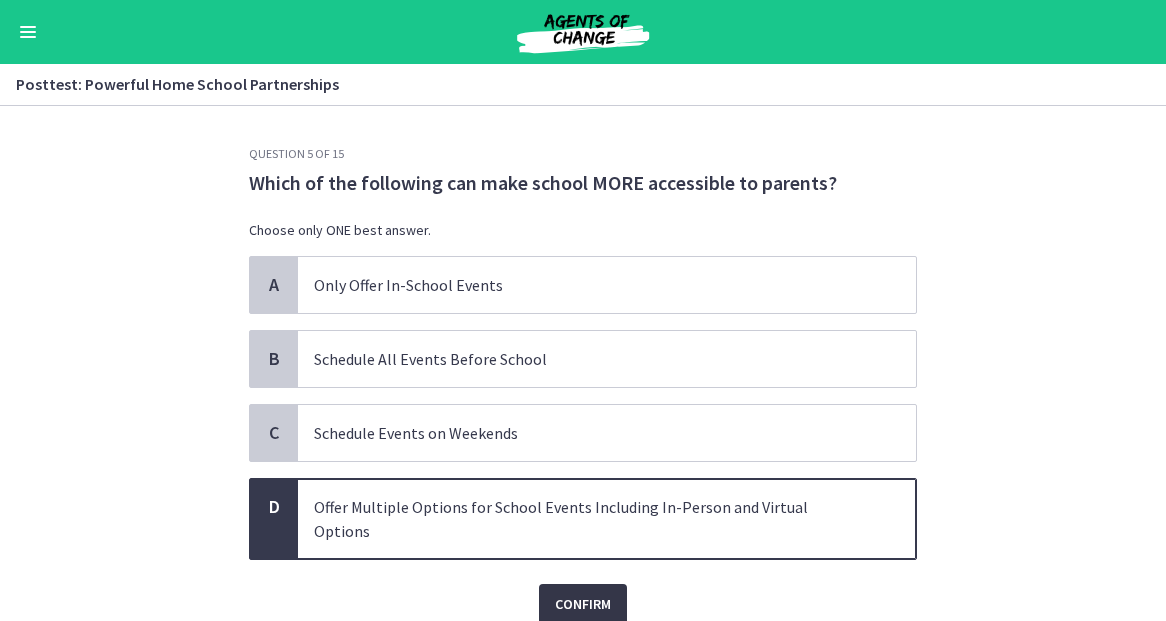 click on "Confirm" at bounding box center [583, 604] 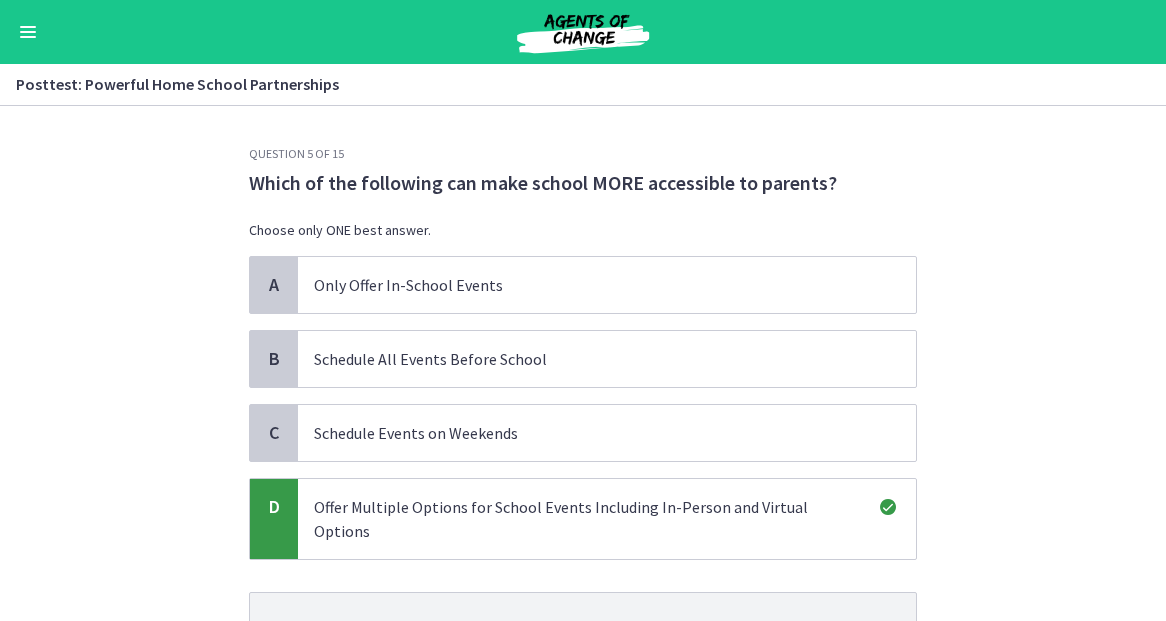 scroll, scrollTop: 80, scrollLeft: 0, axis: vertical 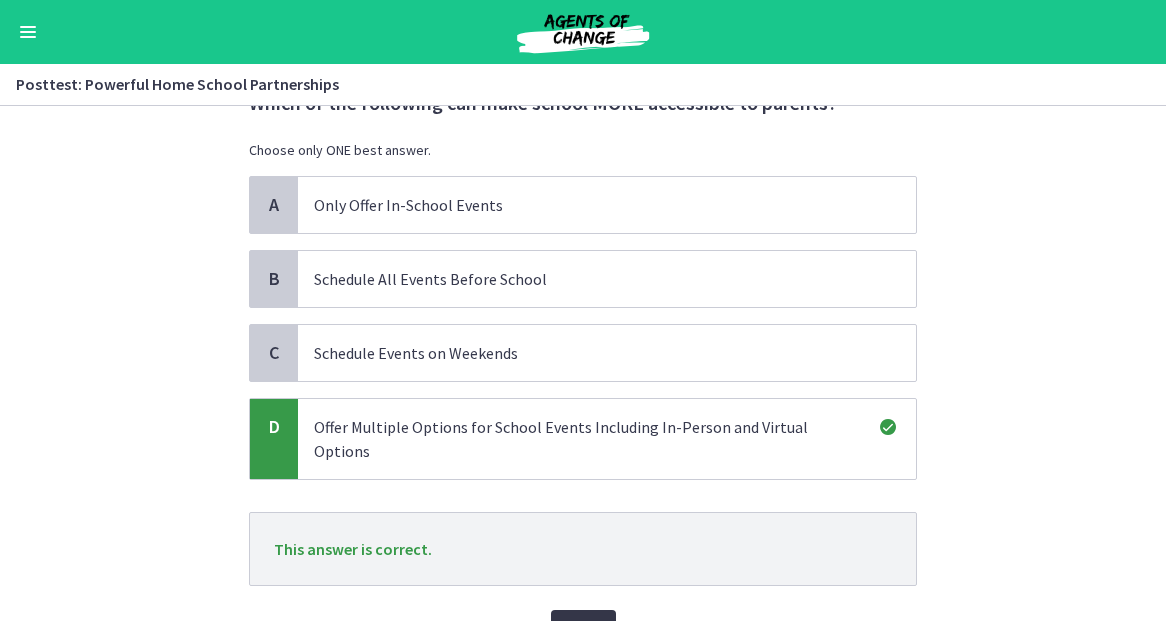 click on "Next" at bounding box center [583, 630] 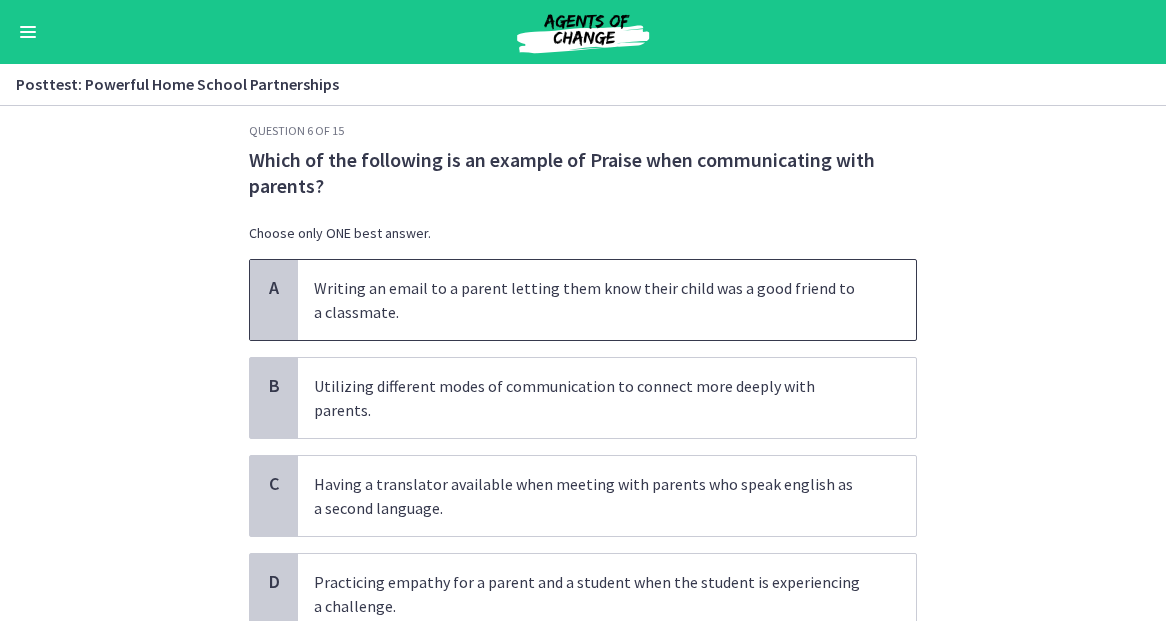 scroll, scrollTop: 24, scrollLeft: 0, axis: vertical 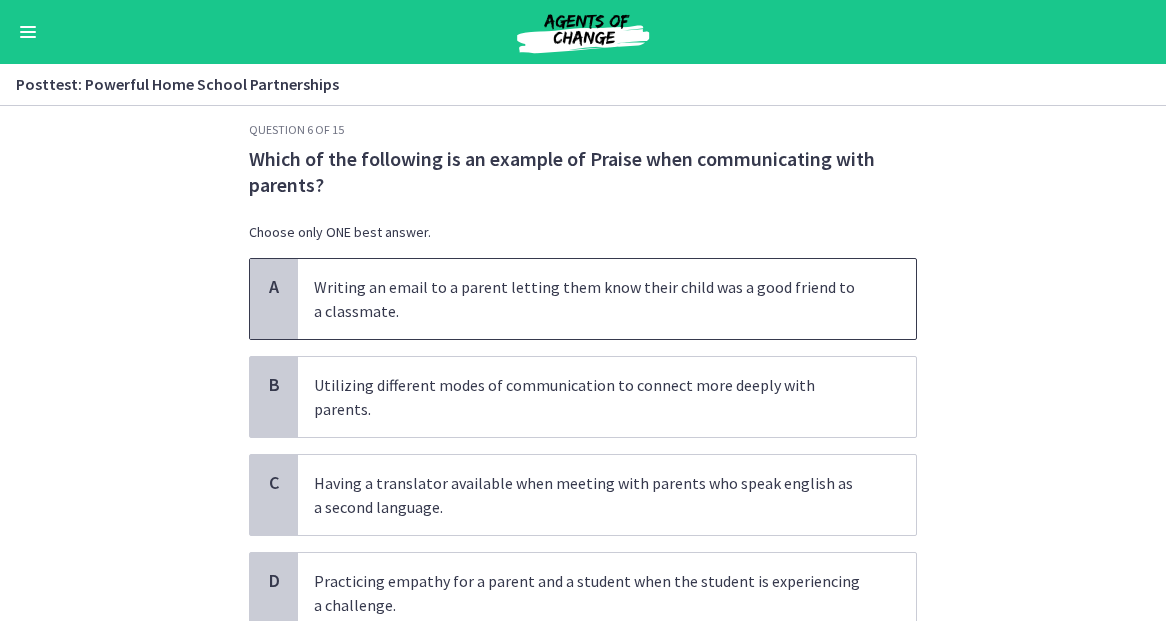 click on "Writing an email to a parent letting them know their child was a good friend to a classmate." at bounding box center [587, 299] 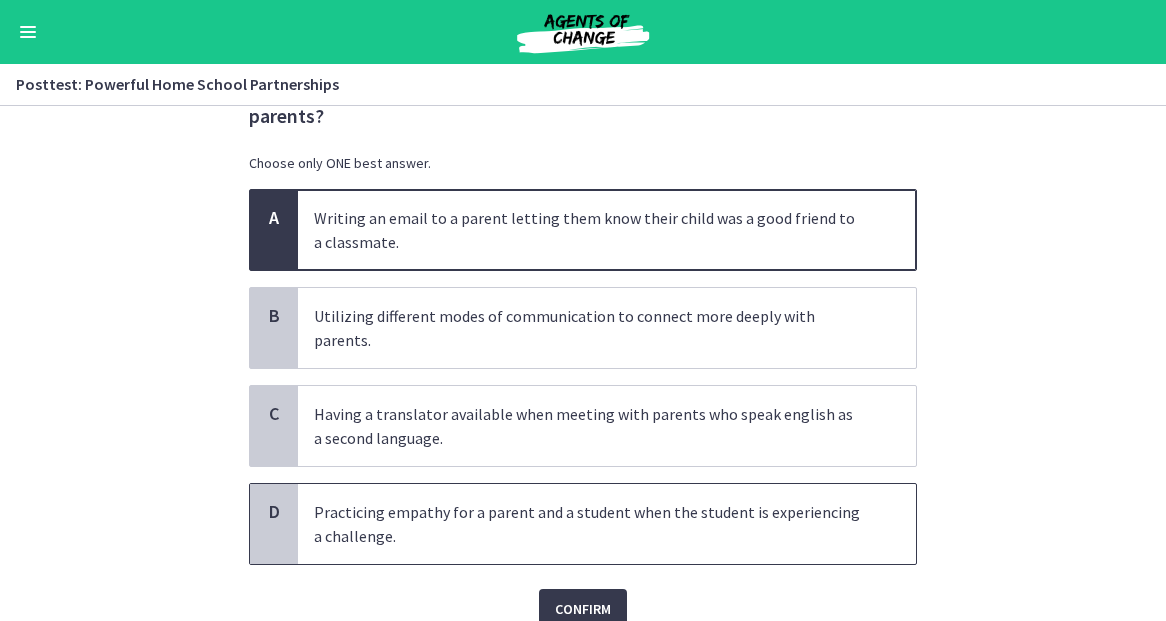scroll, scrollTop: 135, scrollLeft: 0, axis: vertical 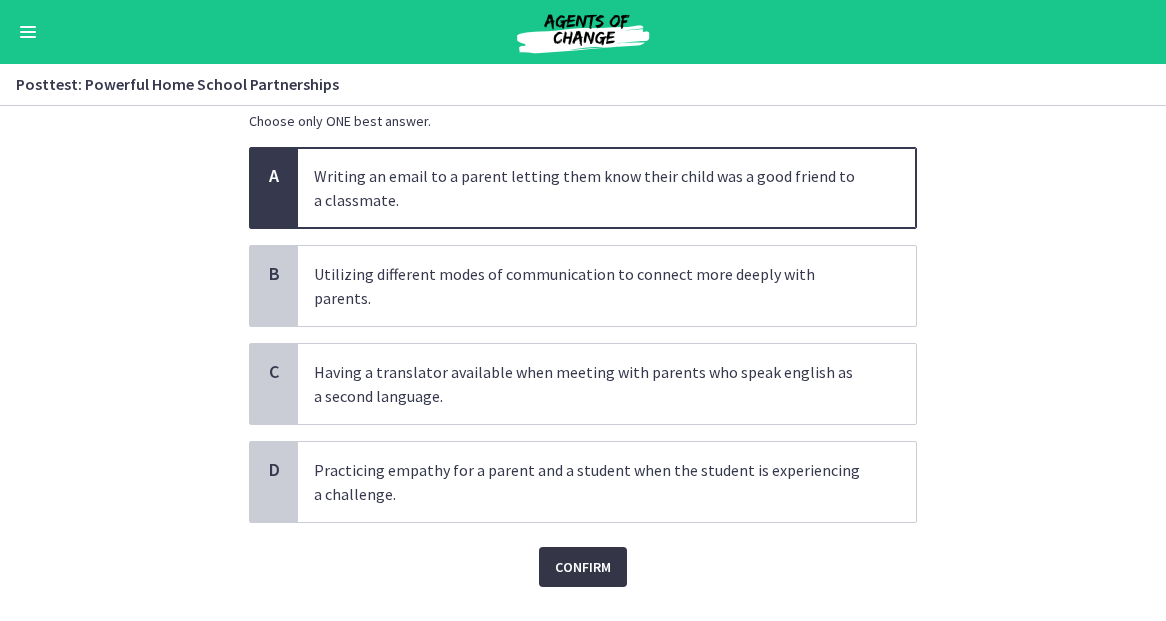 click on "Confirm" at bounding box center [583, 567] 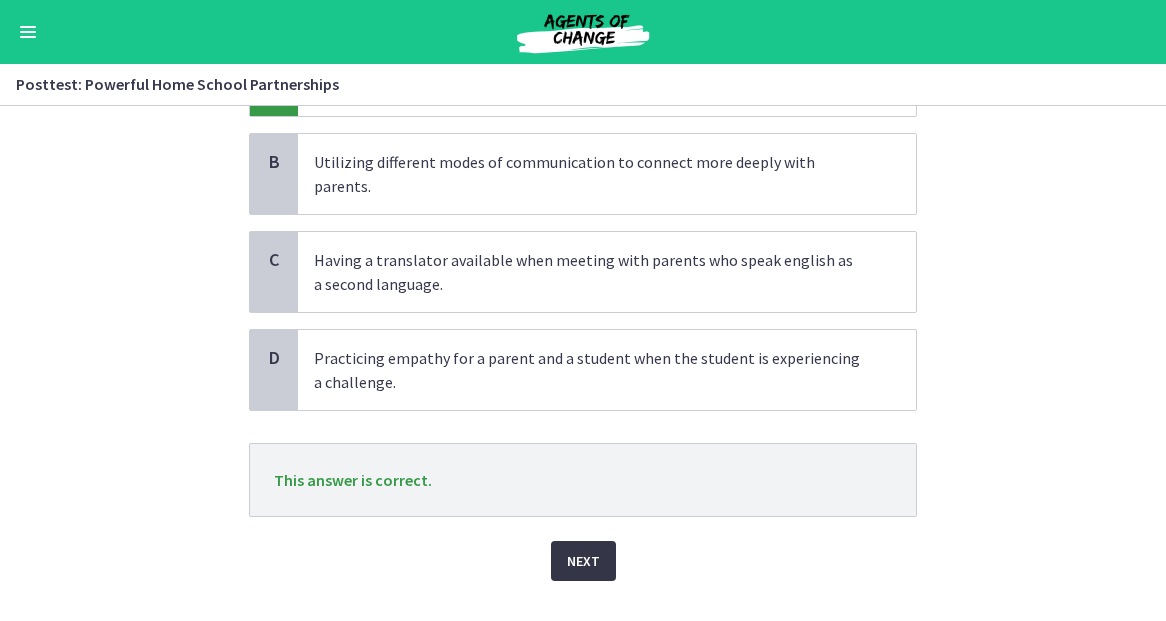 scroll, scrollTop: 248, scrollLeft: 0, axis: vertical 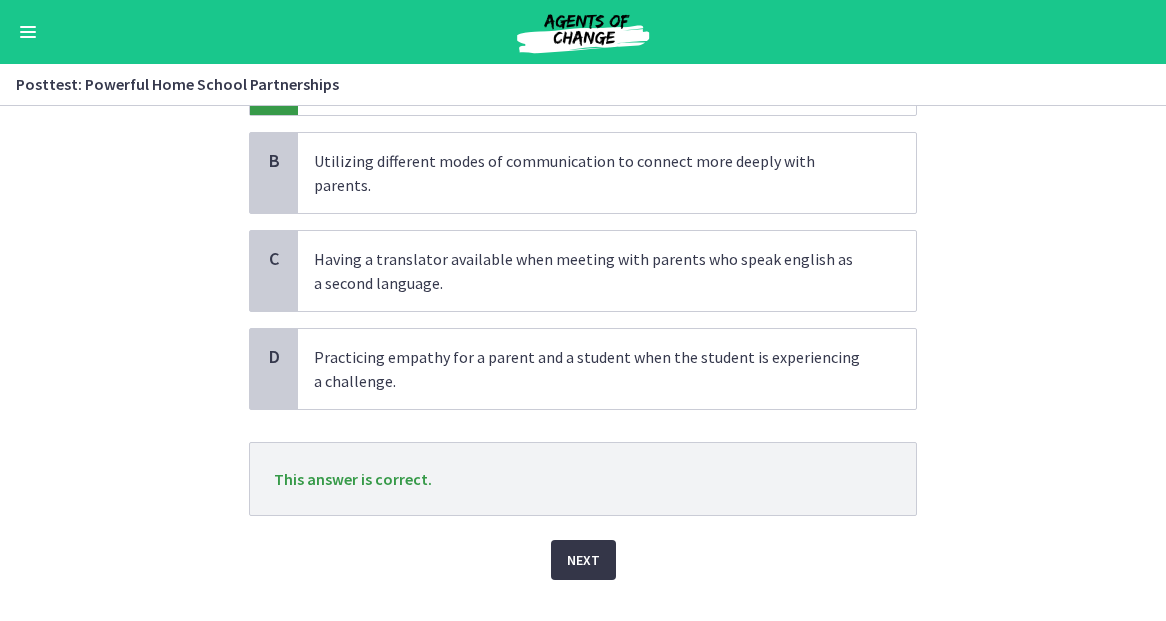 click on "Next" at bounding box center [583, 560] 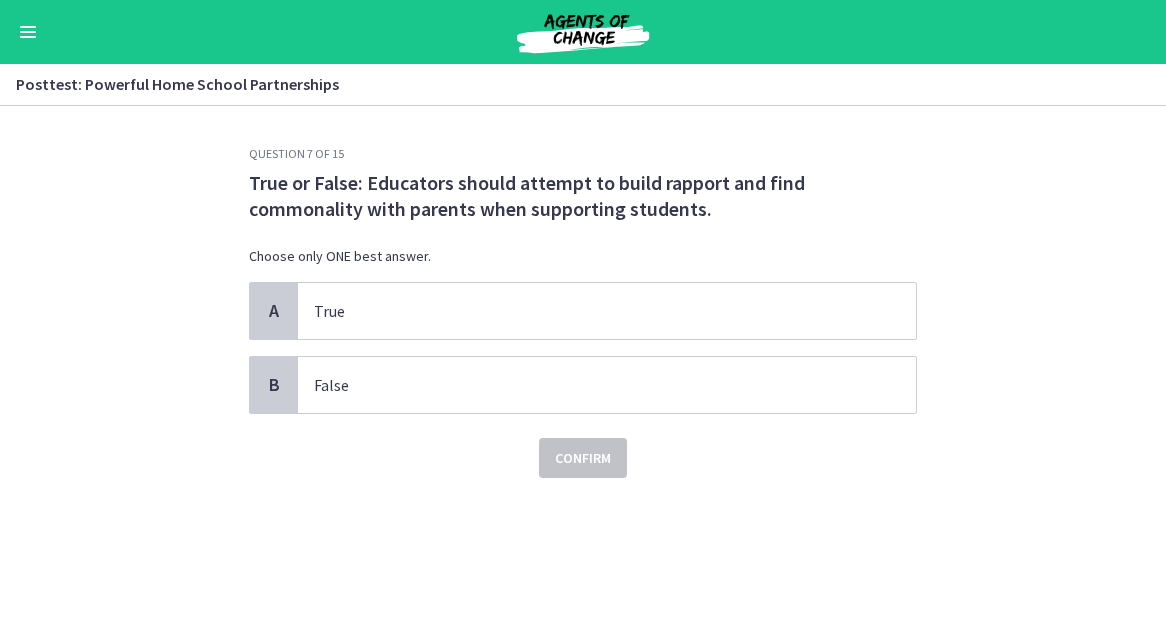 scroll, scrollTop: 0, scrollLeft: 0, axis: both 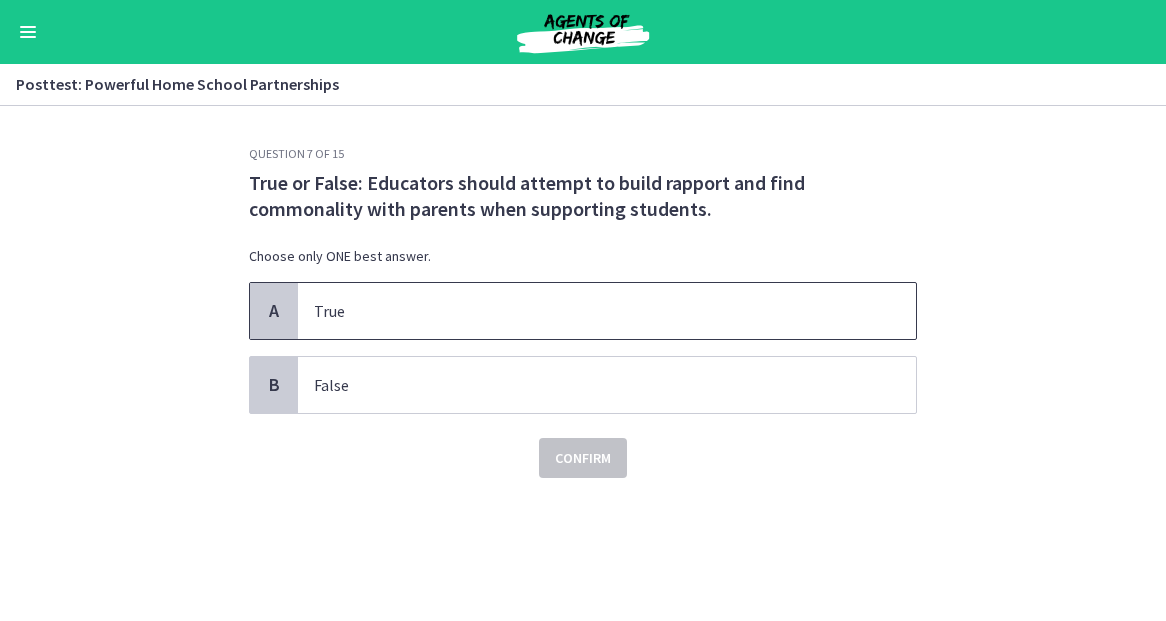 click on "True" at bounding box center [587, 311] 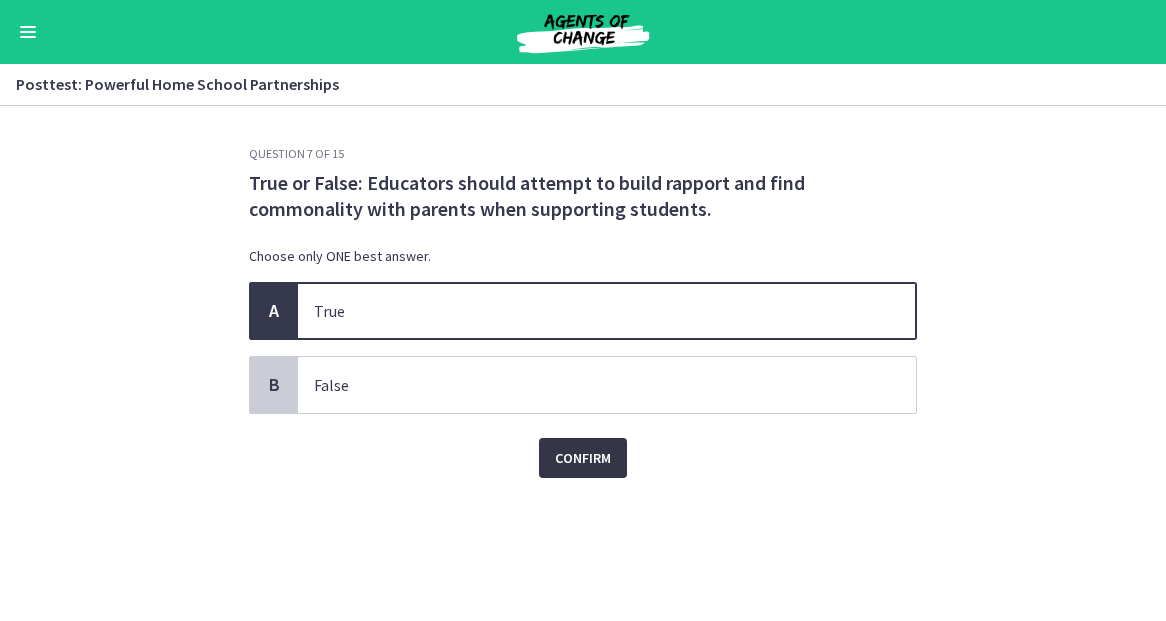 click on "Confirm" at bounding box center (583, 458) 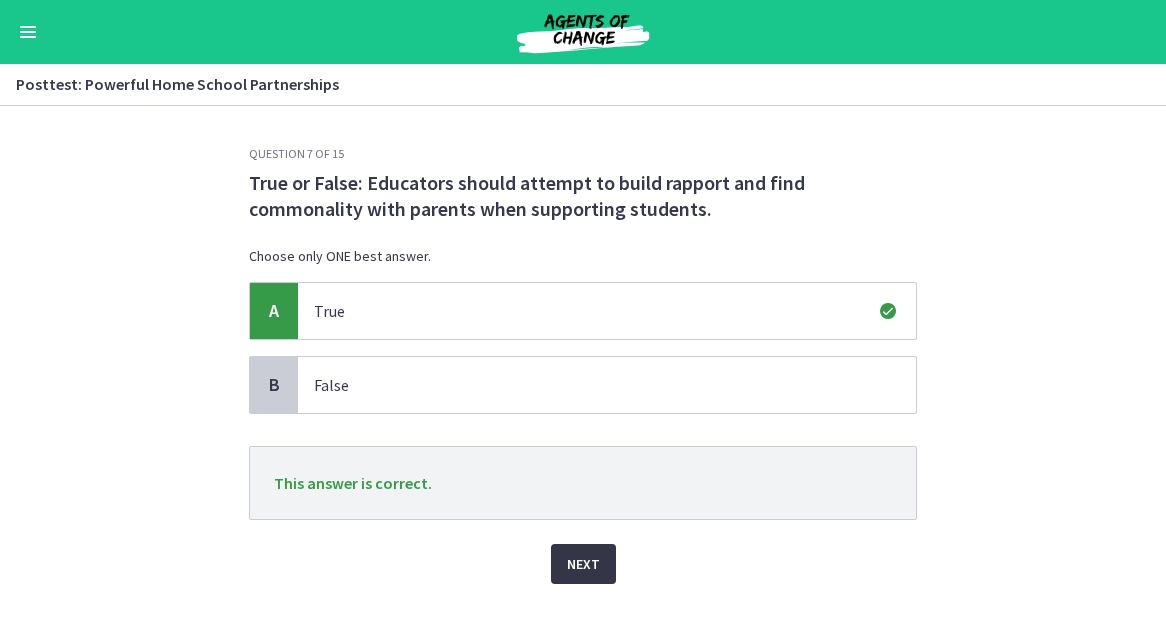 click on "Next" at bounding box center [583, 564] 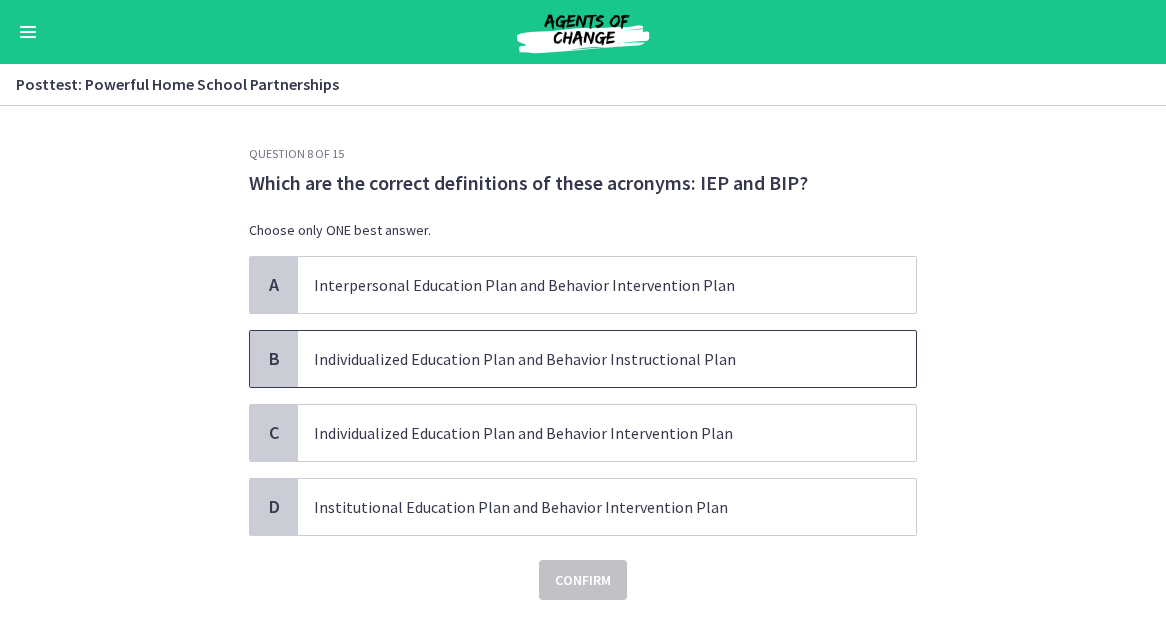 scroll, scrollTop: 3, scrollLeft: 0, axis: vertical 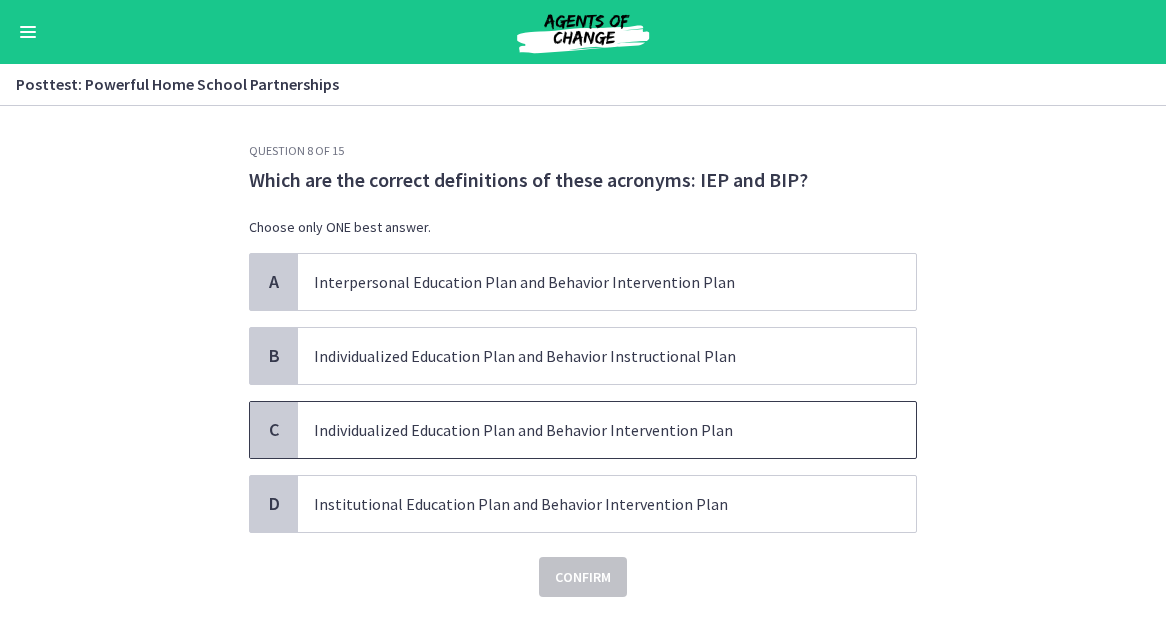 click on "Individualized Education Plan and Behavior Intervention Plan" at bounding box center [587, 430] 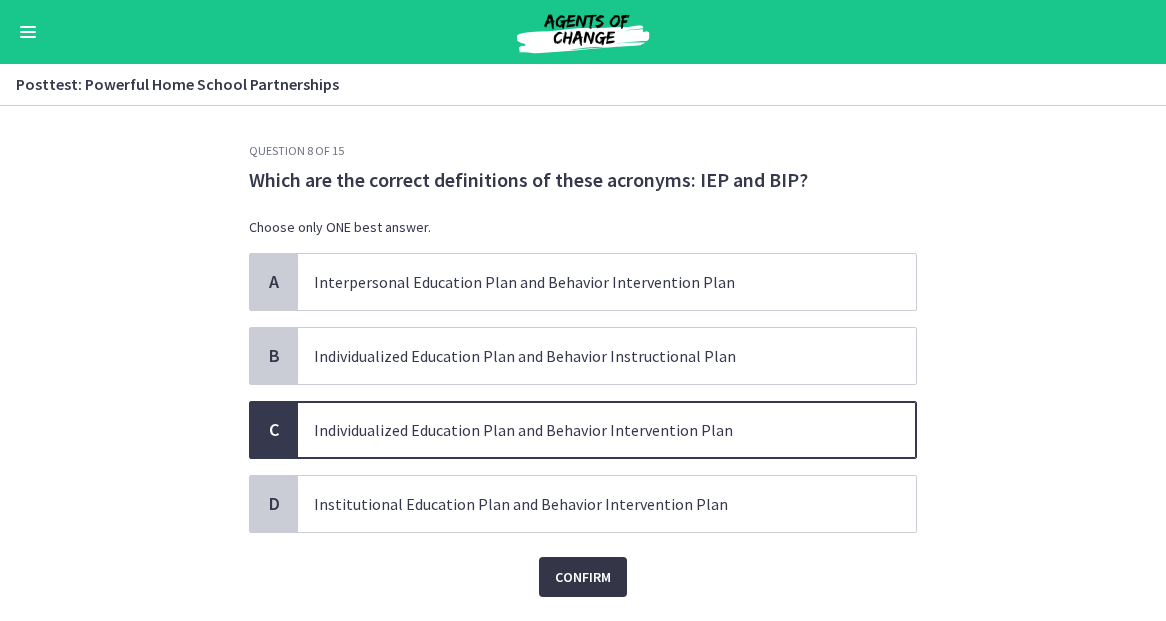 click on "Confirm" at bounding box center (583, 577) 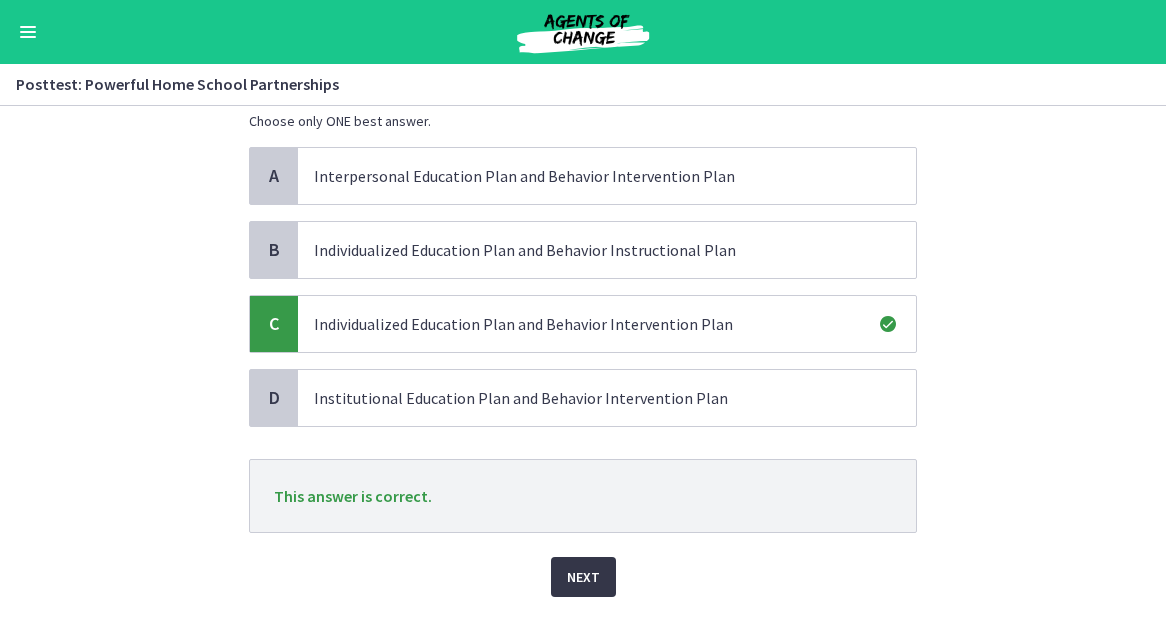 scroll, scrollTop: 126, scrollLeft: 0, axis: vertical 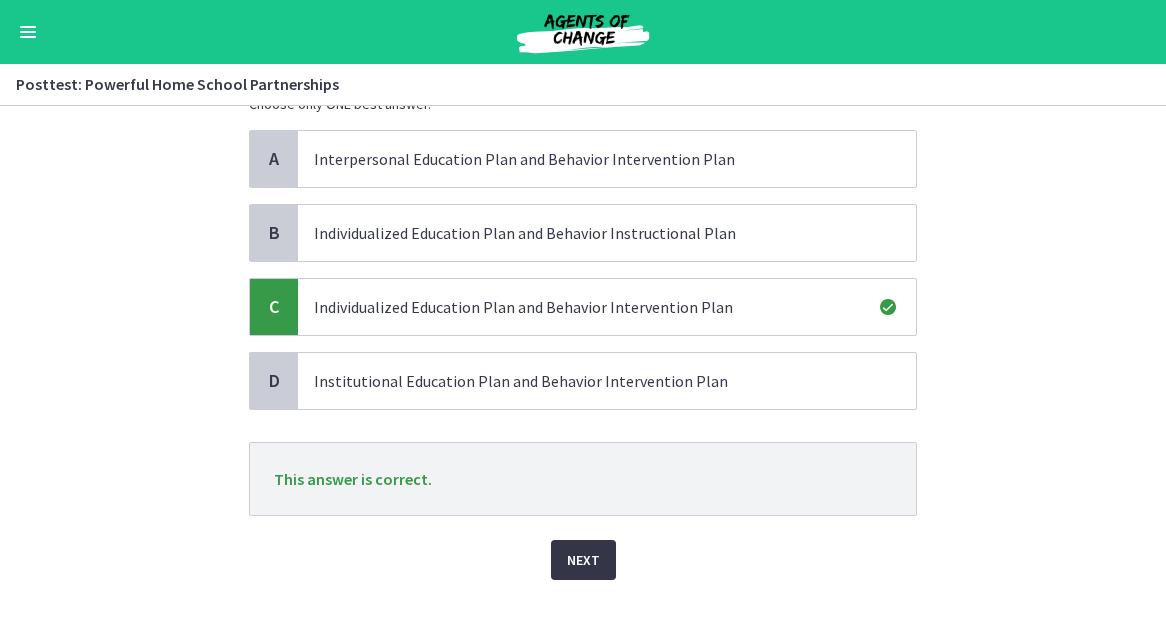 click on "Next" at bounding box center [583, 560] 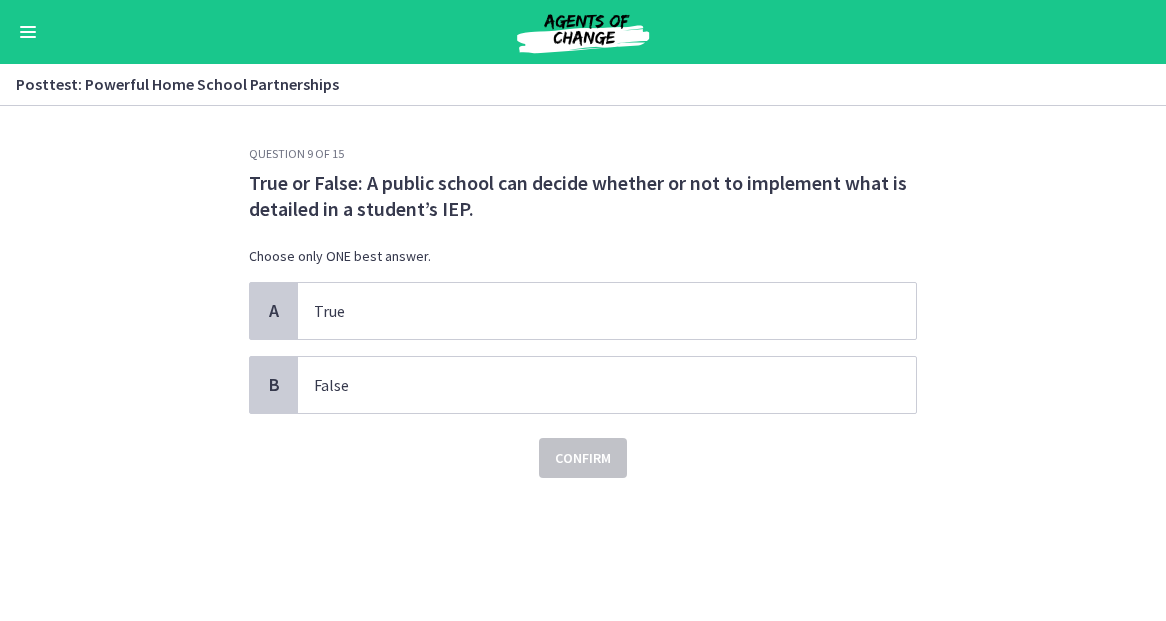 scroll, scrollTop: 0, scrollLeft: 0, axis: both 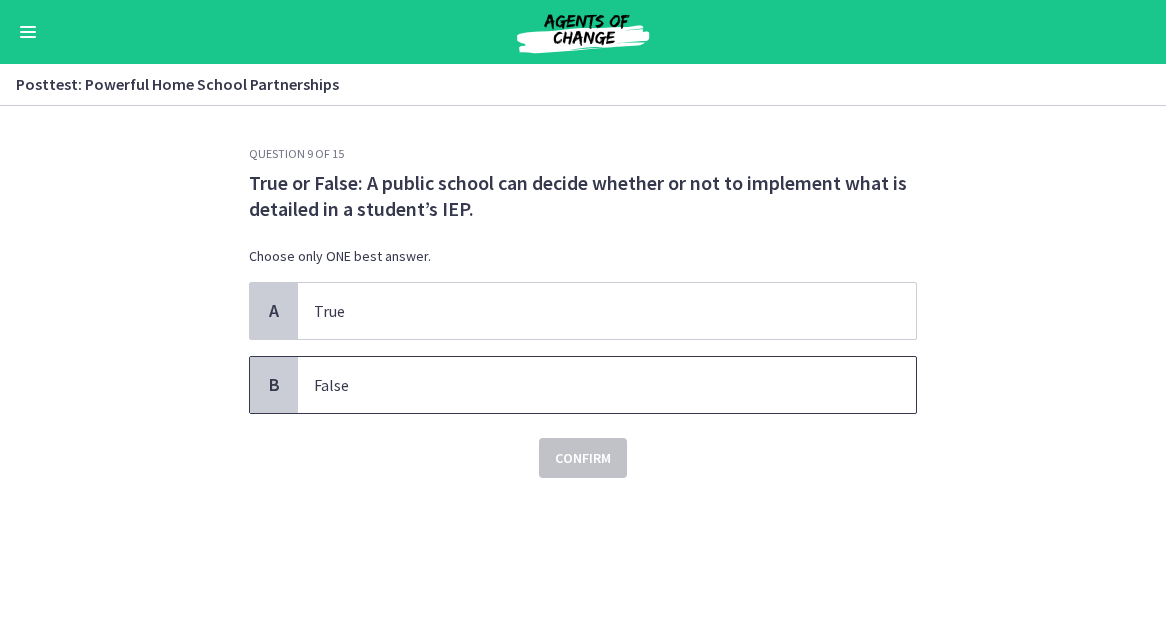 click on "False" at bounding box center (607, 385) 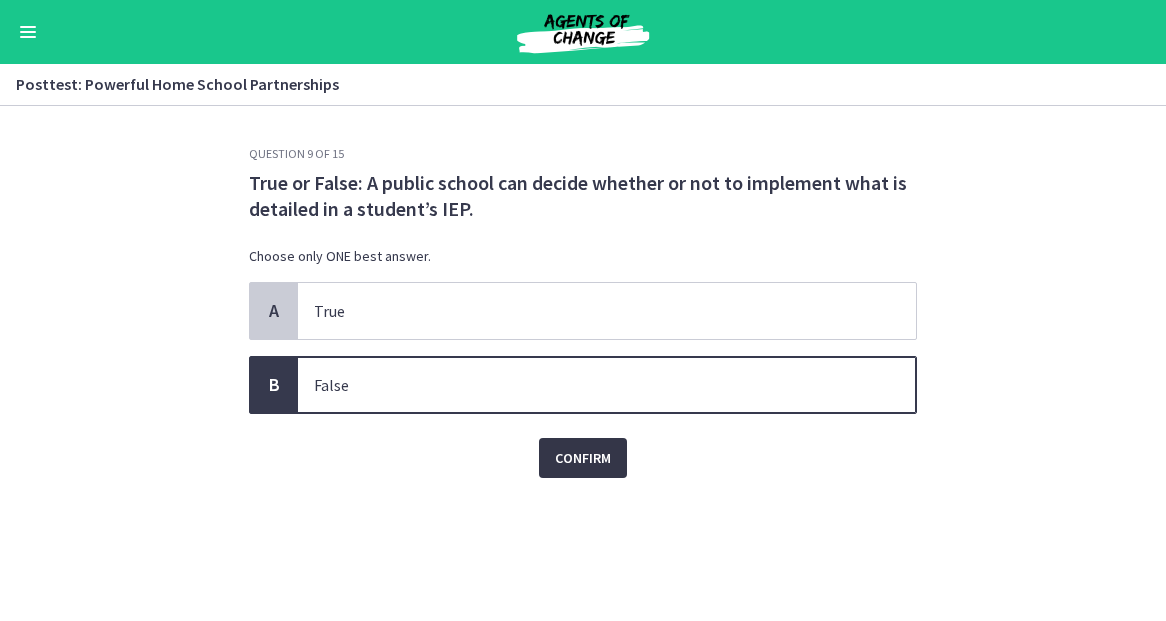 click on "Confirm" at bounding box center (583, 458) 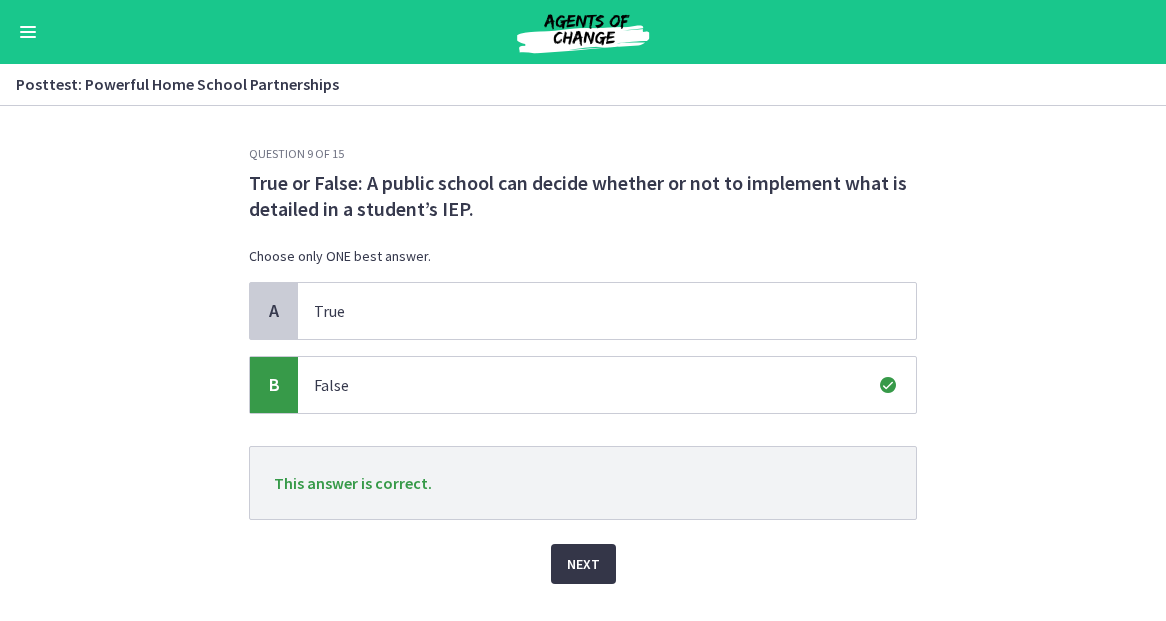 click on "Next" at bounding box center (583, 564) 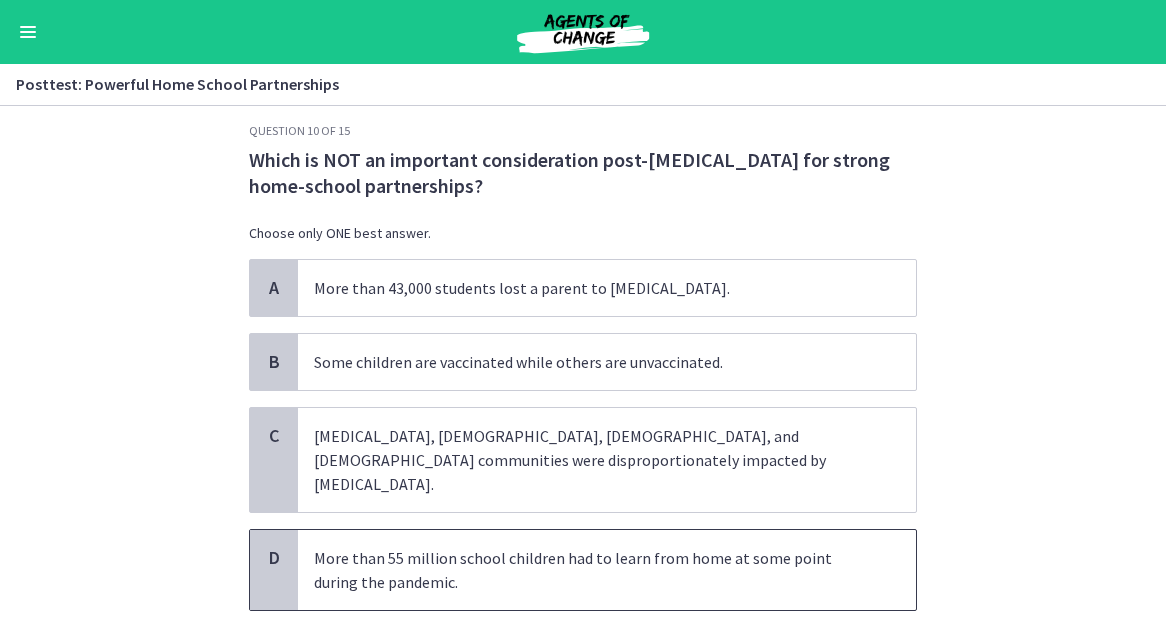 scroll, scrollTop: 0, scrollLeft: 0, axis: both 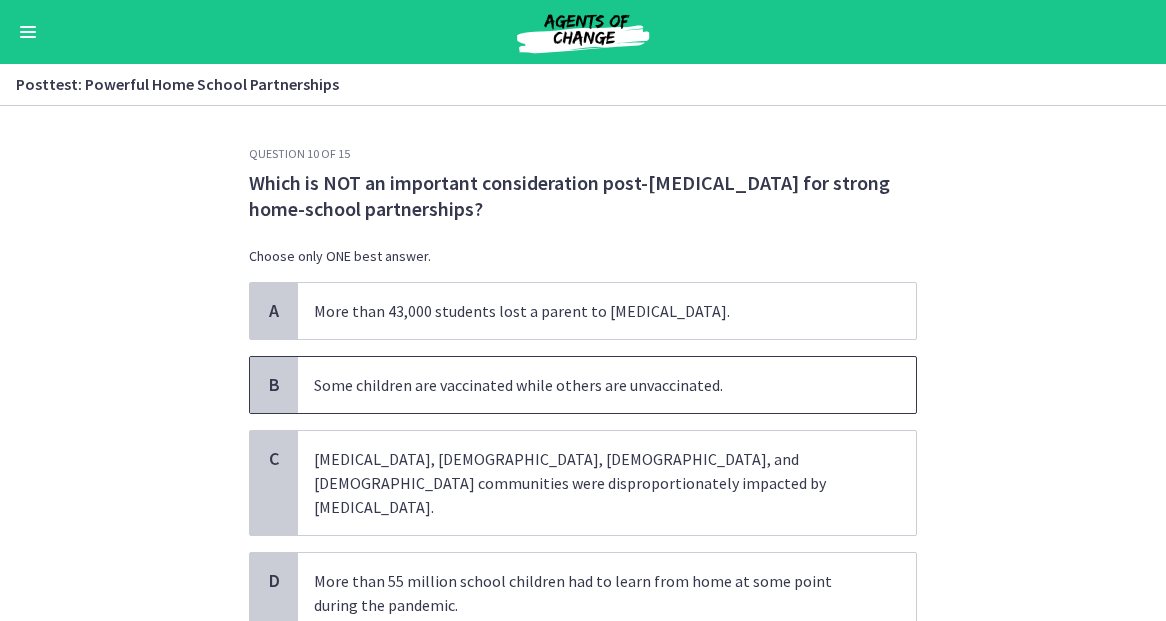 click on "Some children are vaccinated while others are unvaccinated." at bounding box center (587, 385) 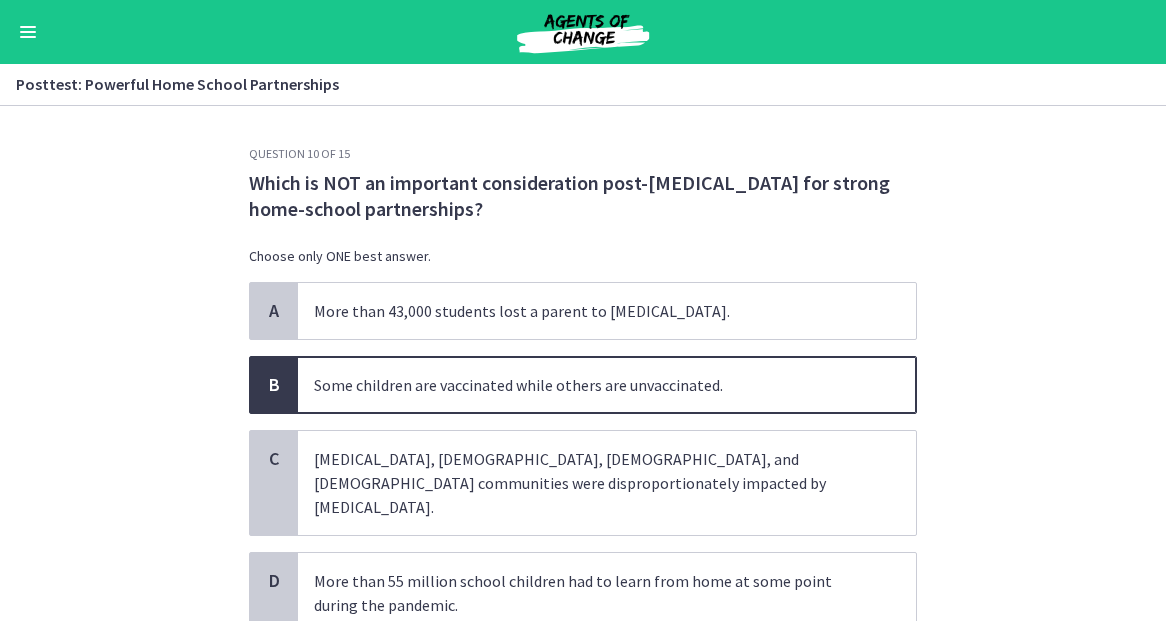 scroll, scrollTop: 133, scrollLeft: 0, axis: vertical 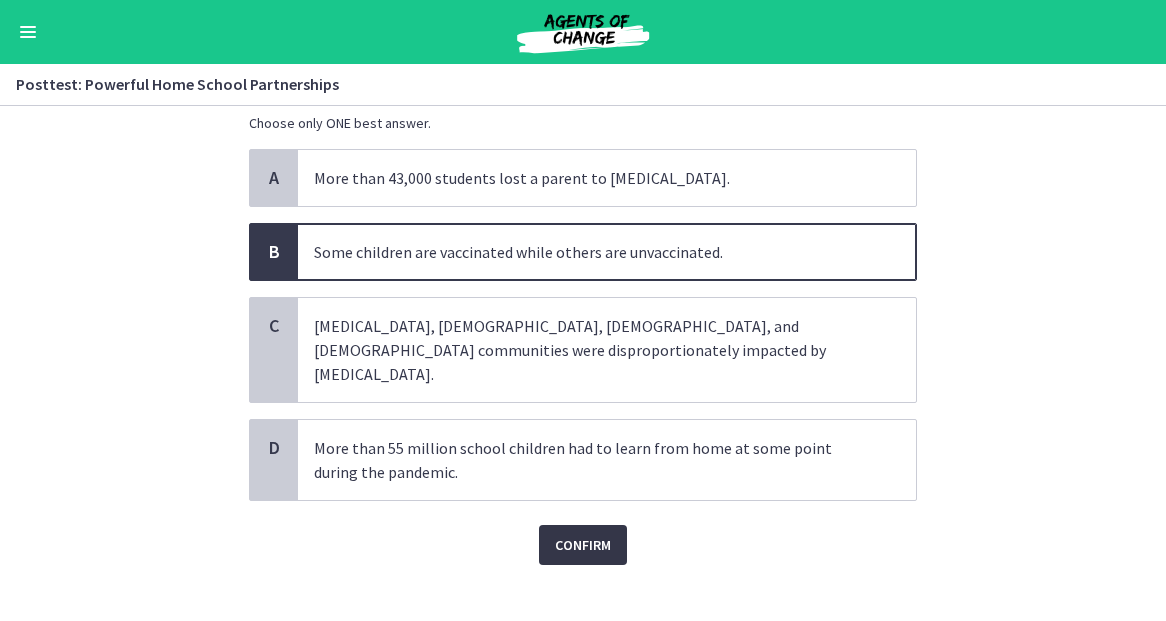 click on "Confirm" at bounding box center (583, 545) 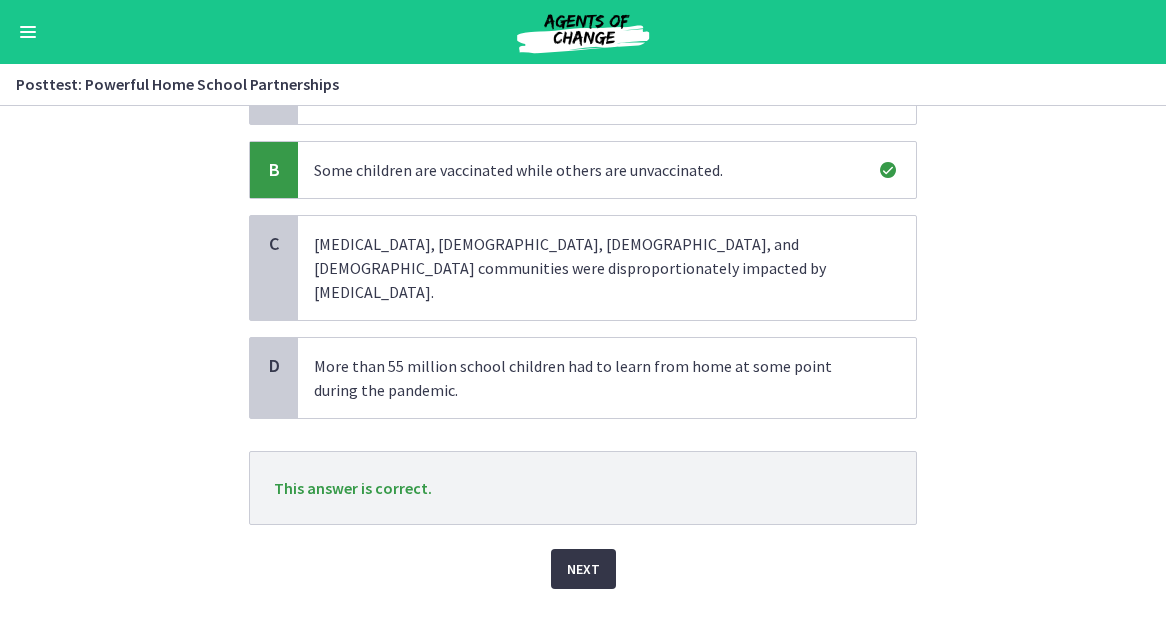 scroll, scrollTop: 236, scrollLeft: 0, axis: vertical 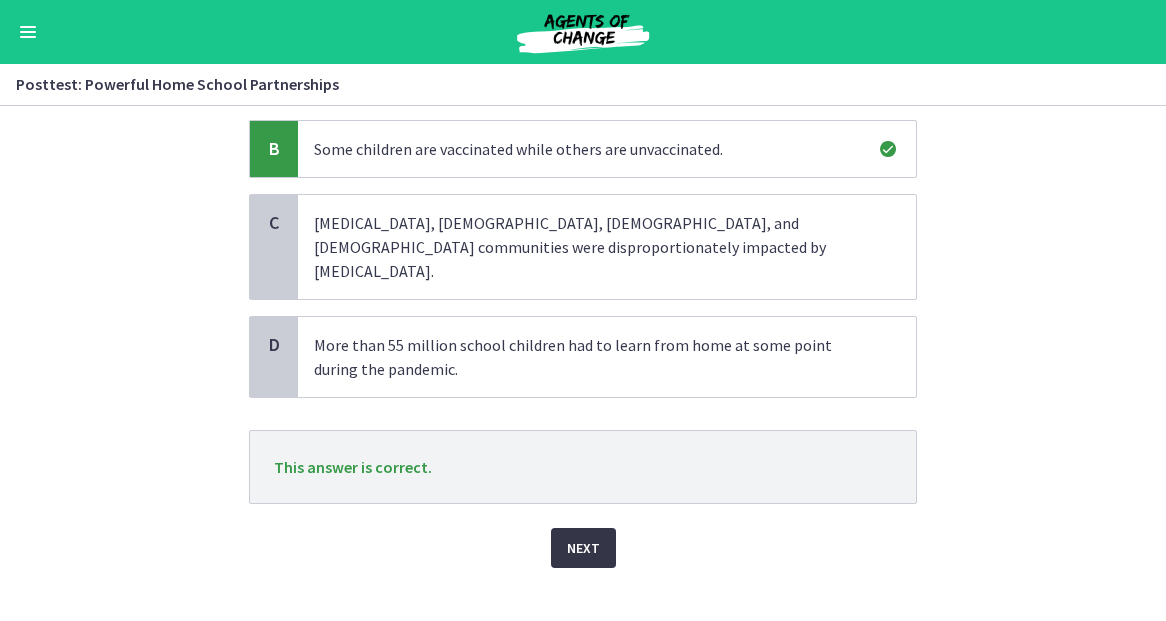 click on "Next" at bounding box center [583, 548] 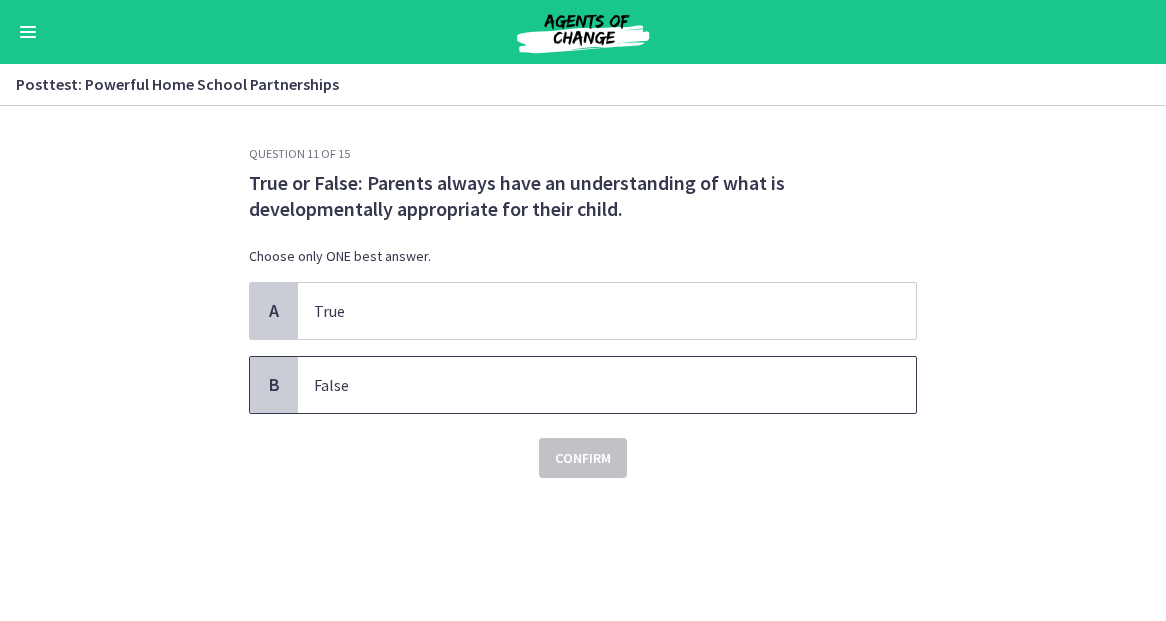 click on "False" at bounding box center [587, 385] 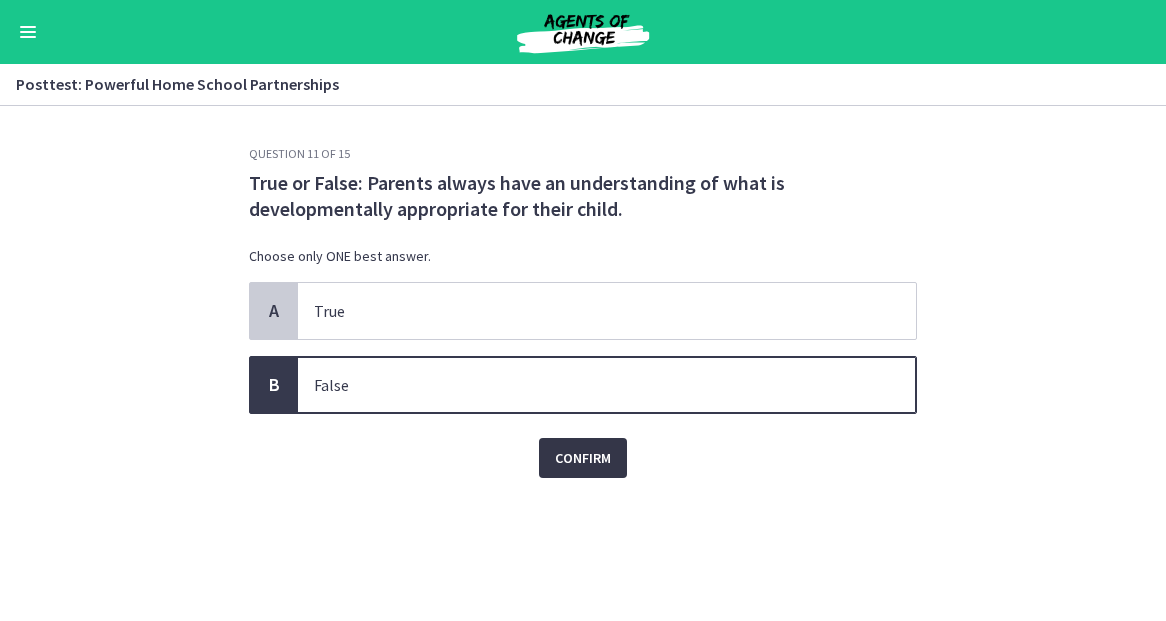 click on "Confirm" at bounding box center [583, 458] 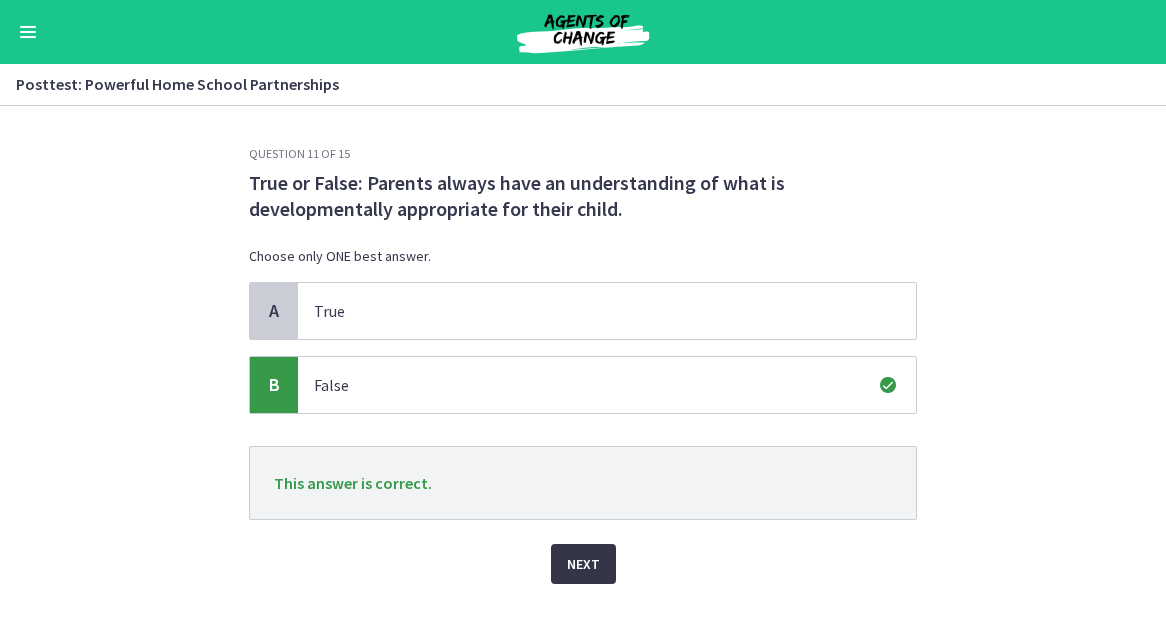 click on "Next" at bounding box center [583, 564] 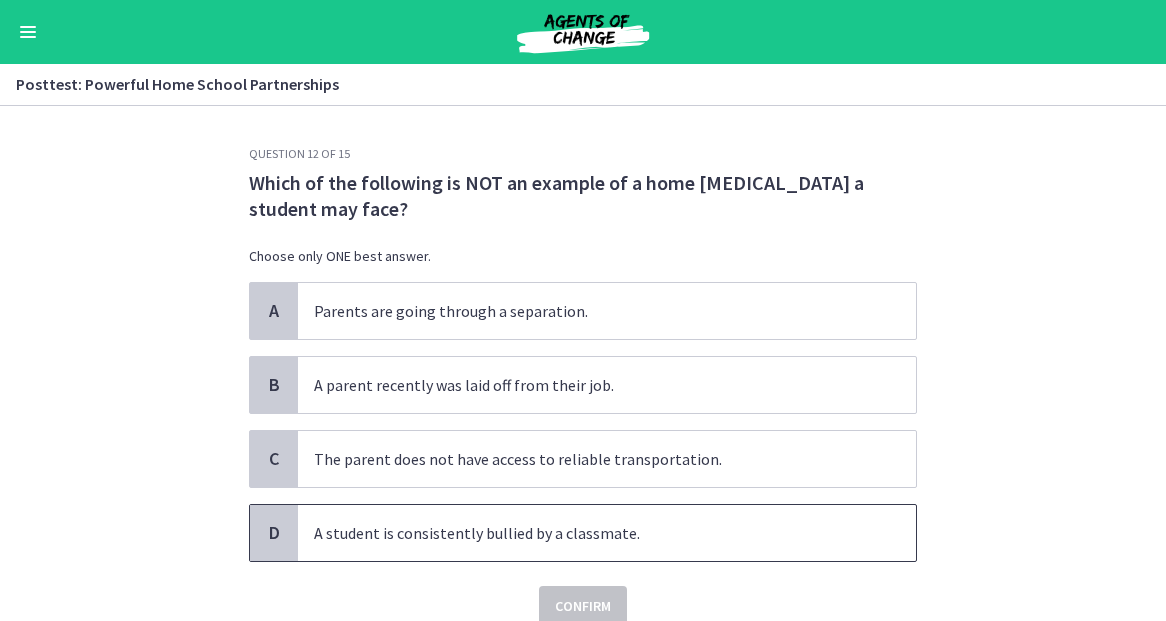 click on "A student is consistently bullied by a classmate." at bounding box center [587, 533] 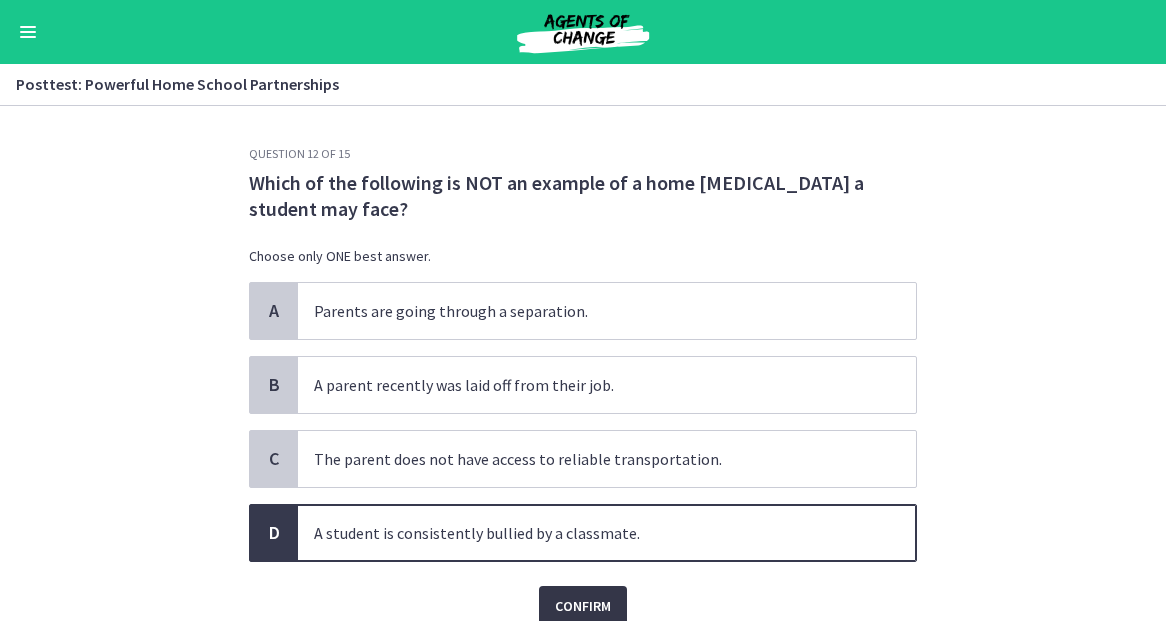 click on "Confirm" at bounding box center [583, 606] 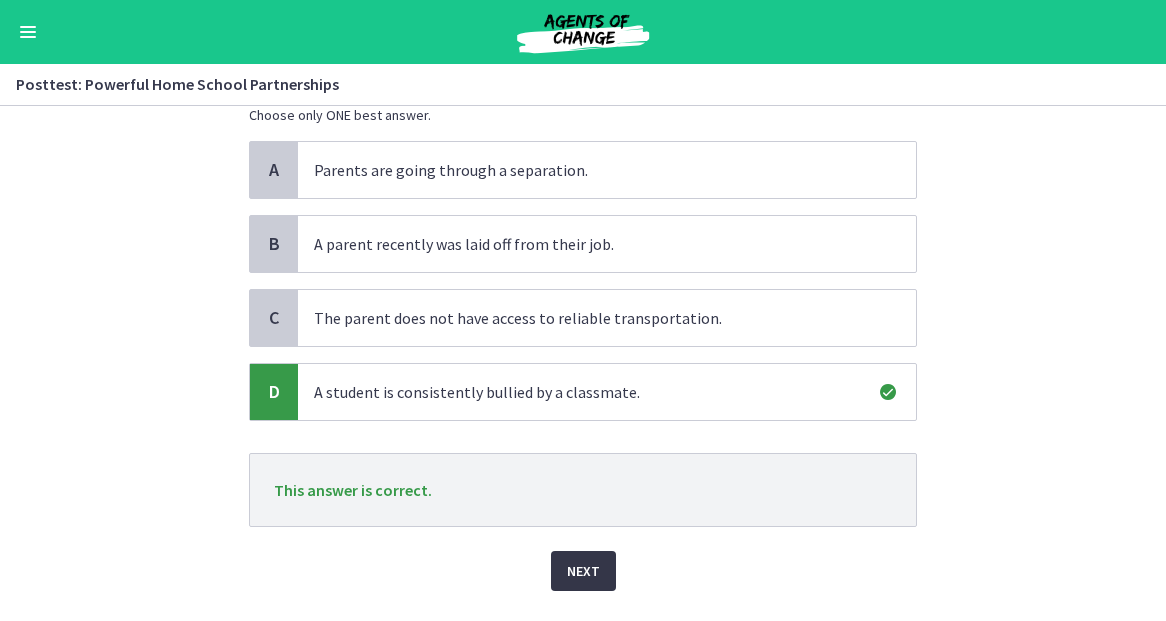 scroll, scrollTop: 139, scrollLeft: 0, axis: vertical 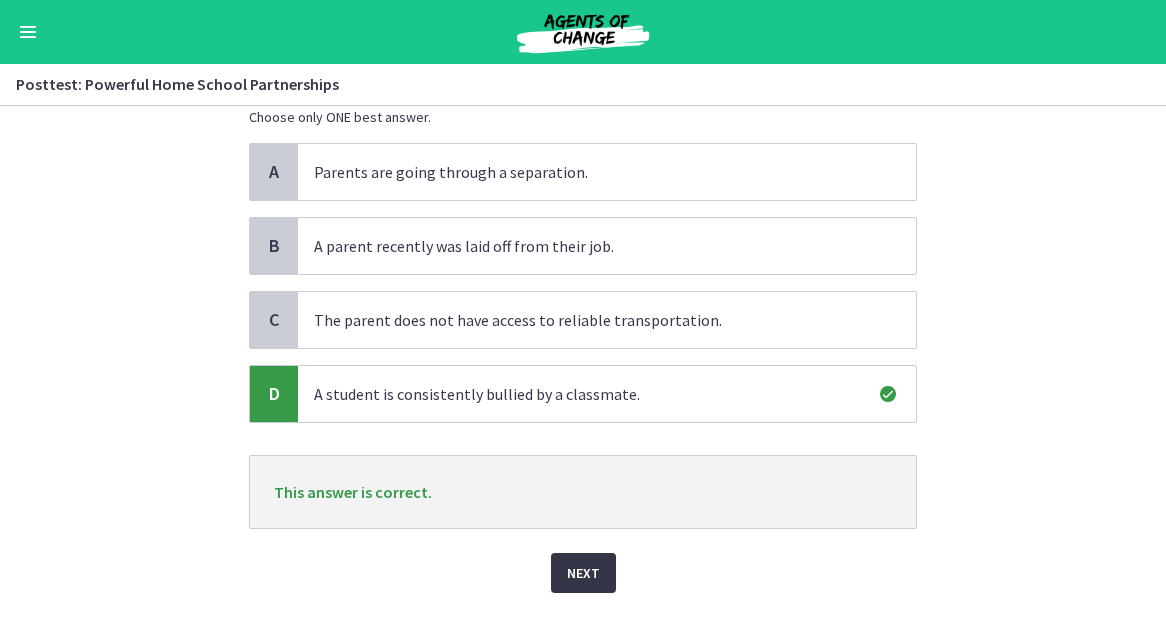 click on "Next" at bounding box center [583, 573] 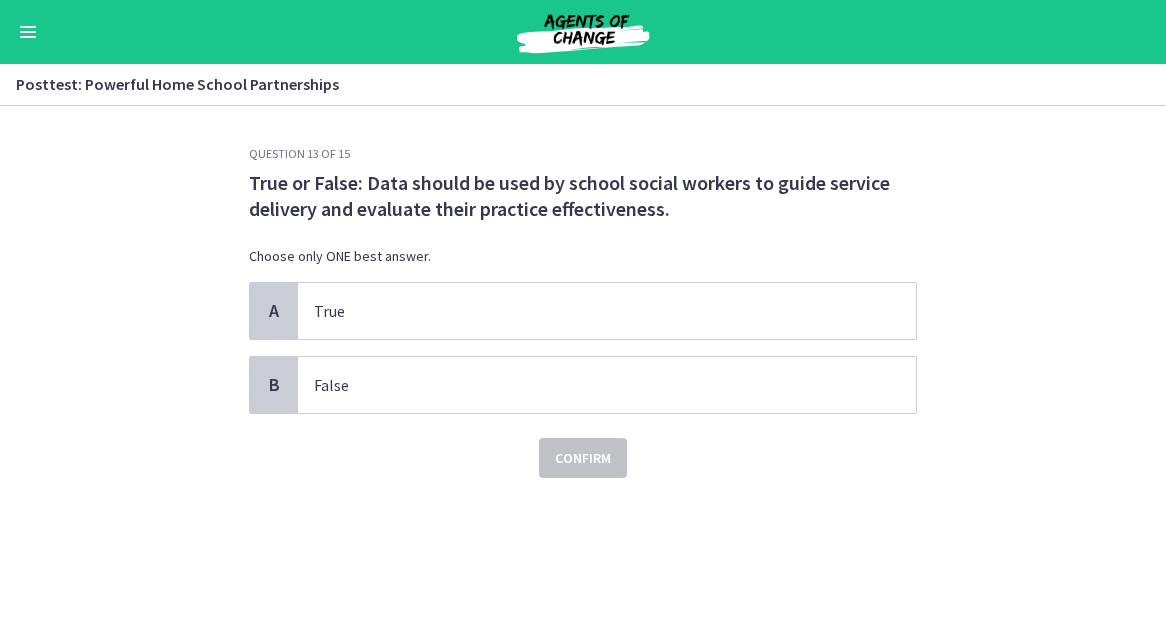 scroll, scrollTop: 0, scrollLeft: 0, axis: both 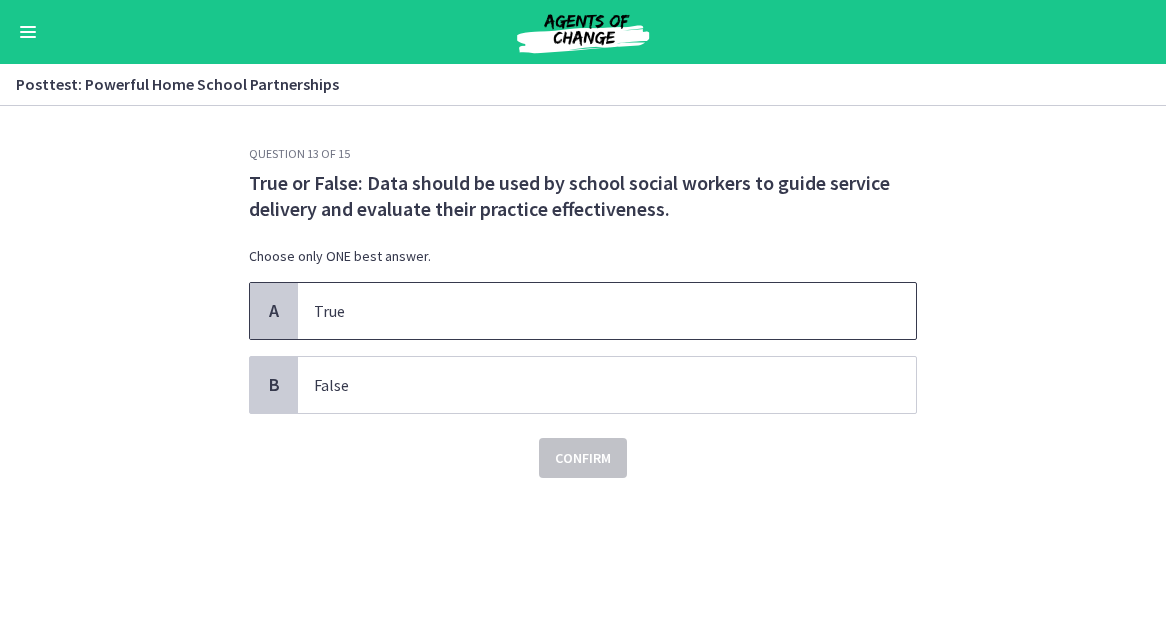 click on "True" at bounding box center (587, 311) 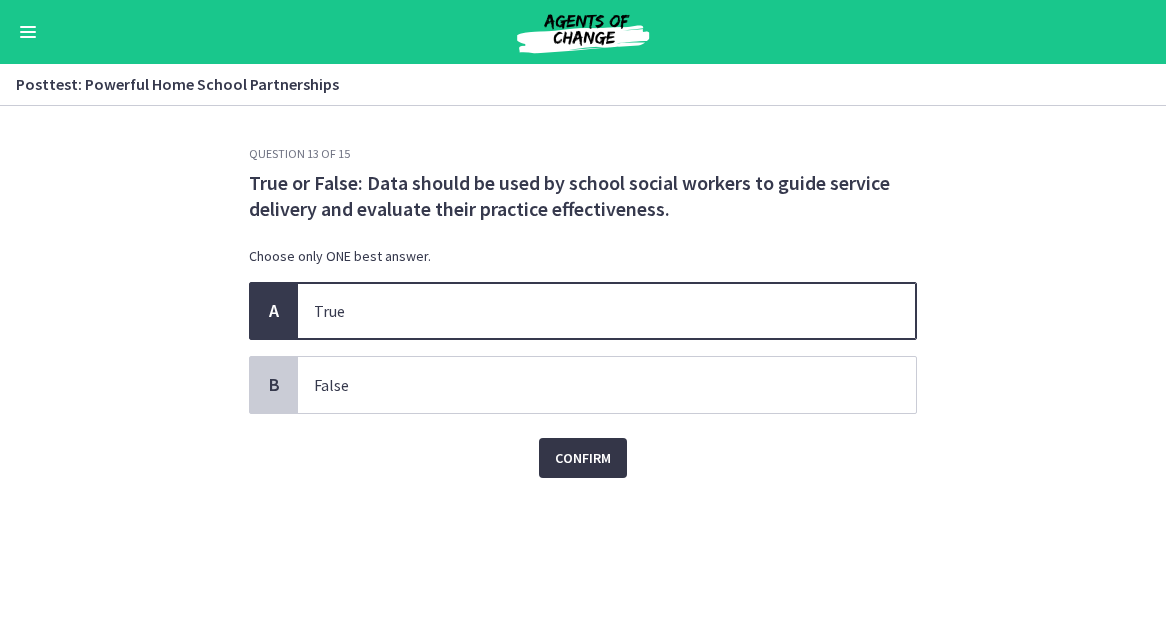 click on "Confirm" at bounding box center [583, 458] 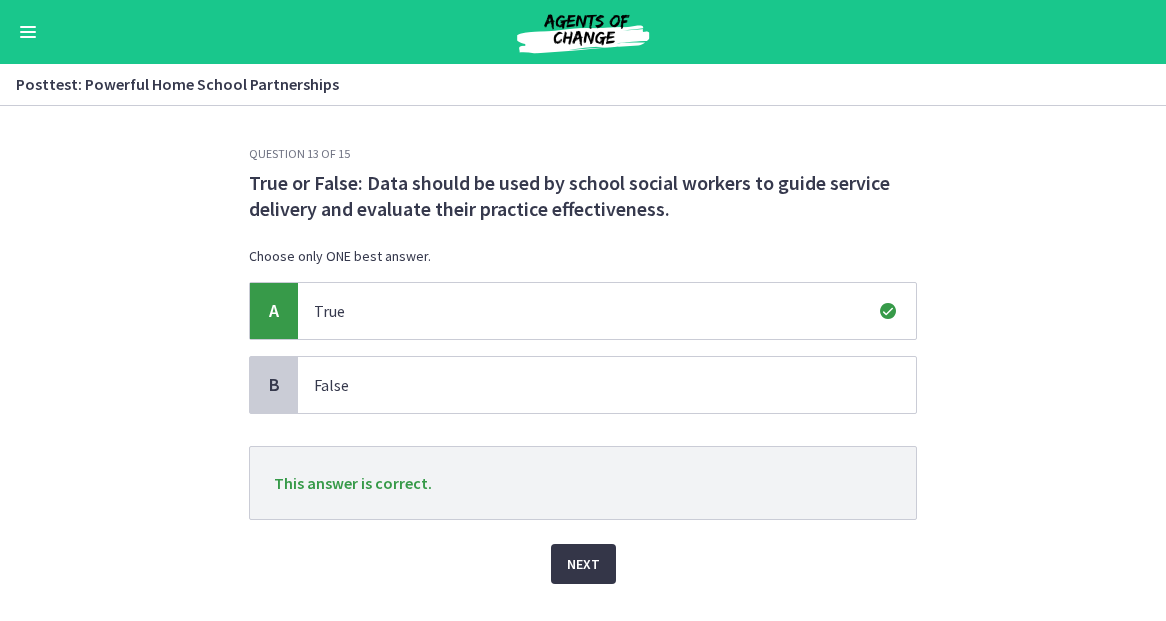 click on "Next" at bounding box center [583, 564] 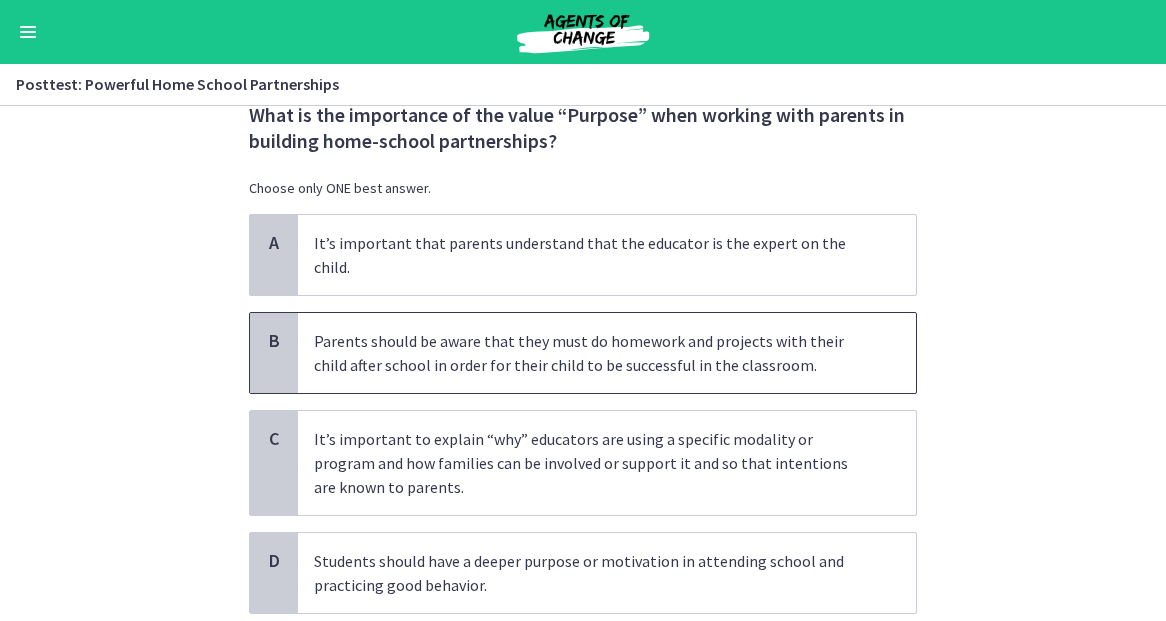 scroll, scrollTop: 100, scrollLeft: 0, axis: vertical 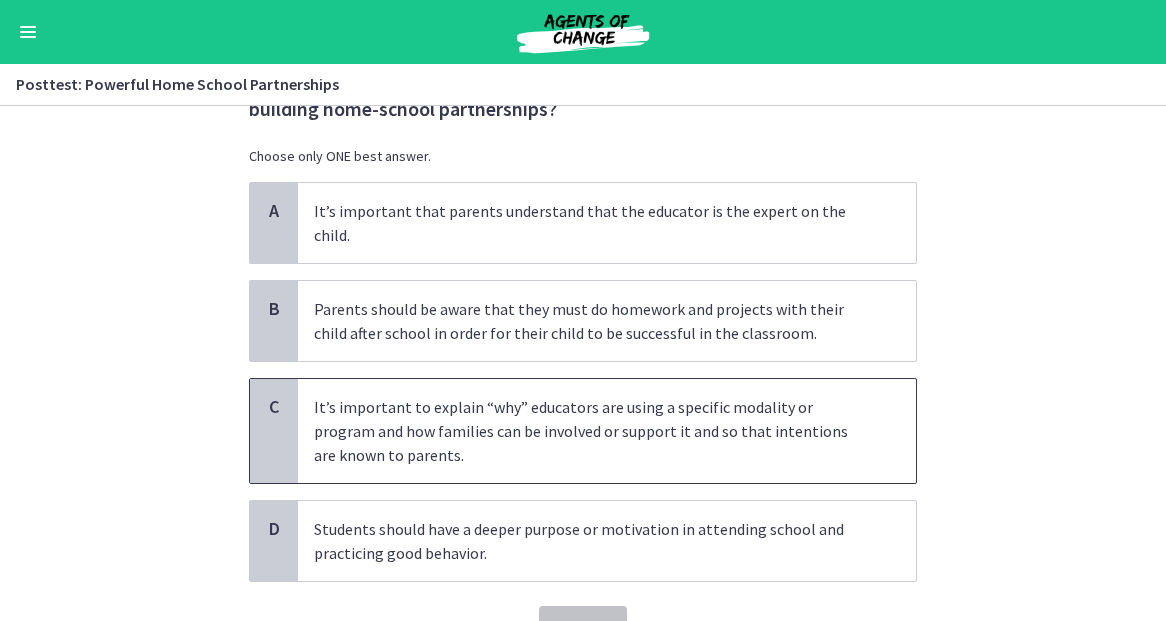 click on "It’s important to explain “why” educators are using a specific modality or program and how families can be involved or support it and so that intentions are known to parents." at bounding box center (587, 431) 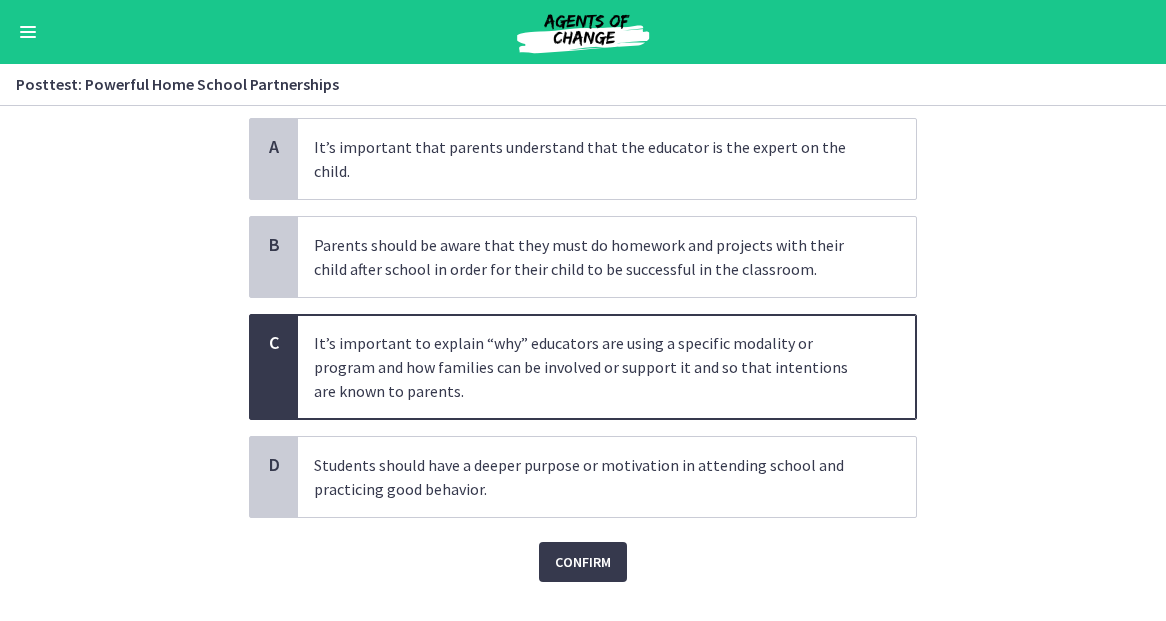 scroll, scrollTop: 170, scrollLeft: 0, axis: vertical 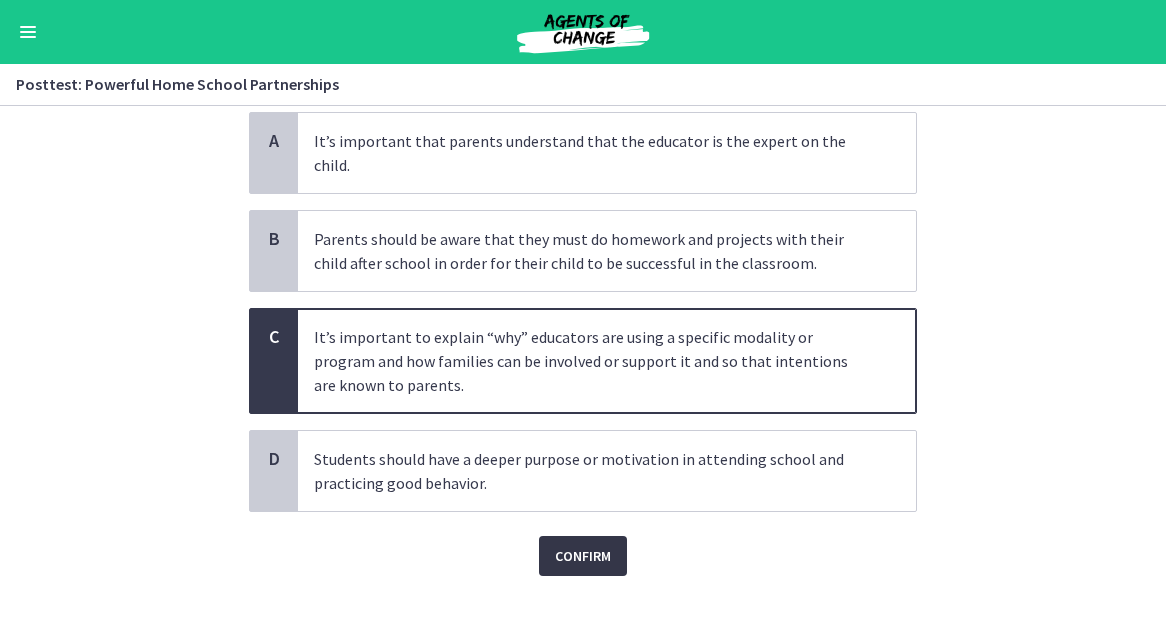 click on "Confirm" at bounding box center (583, 556) 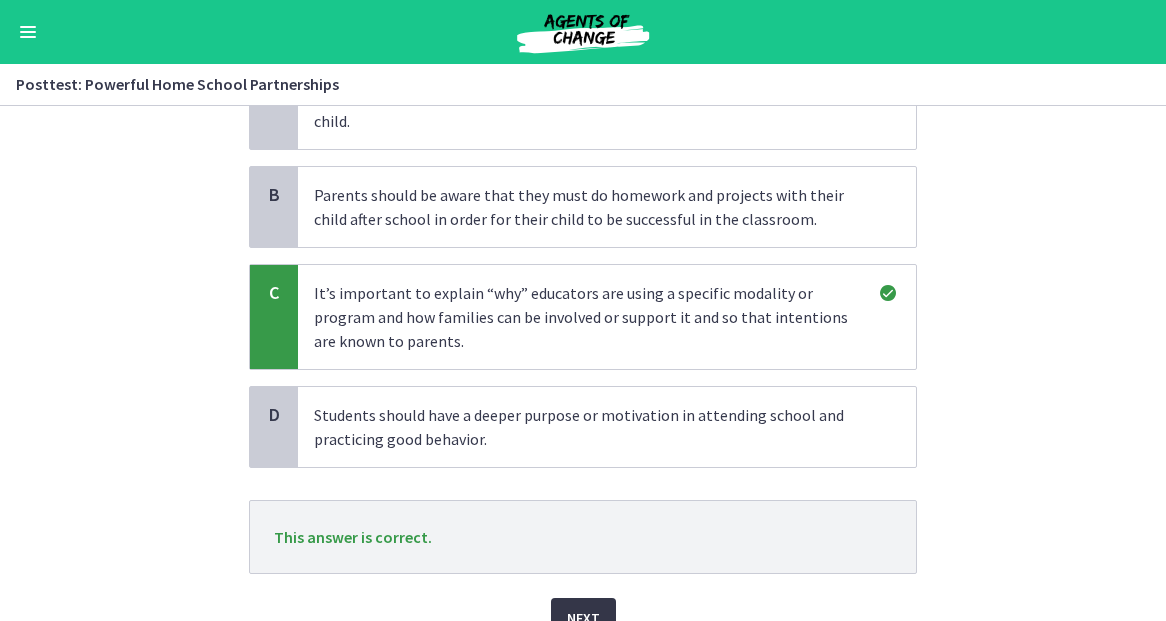 scroll, scrollTop: 287, scrollLeft: 0, axis: vertical 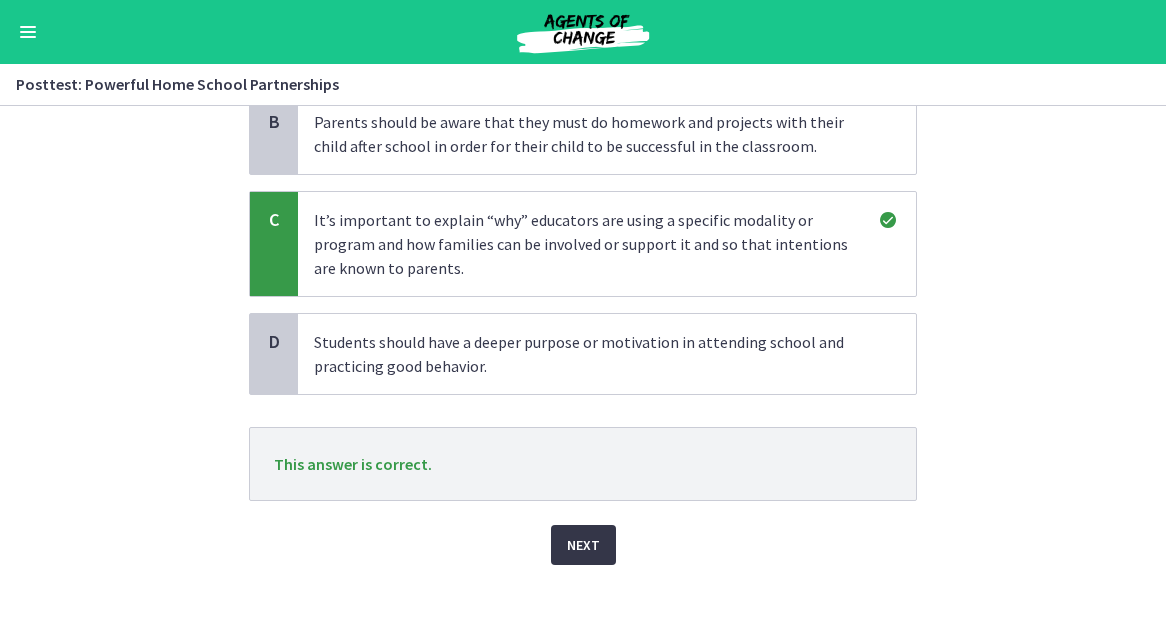 click on "Next" at bounding box center (583, 545) 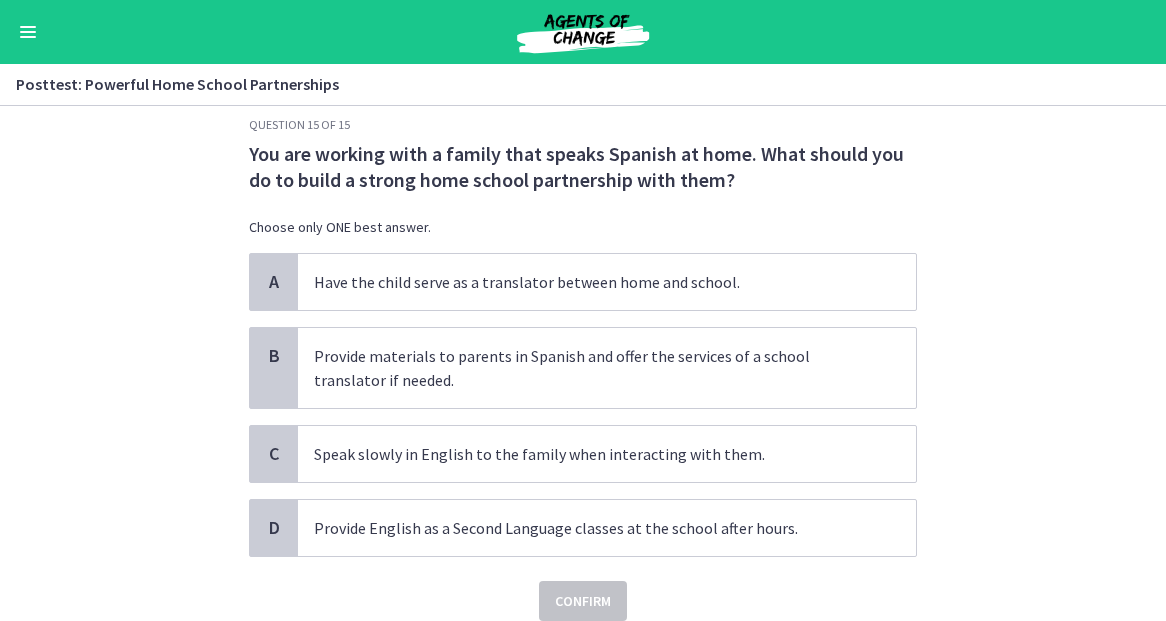 scroll, scrollTop: 12, scrollLeft: 0, axis: vertical 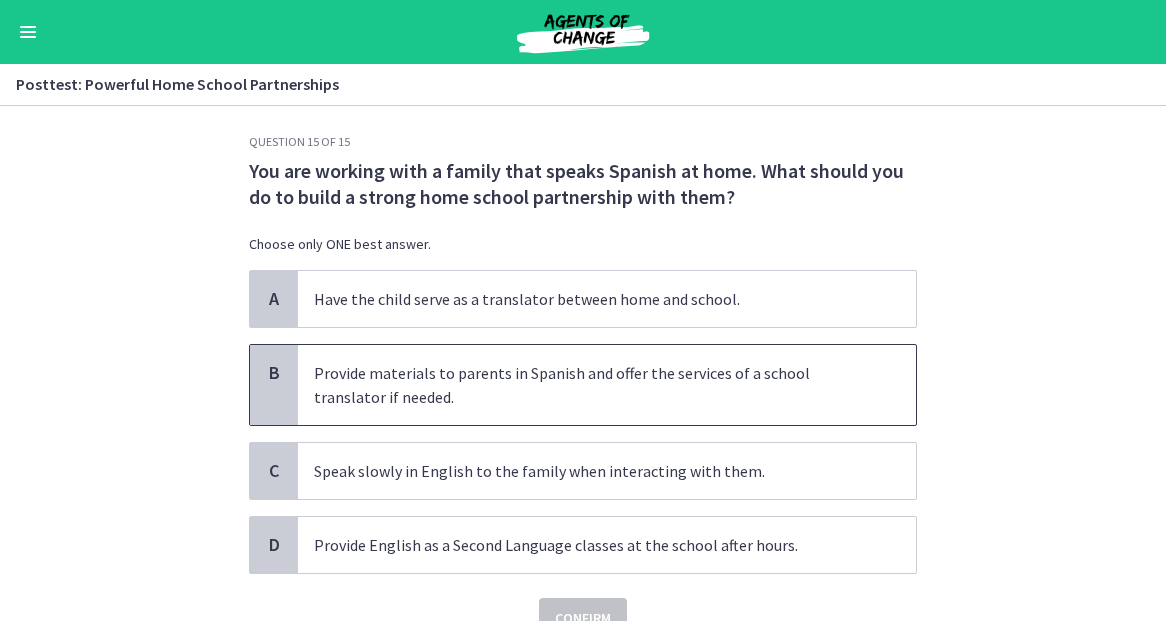 click on "Provide materials to parents in Spanish and offer the services of a school translator if needed." at bounding box center (587, 385) 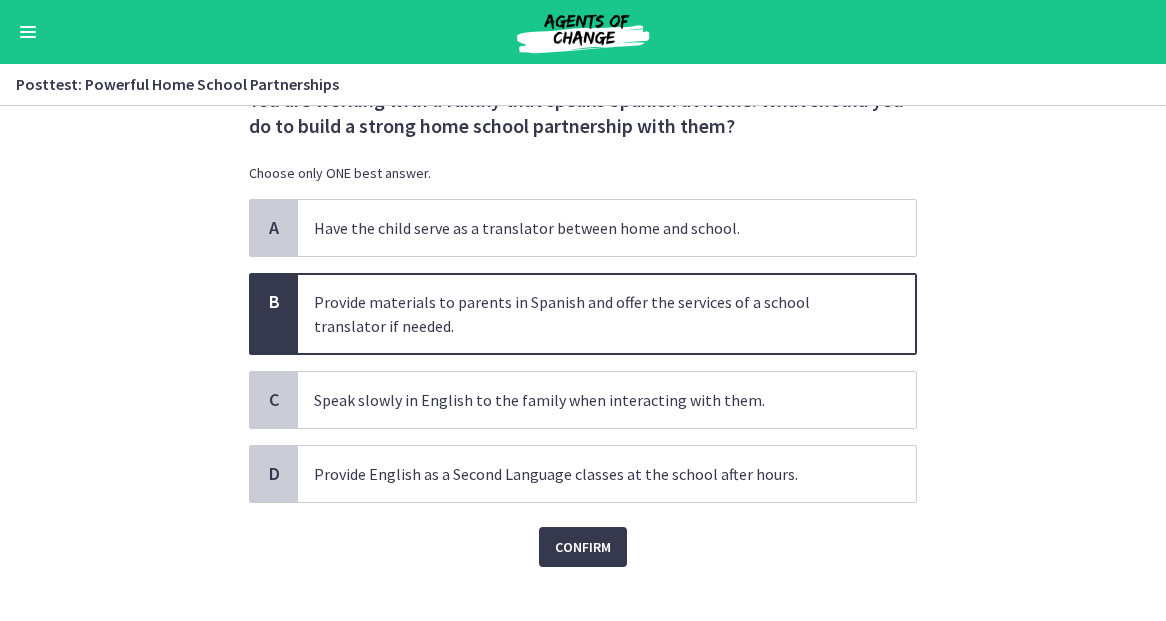 scroll, scrollTop: 105, scrollLeft: 0, axis: vertical 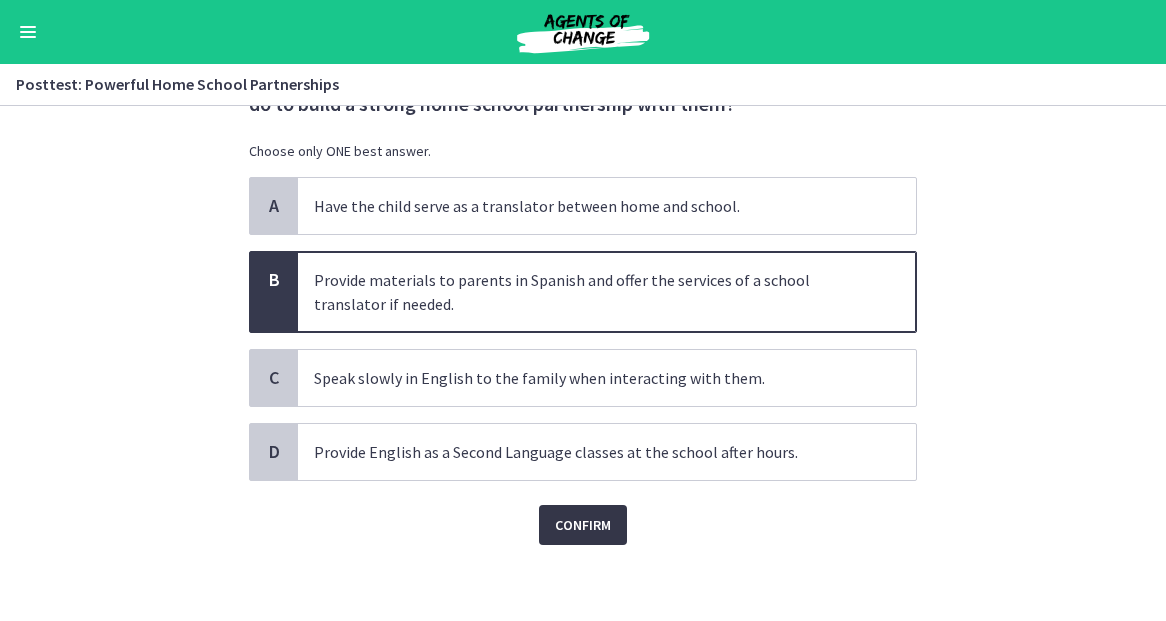 click on "Confirm" at bounding box center (583, 525) 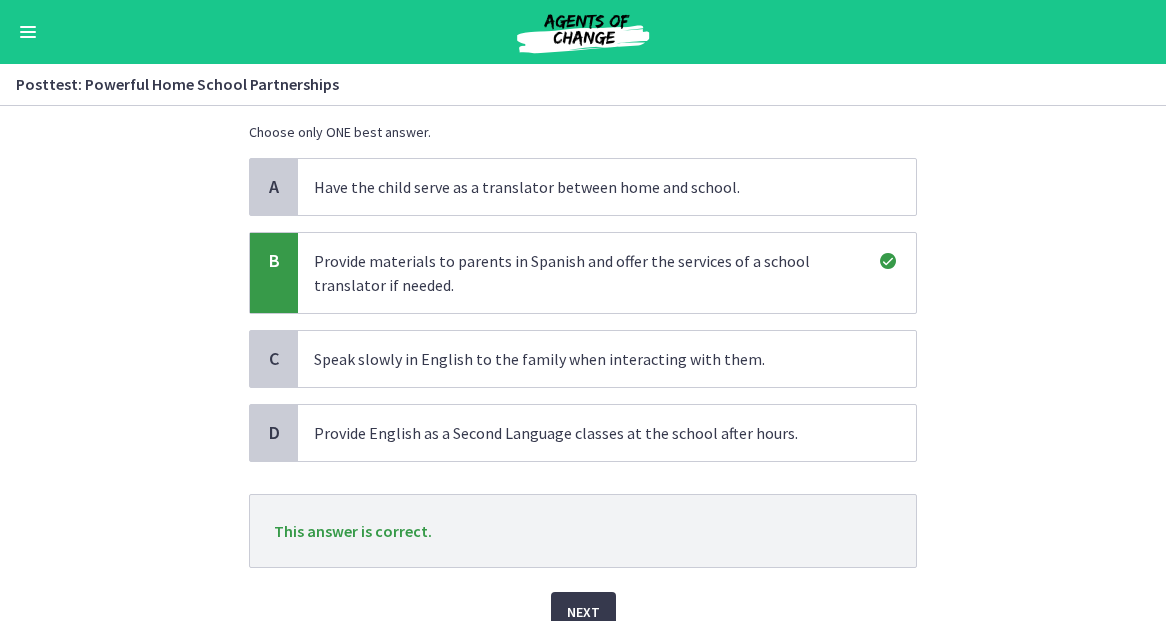 scroll, scrollTop: 213, scrollLeft: 0, axis: vertical 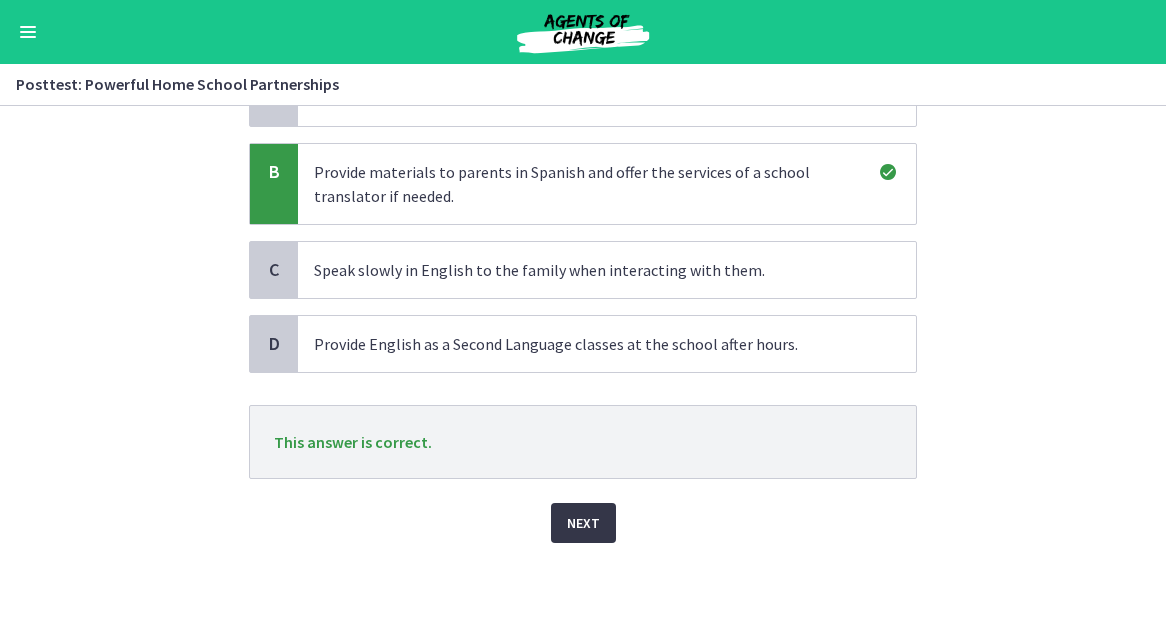 click on "Next" at bounding box center (583, 523) 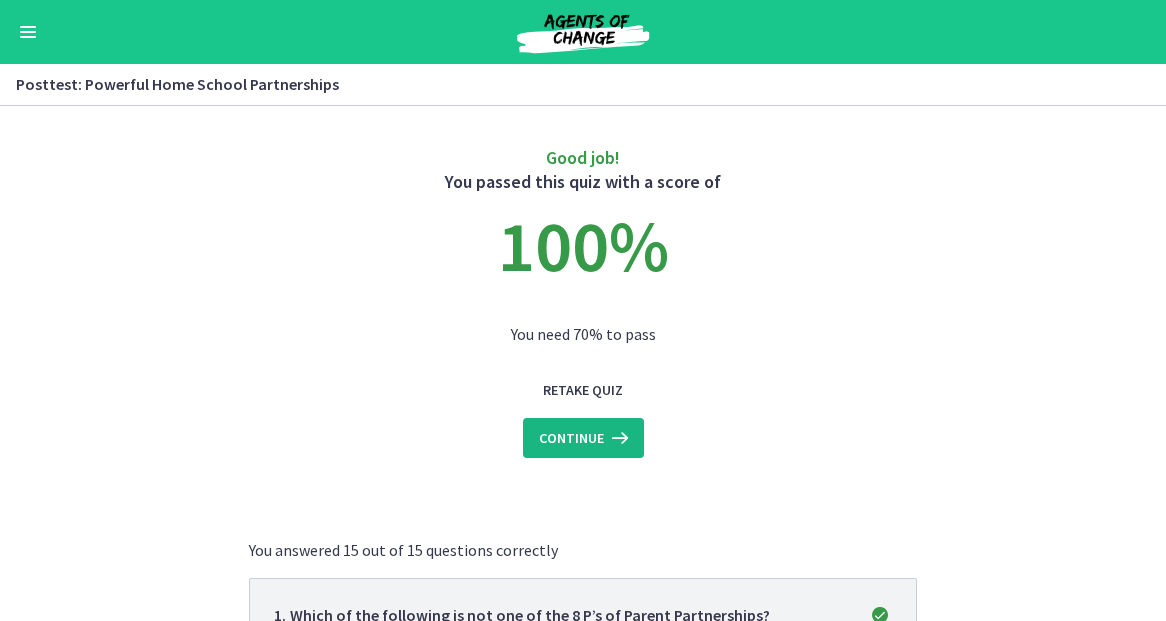 click on "Continue" at bounding box center [571, 438] 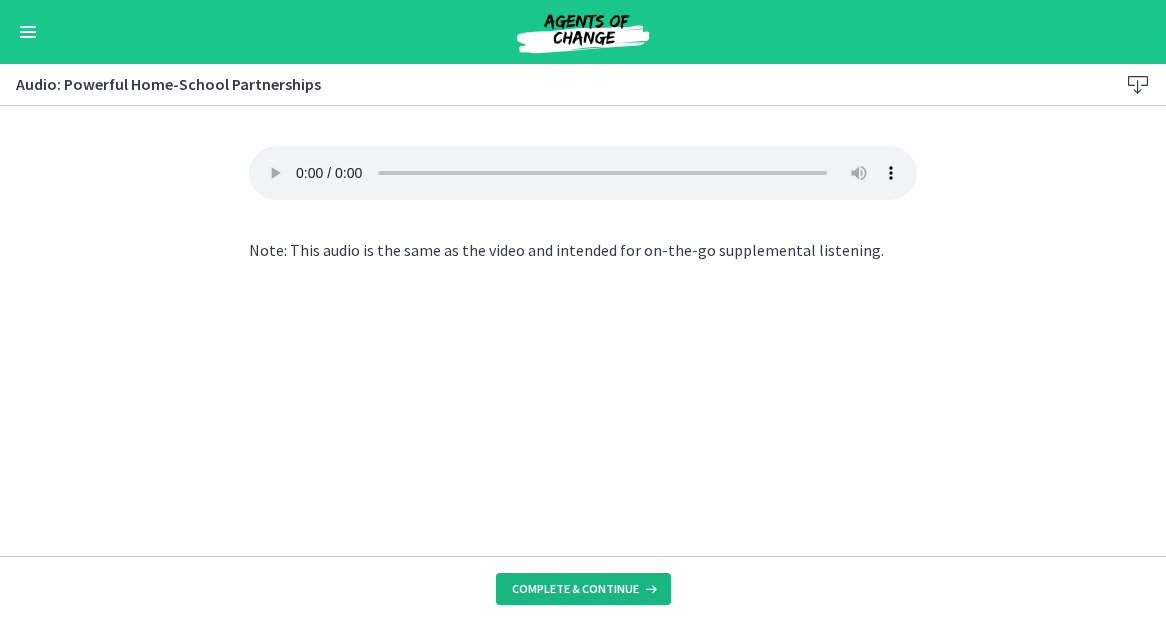 click on "Complete & continue" at bounding box center [575, 589] 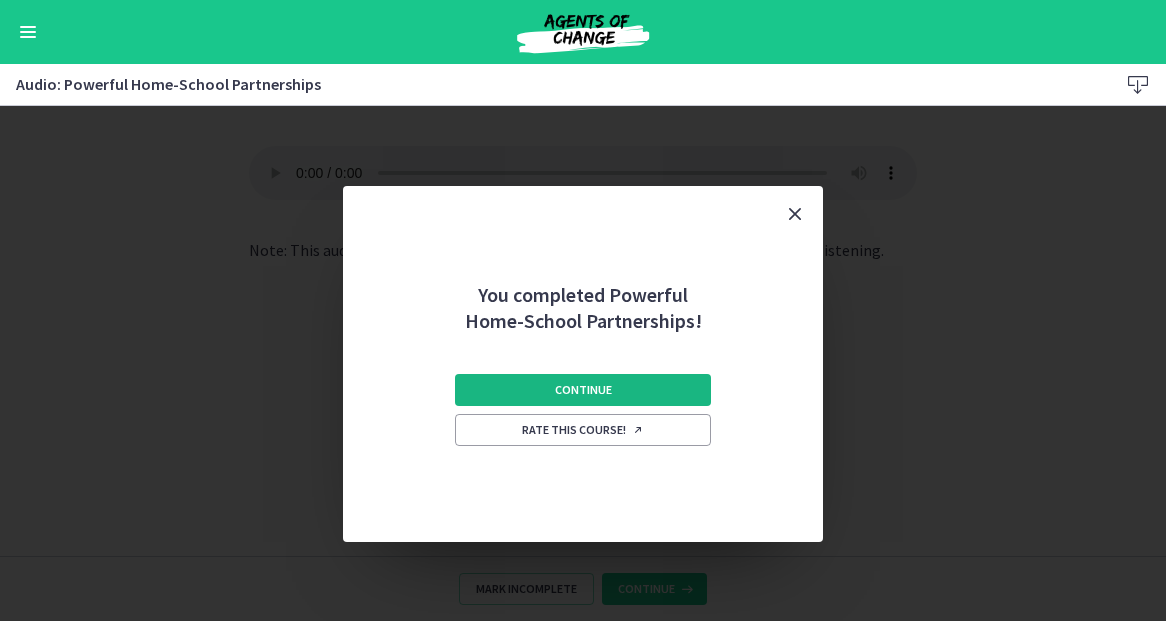 click on "Continue" at bounding box center [583, 390] 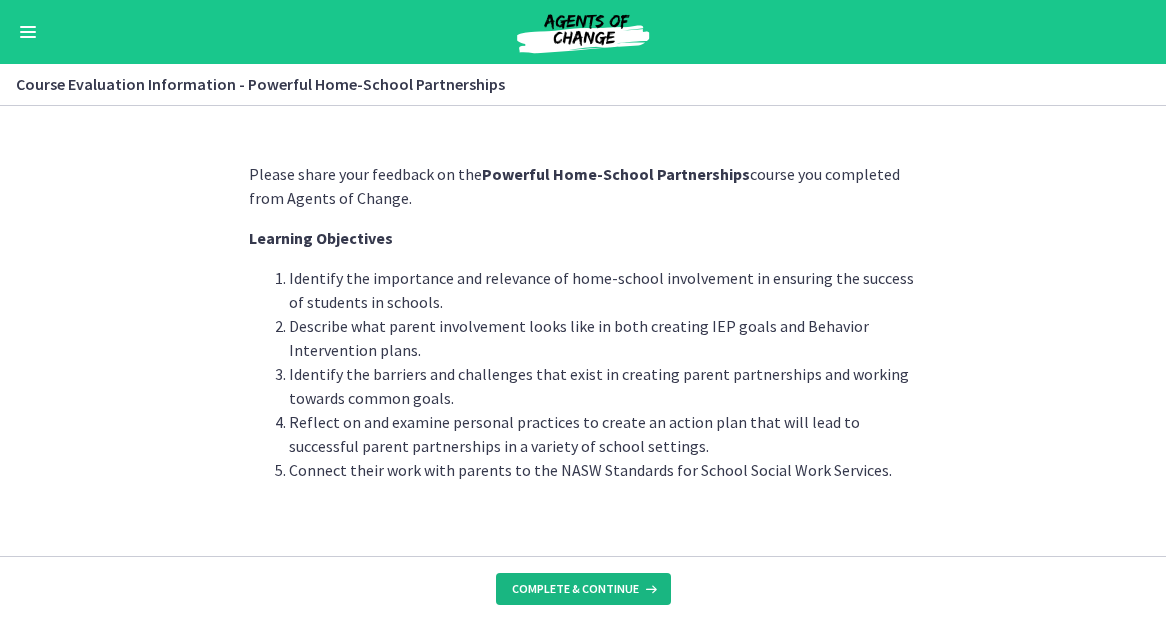 click on "Complete & continue" at bounding box center [575, 589] 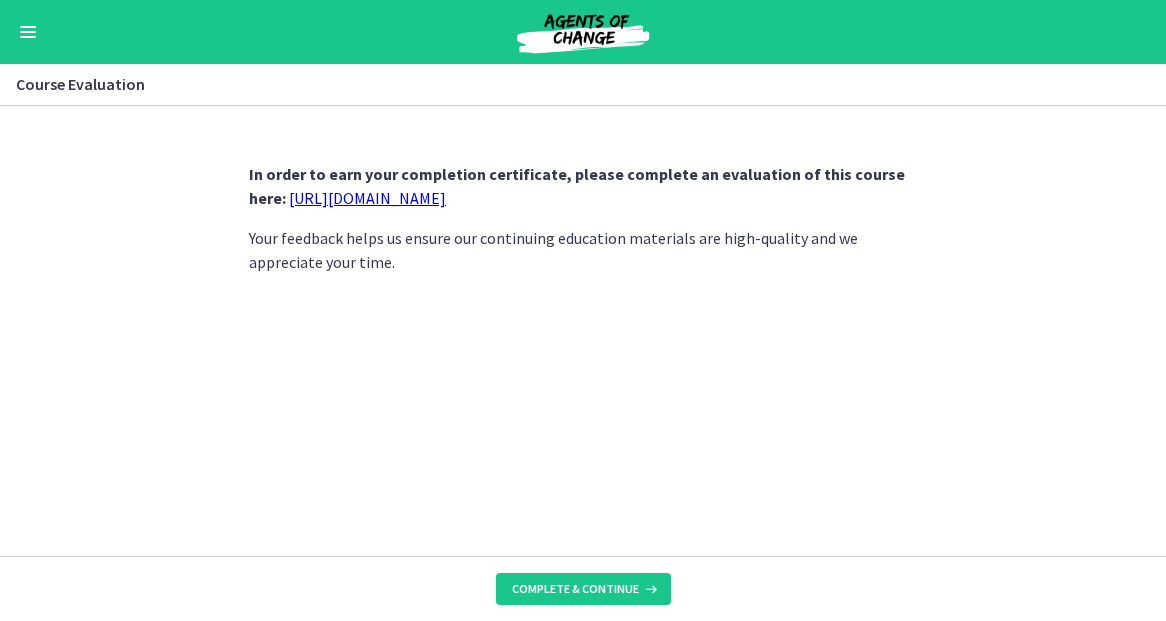 click on "https://forms.gle/iBpb7zobziVS6aFEA" at bounding box center (367, 198) 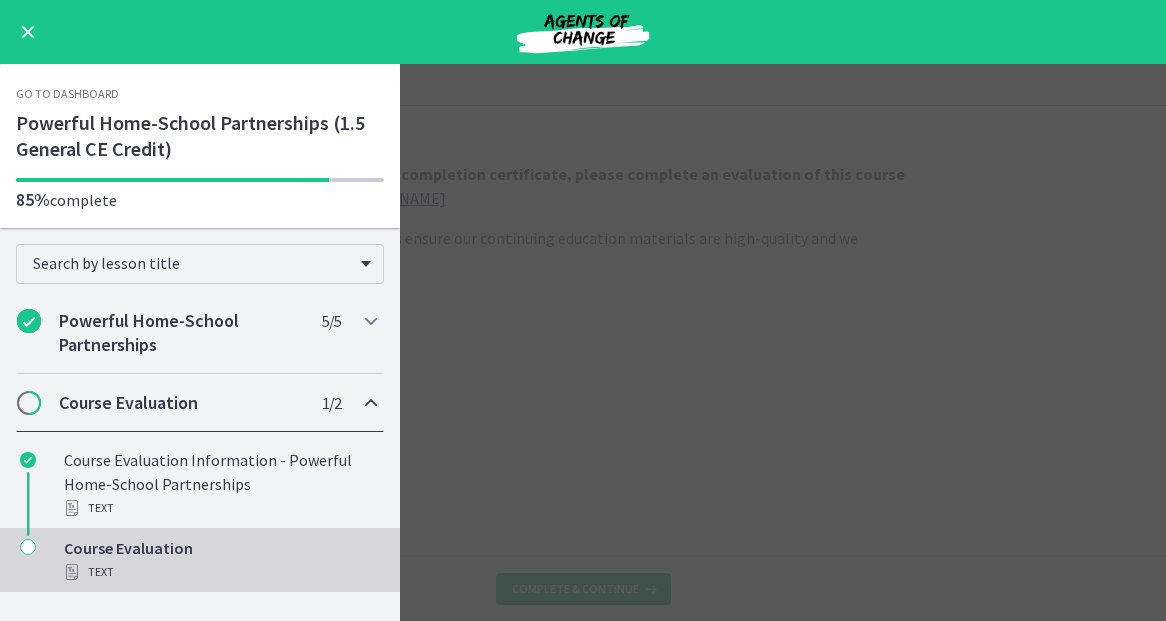 click on "Course Evaluation
Enable fullscreen
In order to earn your completion certificate, please complete an evaluation of this course here:   https://forms.gle/iBpb7zobziVS6aFEA Your feedback helps us ensure our continuing education materials are high-quality and we appreciate your time.
Complete & continue" at bounding box center (583, 342) 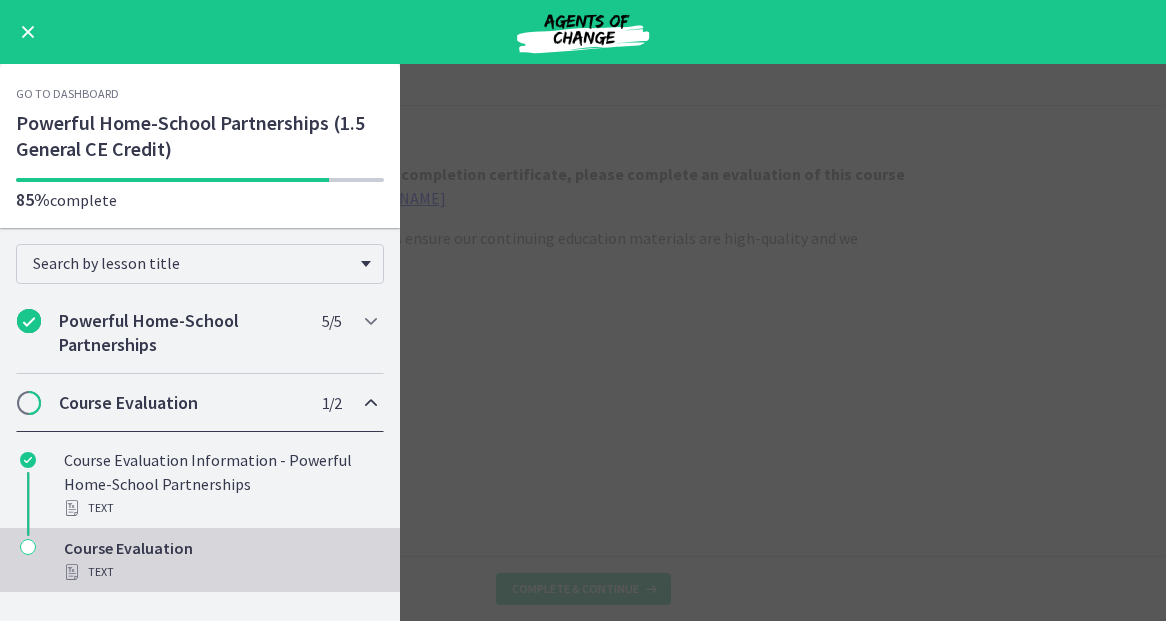click on "Course Evaluation
Enable fullscreen
In order to earn your completion certificate, please complete an evaluation of this course here:   https://forms.gle/iBpb7zobziVS6aFEA Your feedback helps us ensure our continuing education materials are high-quality and we appreciate your time.
Complete & continue" at bounding box center (583, 342) 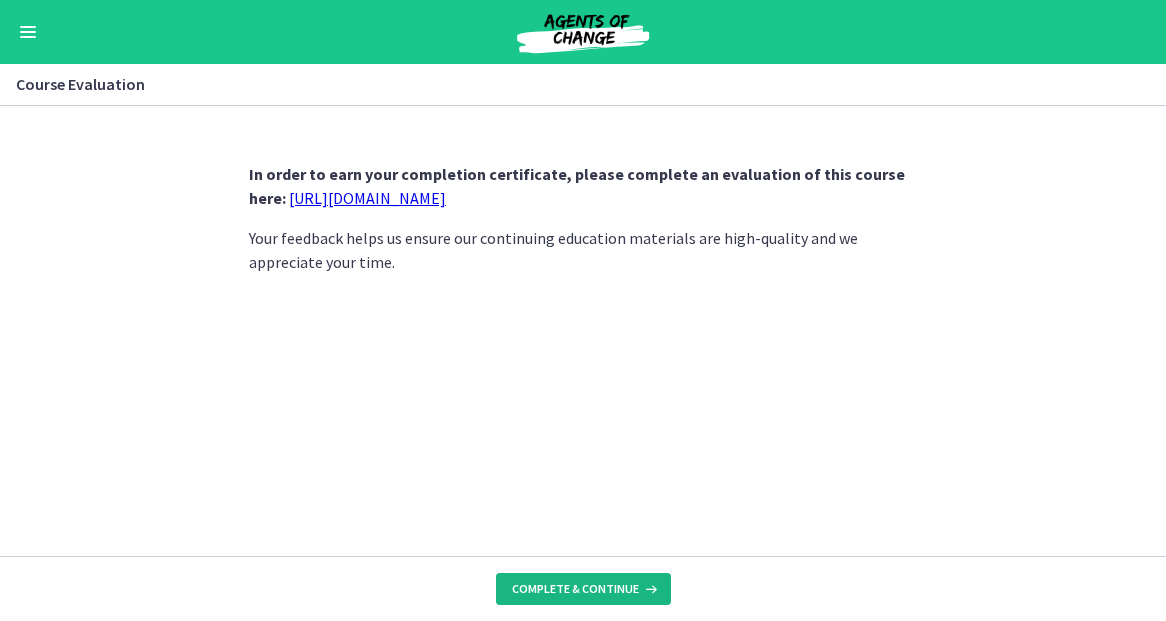 click on "Complete & continue" at bounding box center [575, 589] 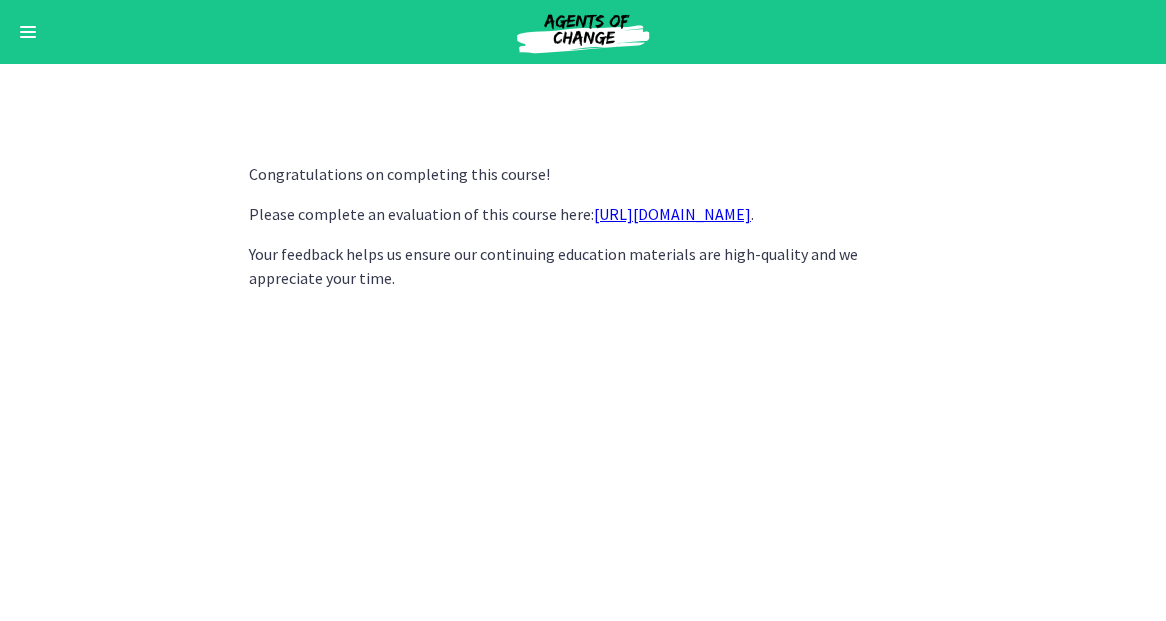 click at bounding box center (28, 32) 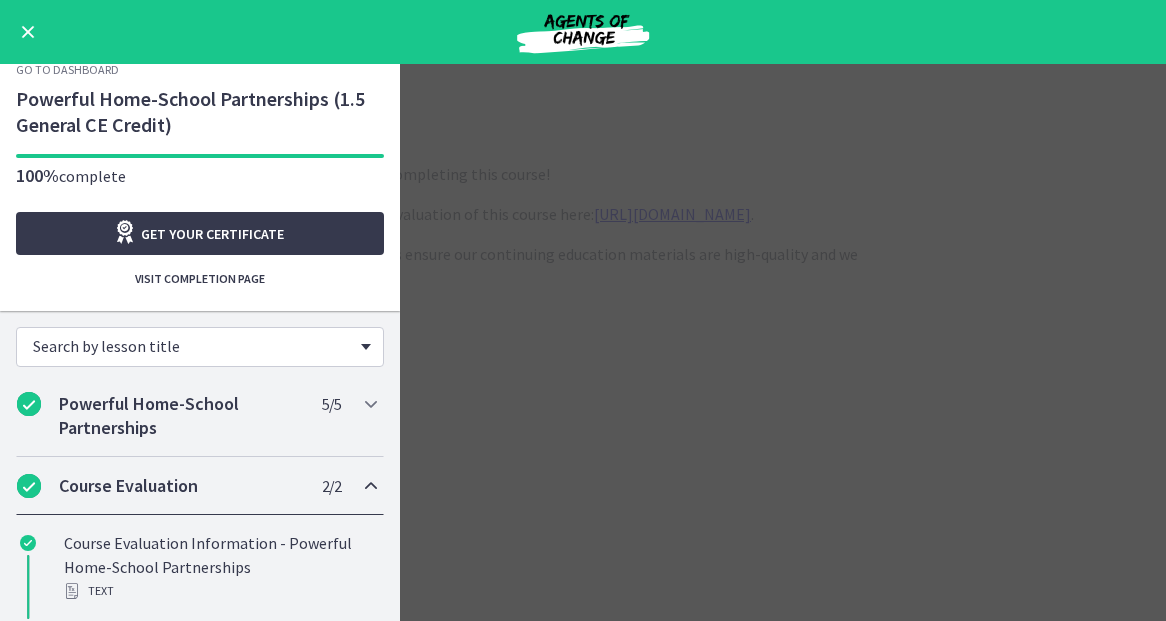scroll, scrollTop: 25, scrollLeft: 0, axis: vertical 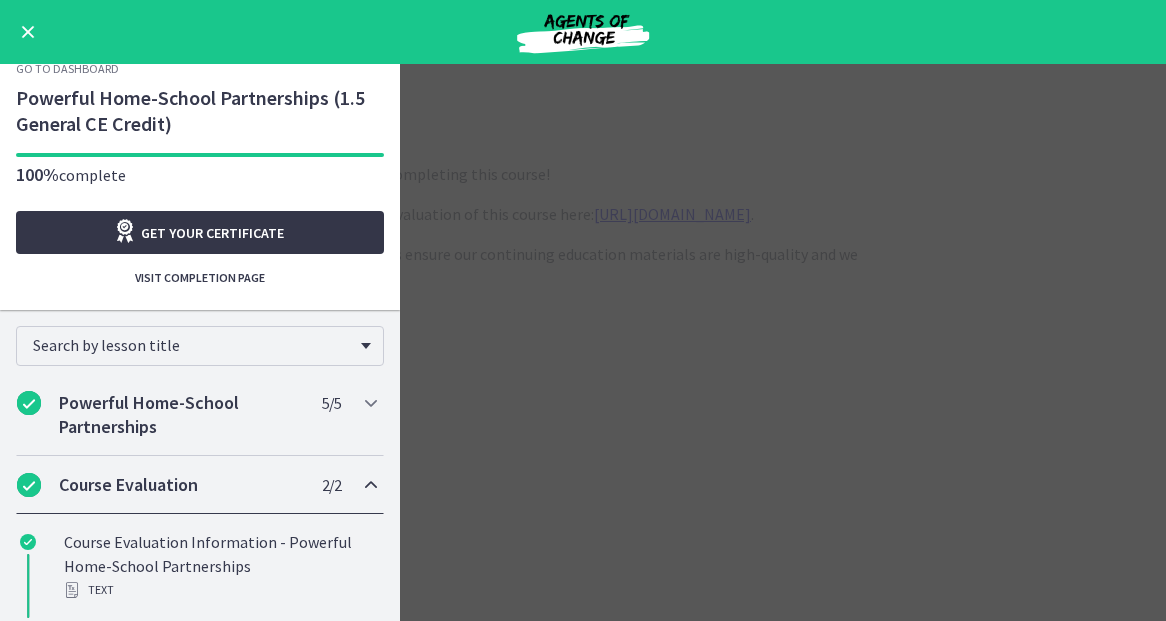 click on "Get your certificate" at bounding box center (212, 233) 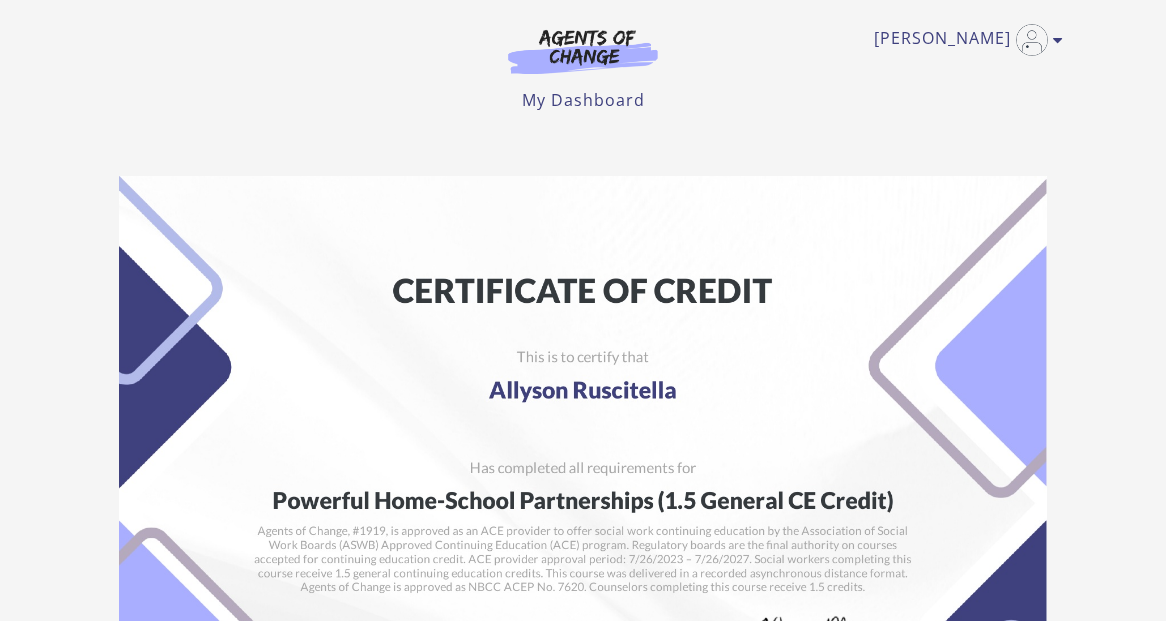 scroll, scrollTop: 0, scrollLeft: 0, axis: both 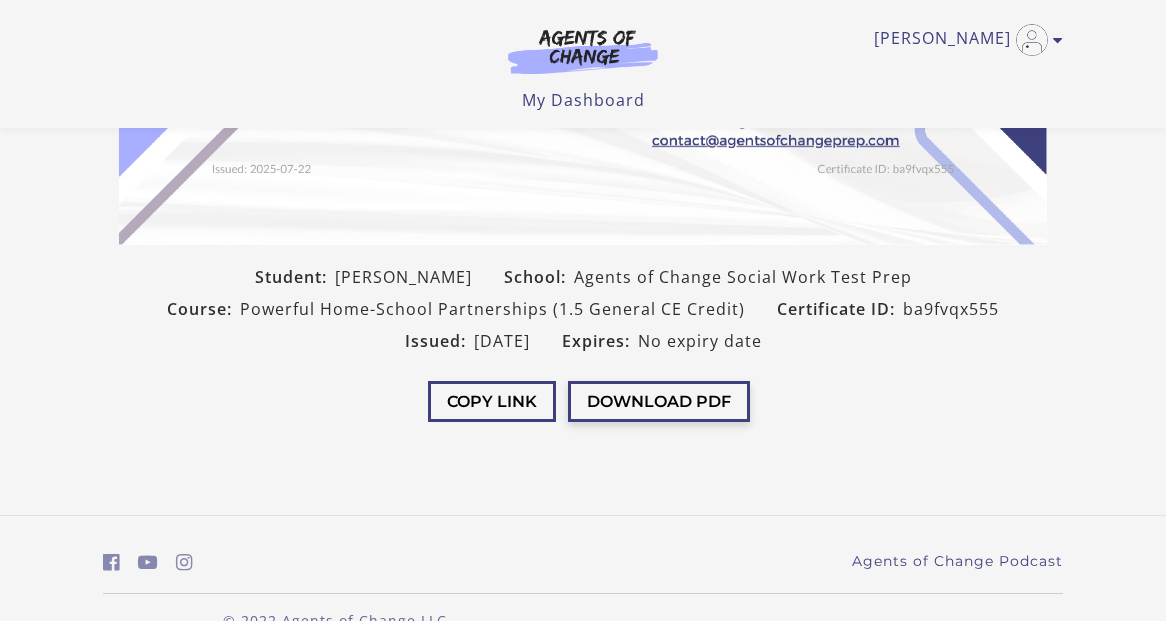 click on "Download PDF" at bounding box center (659, 401) 